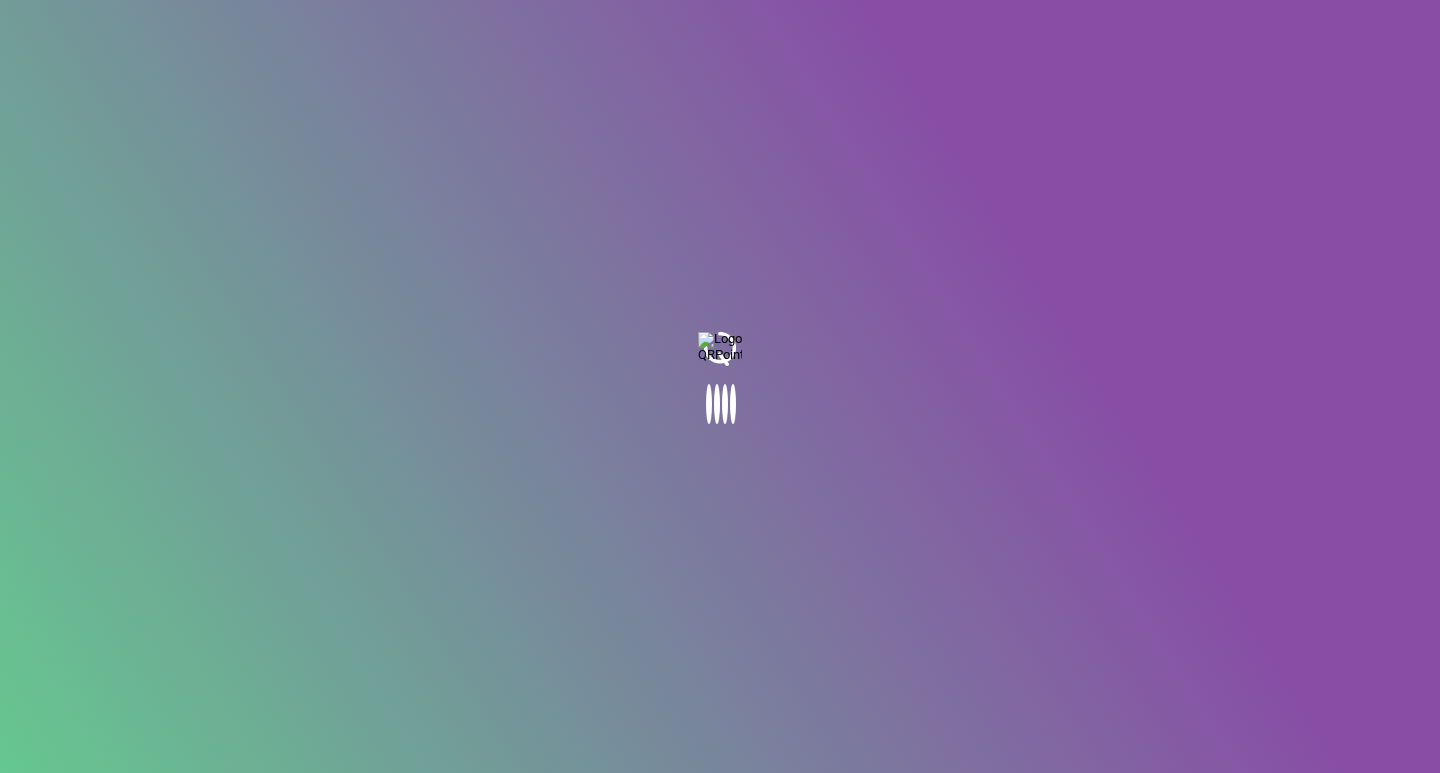 scroll, scrollTop: 0, scrollLeft: 0, axis: both 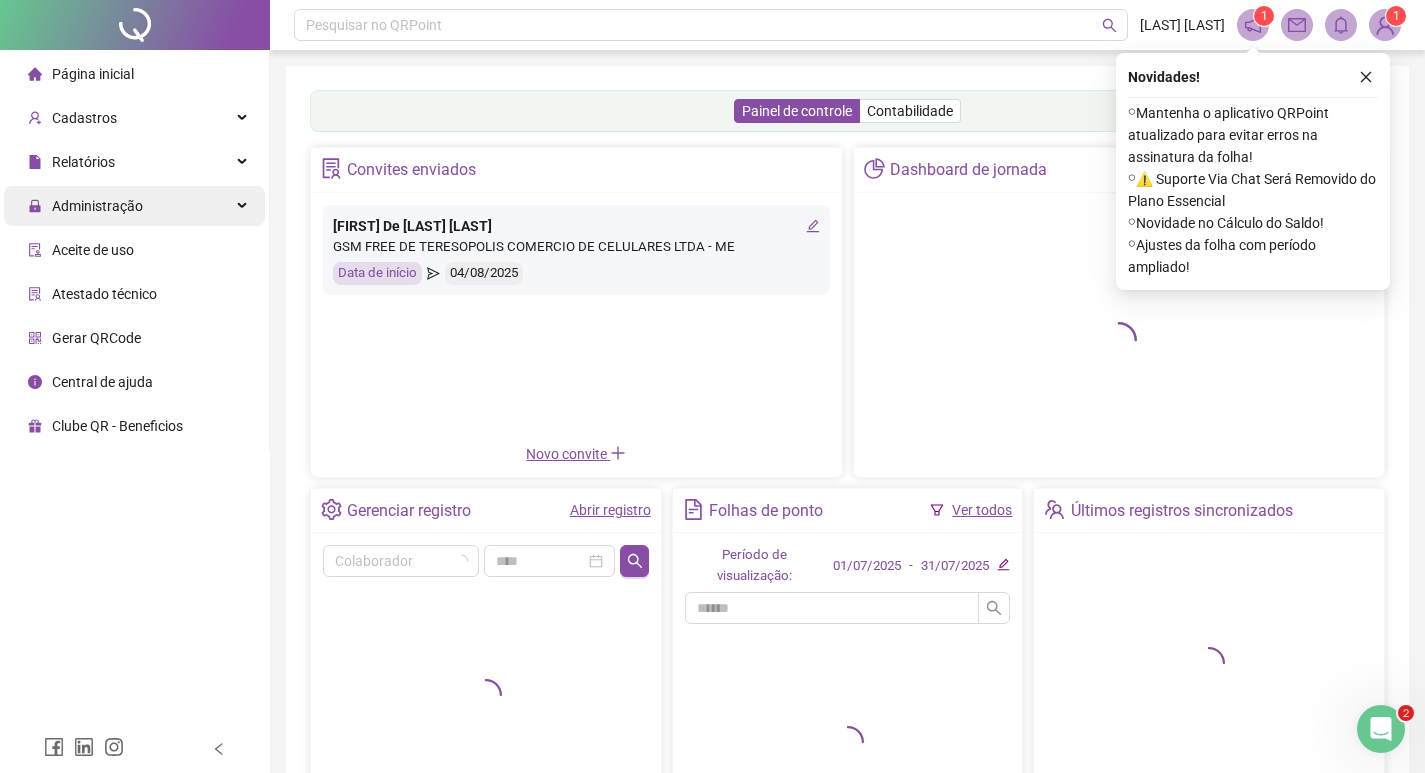 click on "Administração" at bounding box center [134, 206] 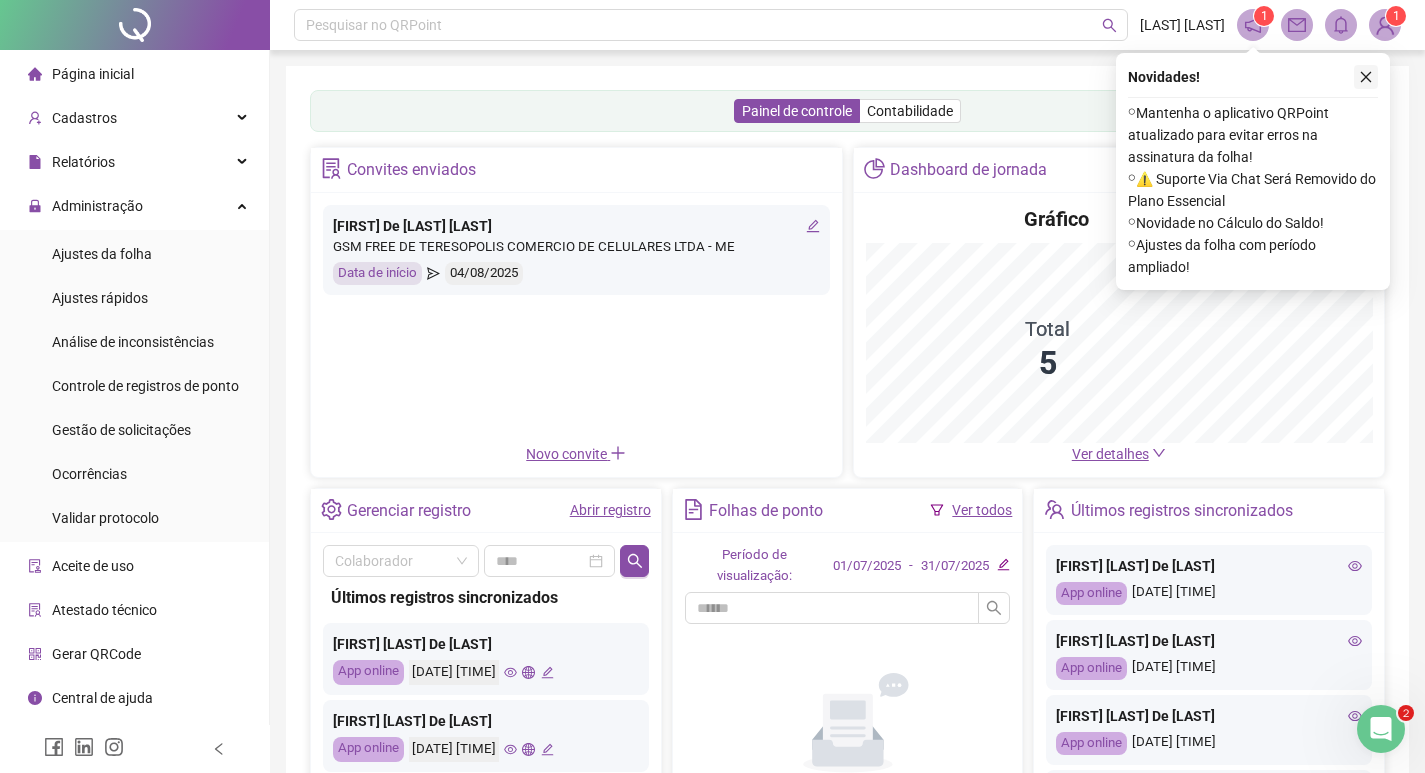 click 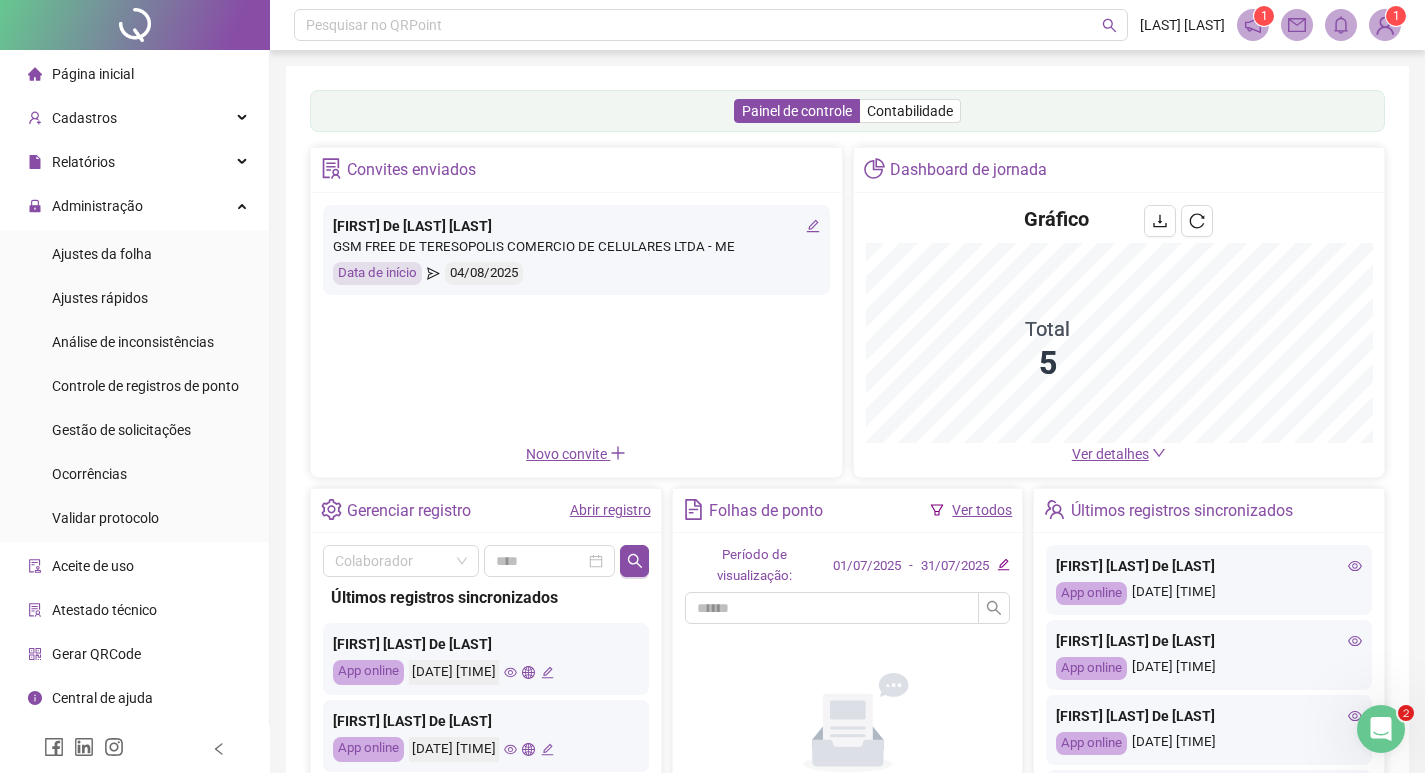 click on "Gestão de solicitações" at bounding box center (121, 430) 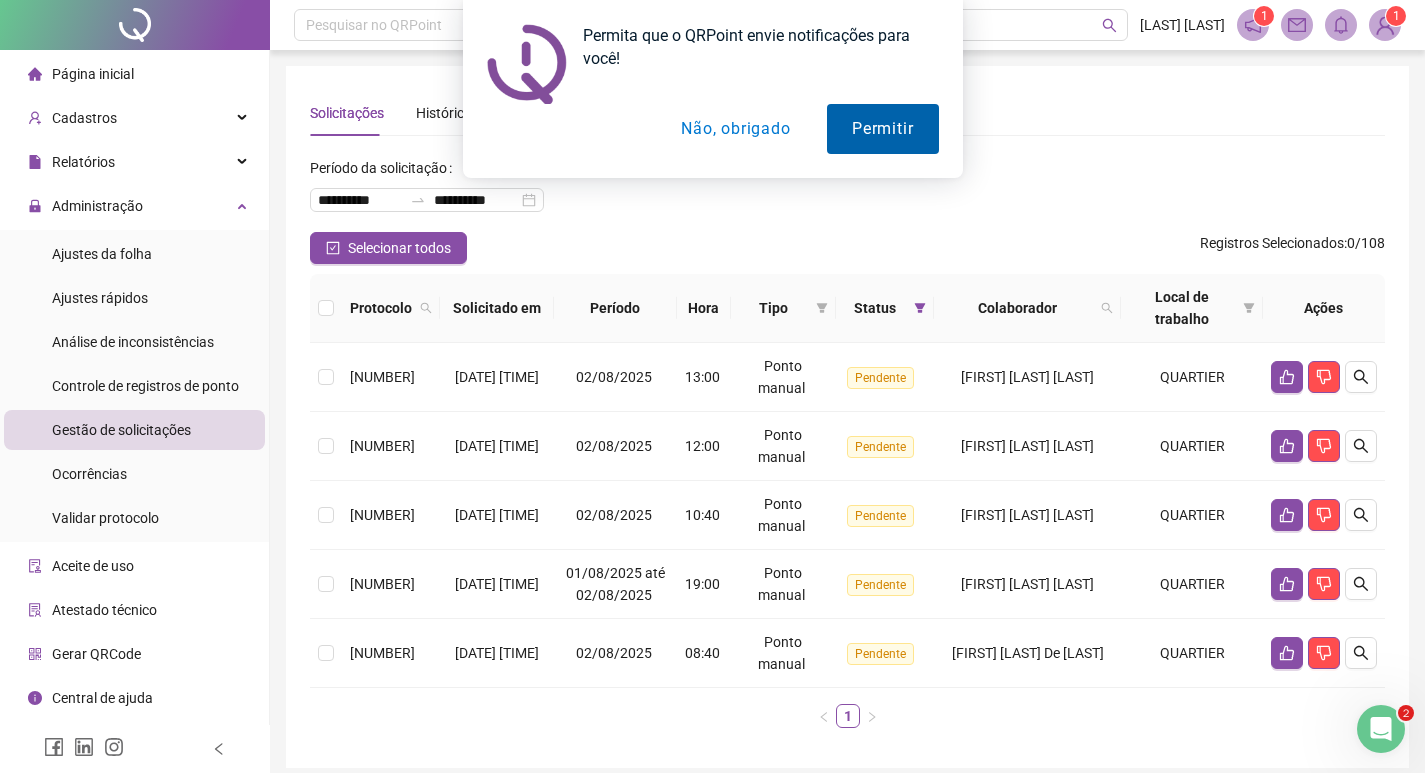 click on "Permitir" at bounding box center [882, 129] 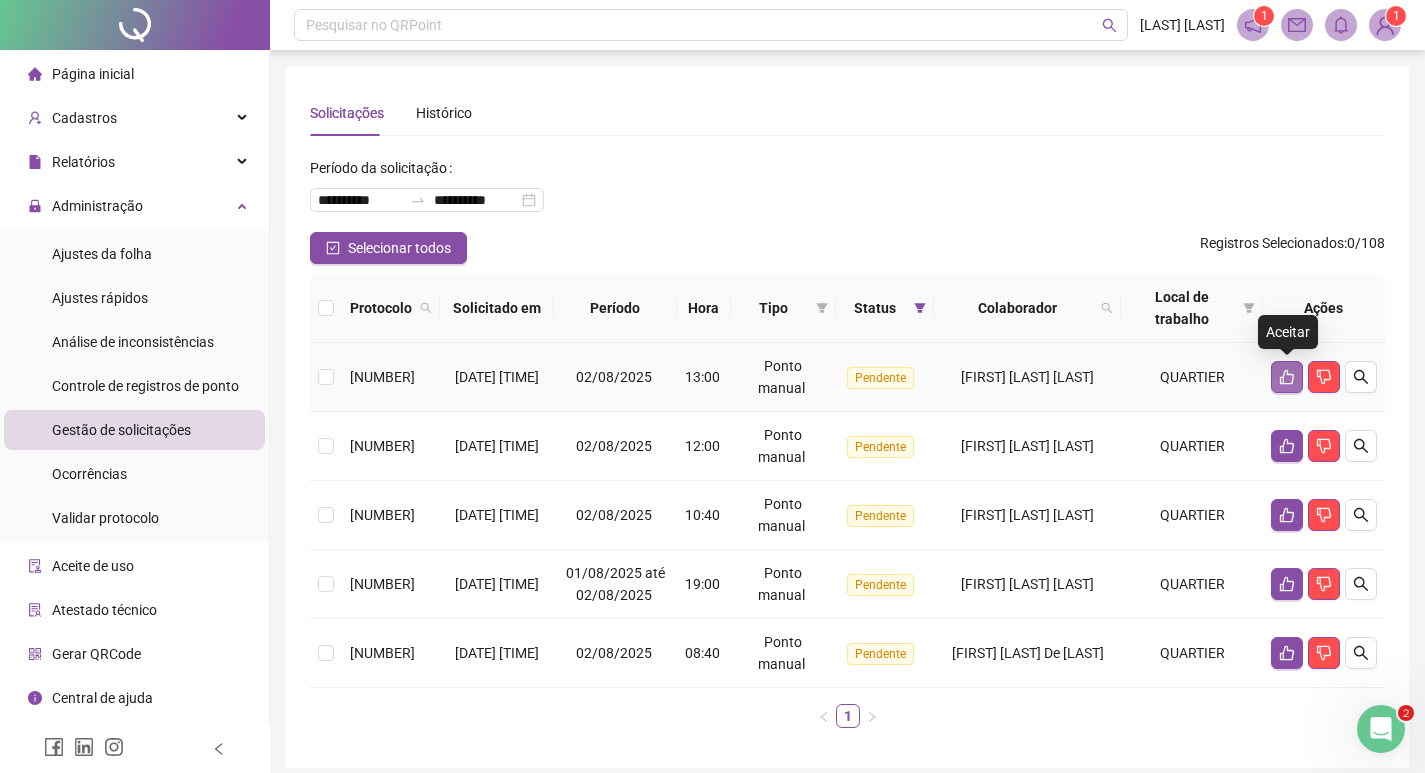 click at bounding box center (1287, 377) 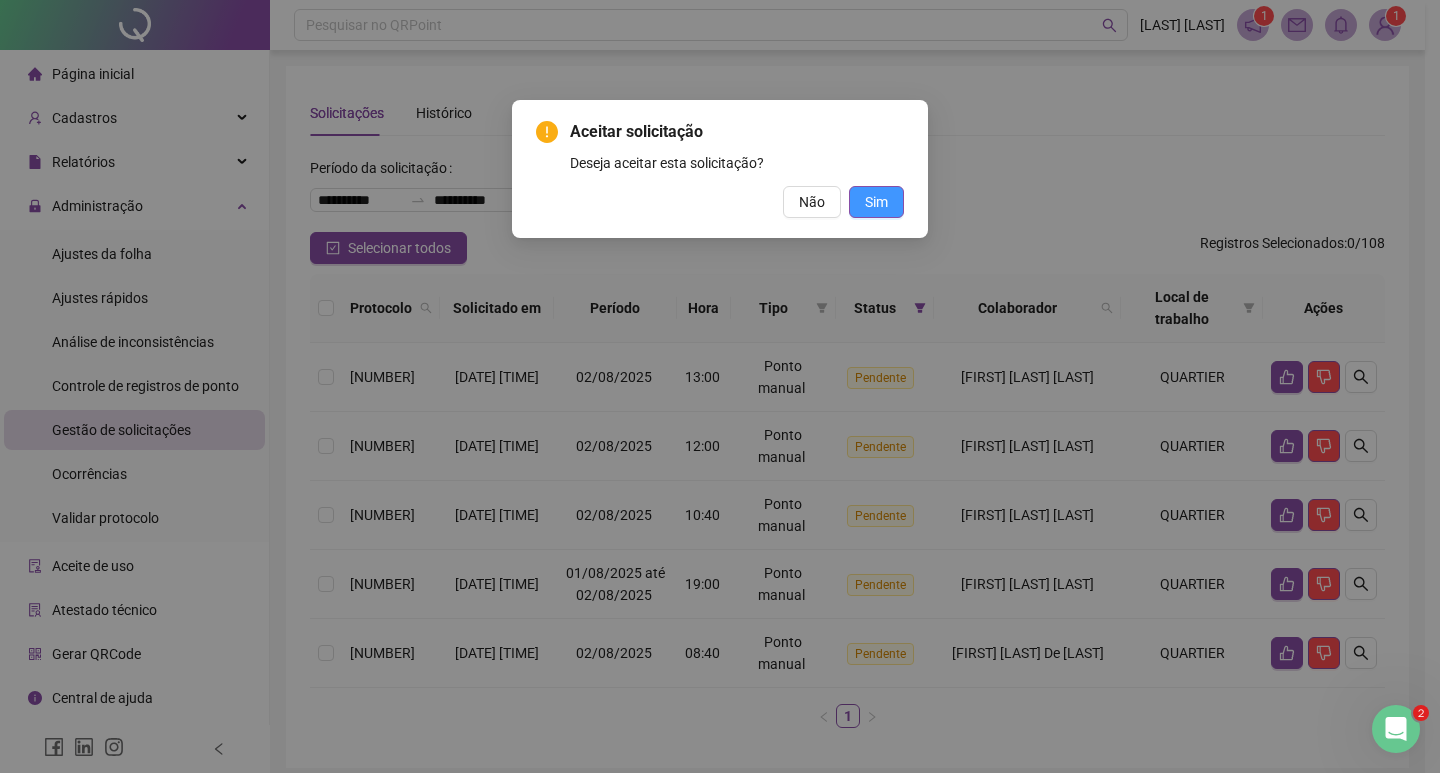 click on "Sim" at bounding box center (876, 202) 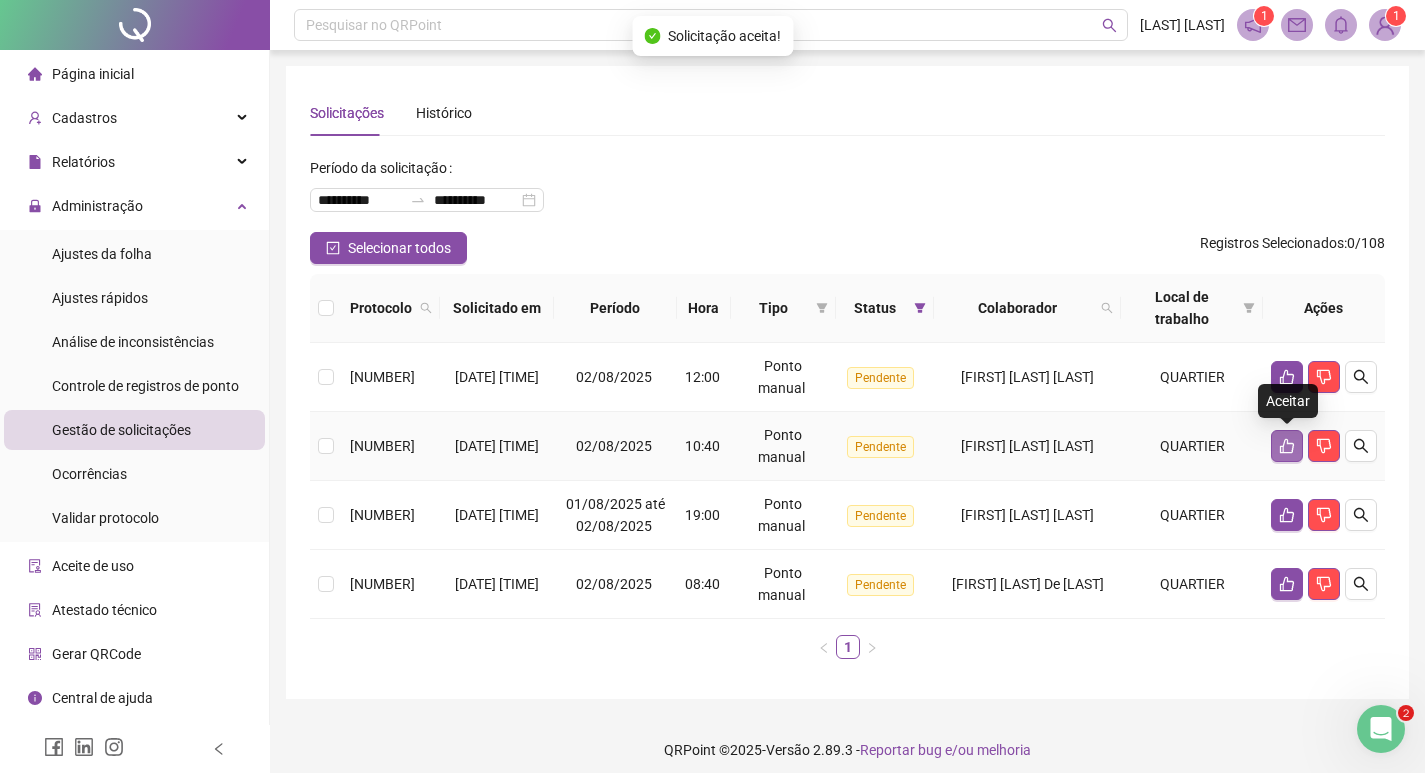 click 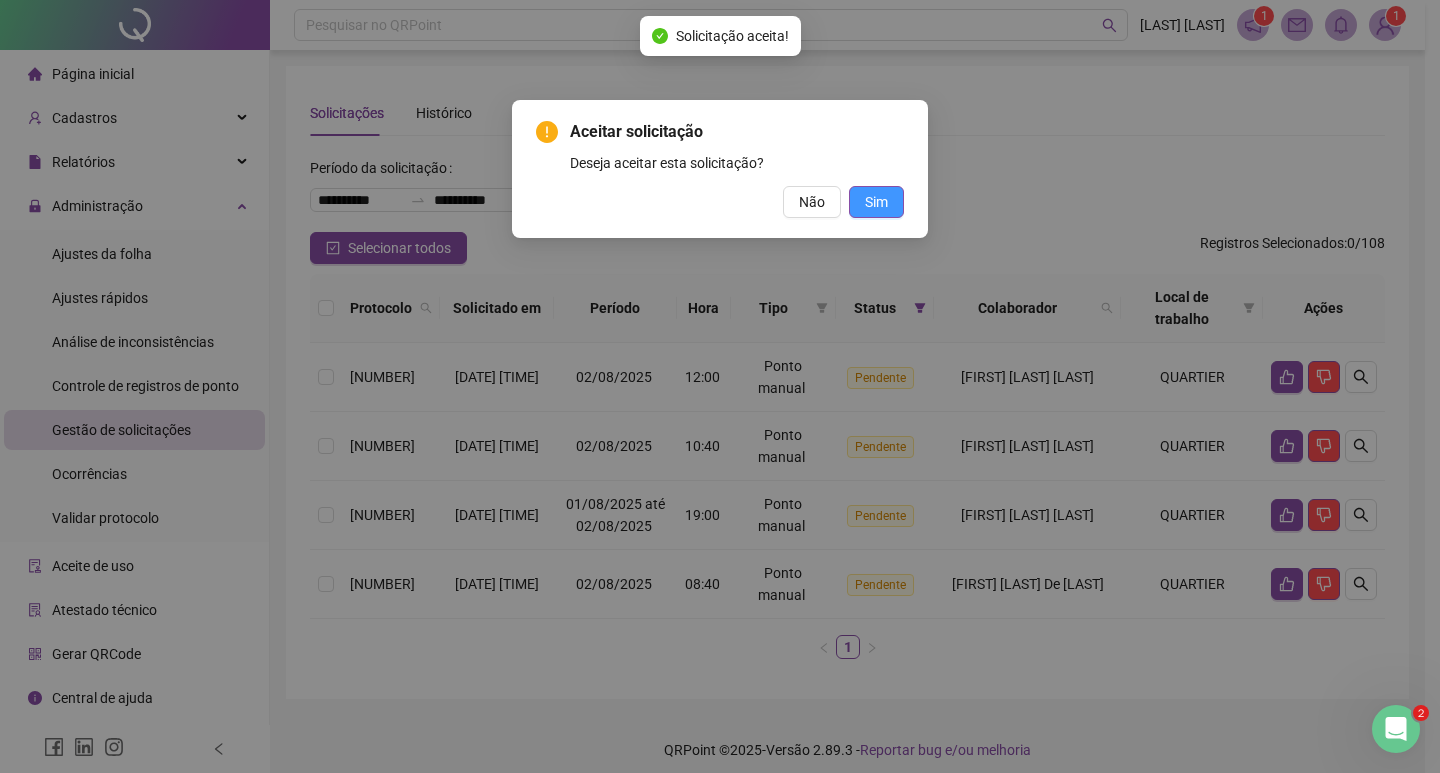 click on "Sim" at bounding box center [876, 202] 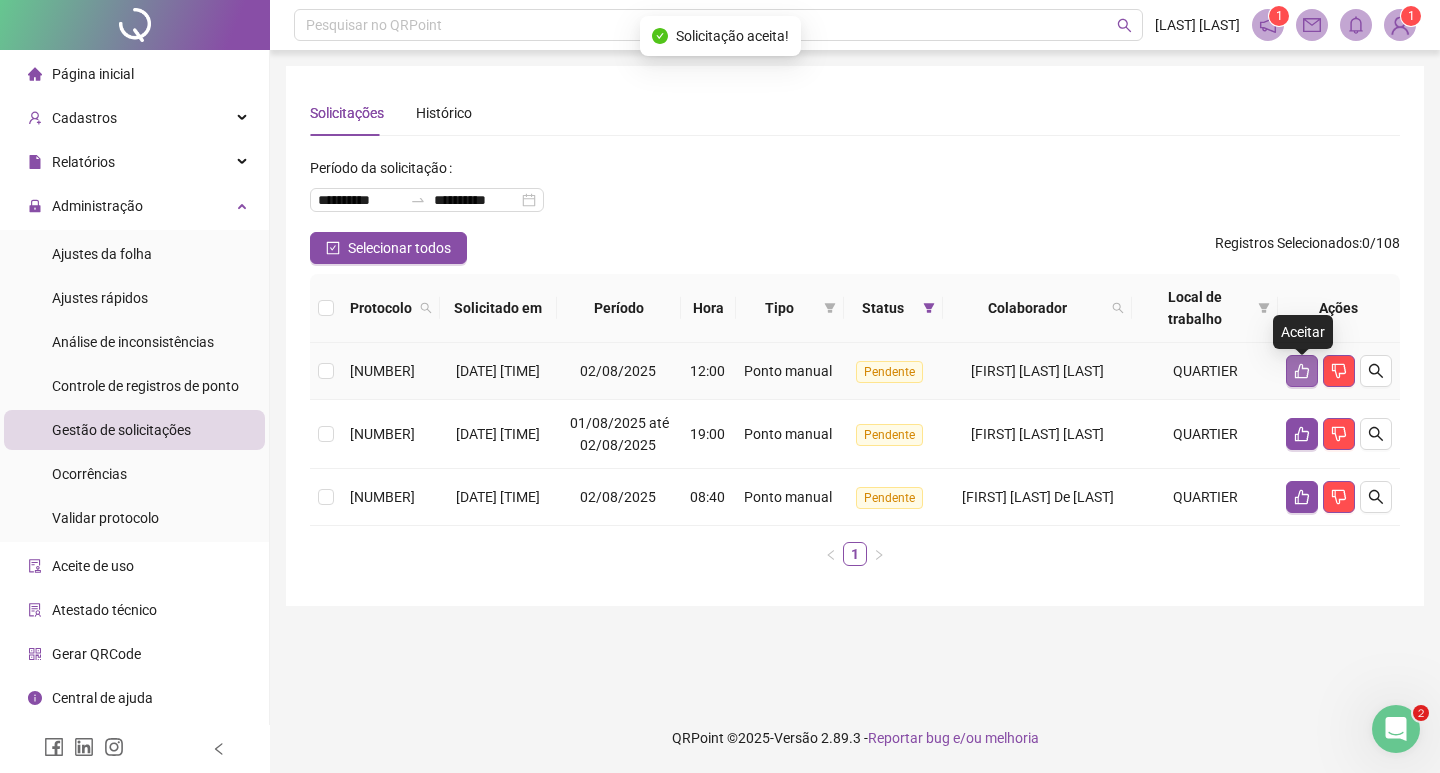 click at bounding box center (1302, 371) 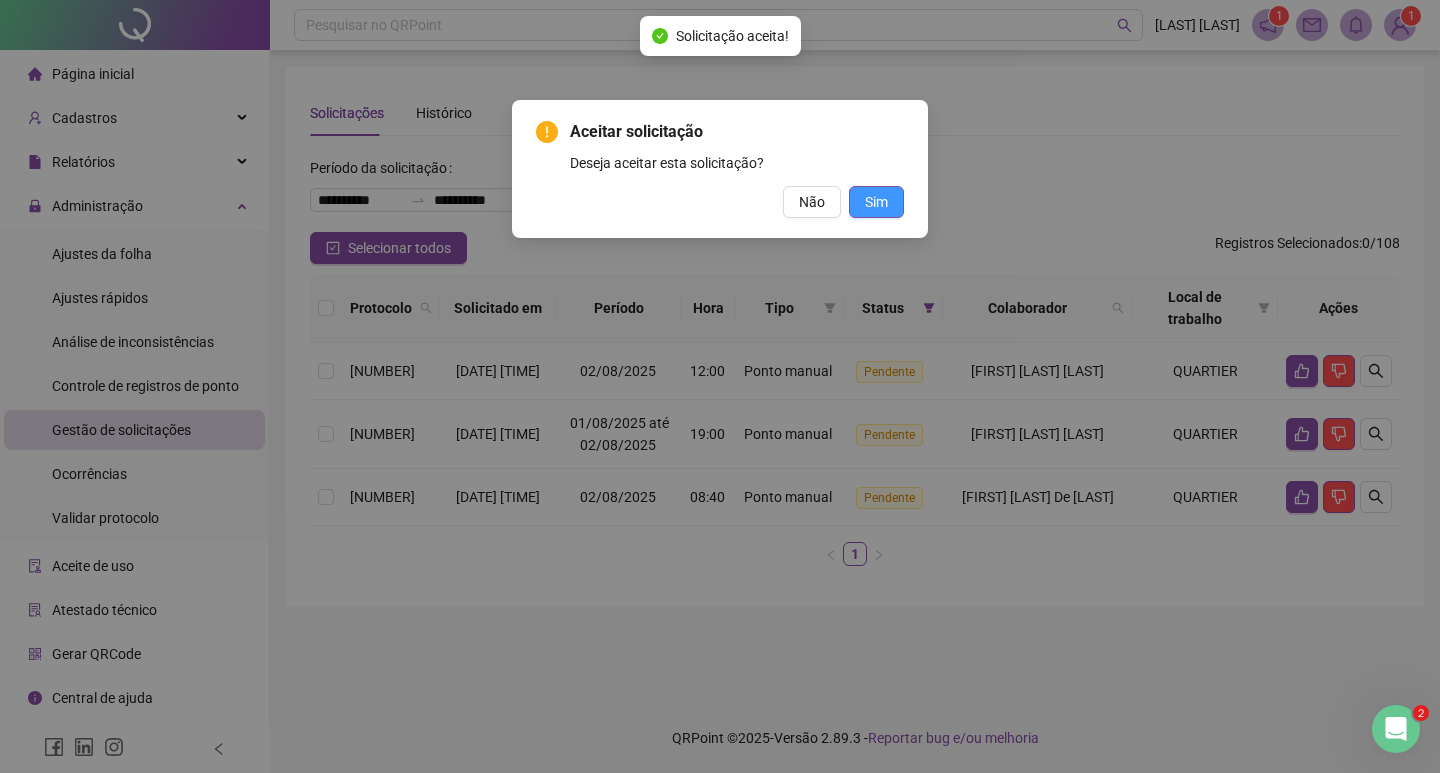 click on "Sim" at bounding box center (876, 202) 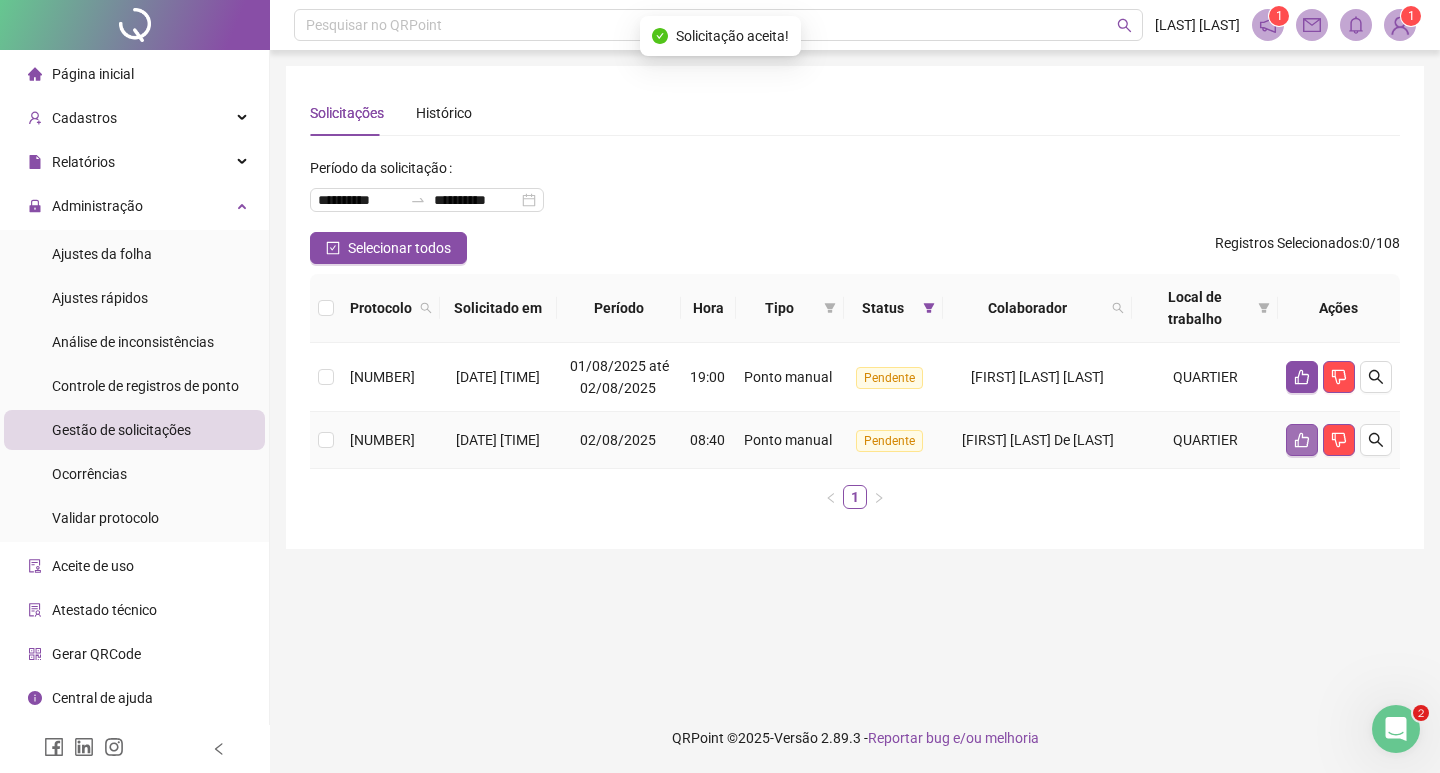 click 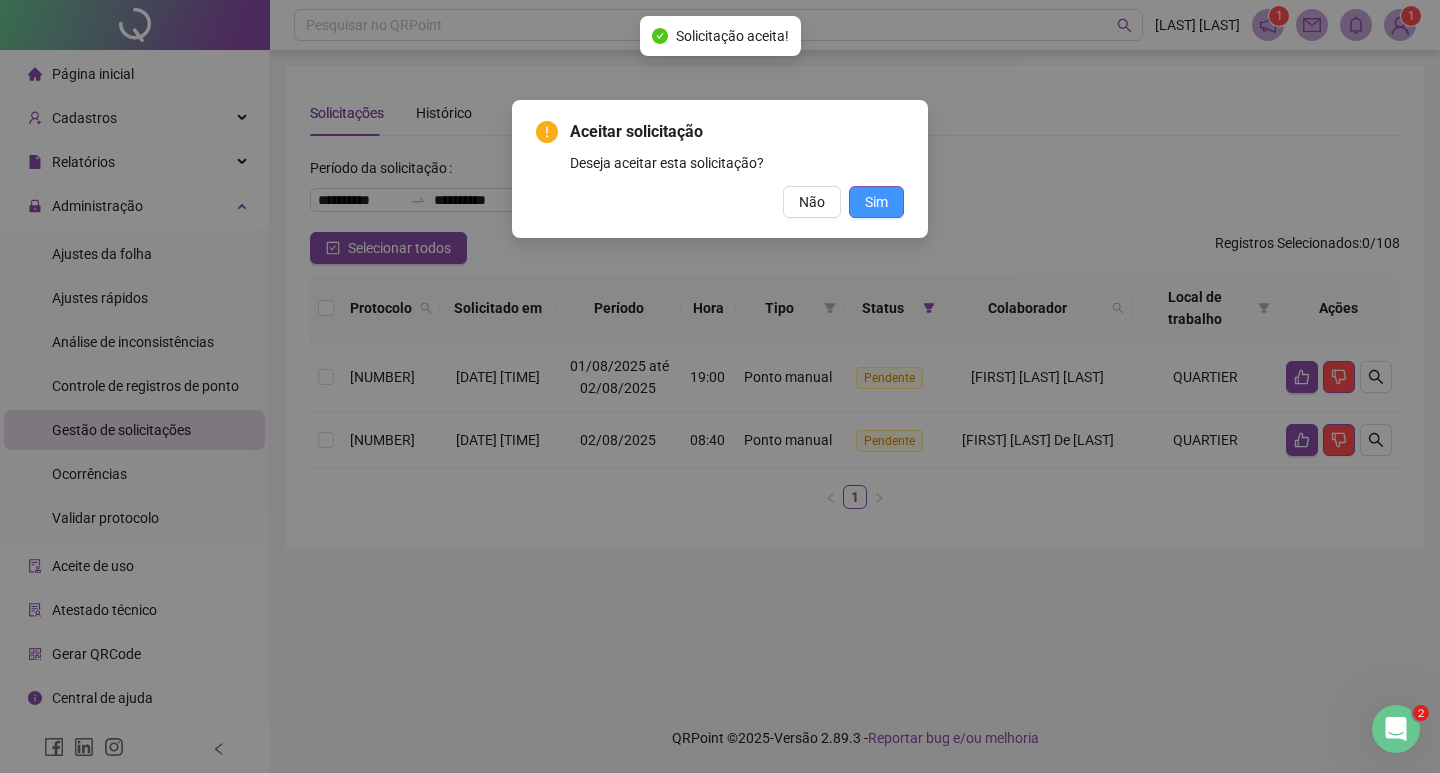 click on "Sim" at bounding box center (876, 202) 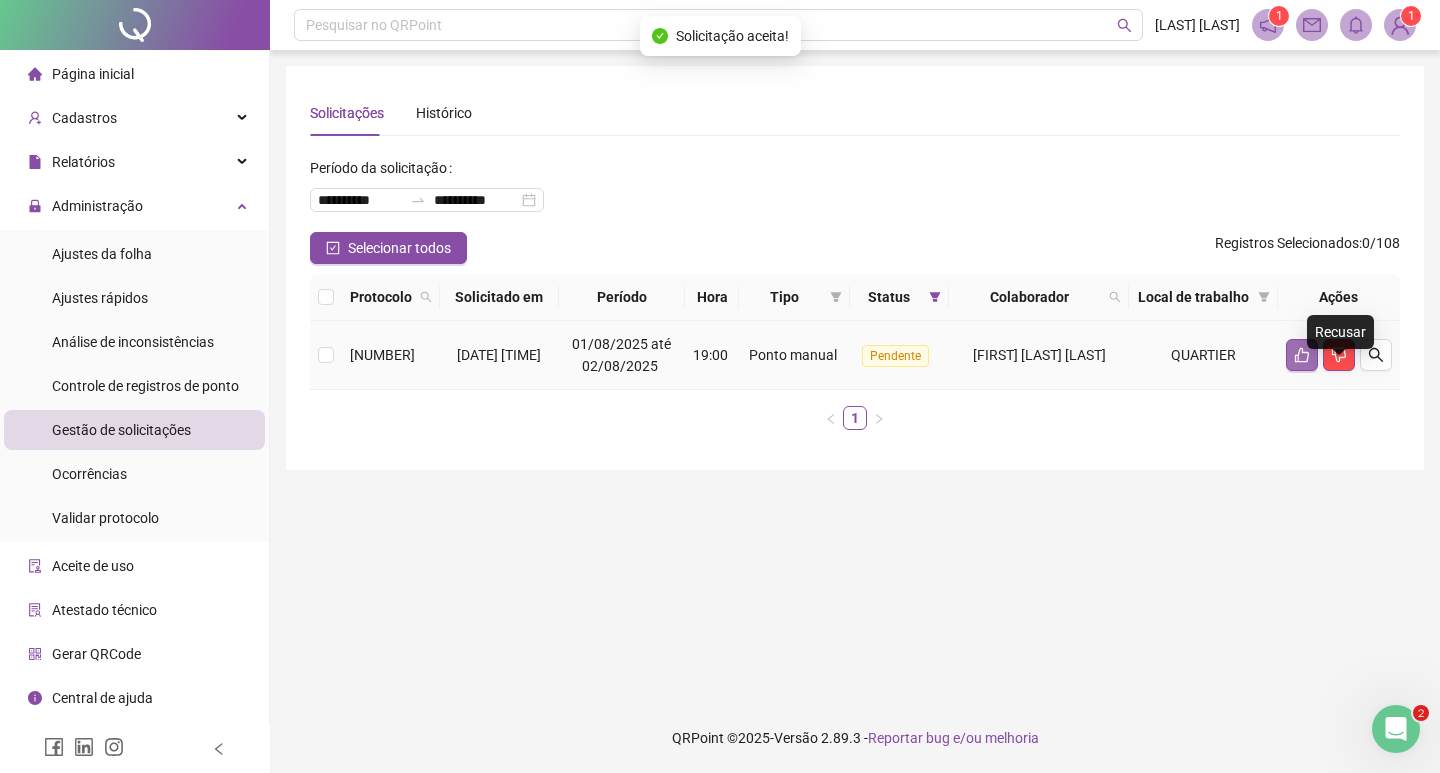 click at bounding box center (1302, 355) 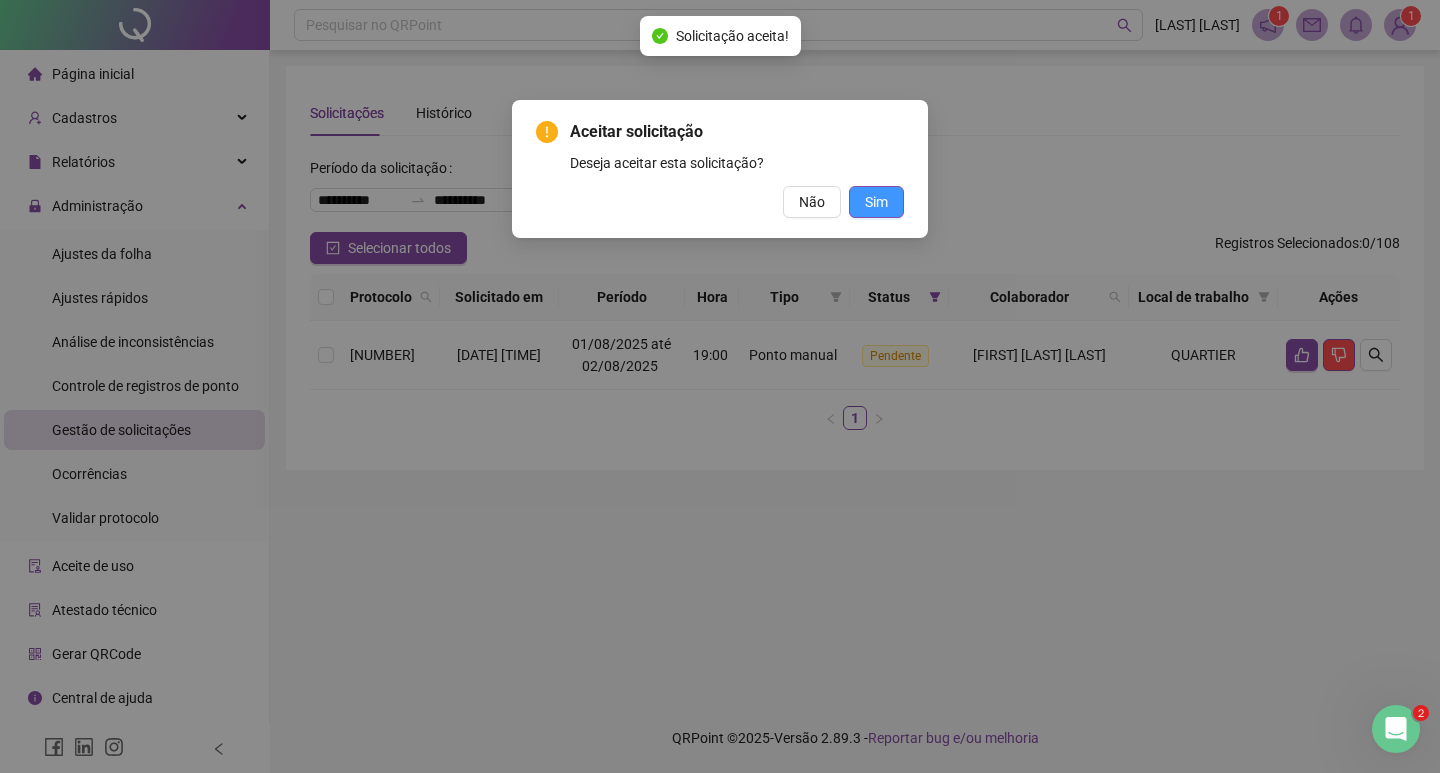click on "Sim" at bounding box center (876, 202) 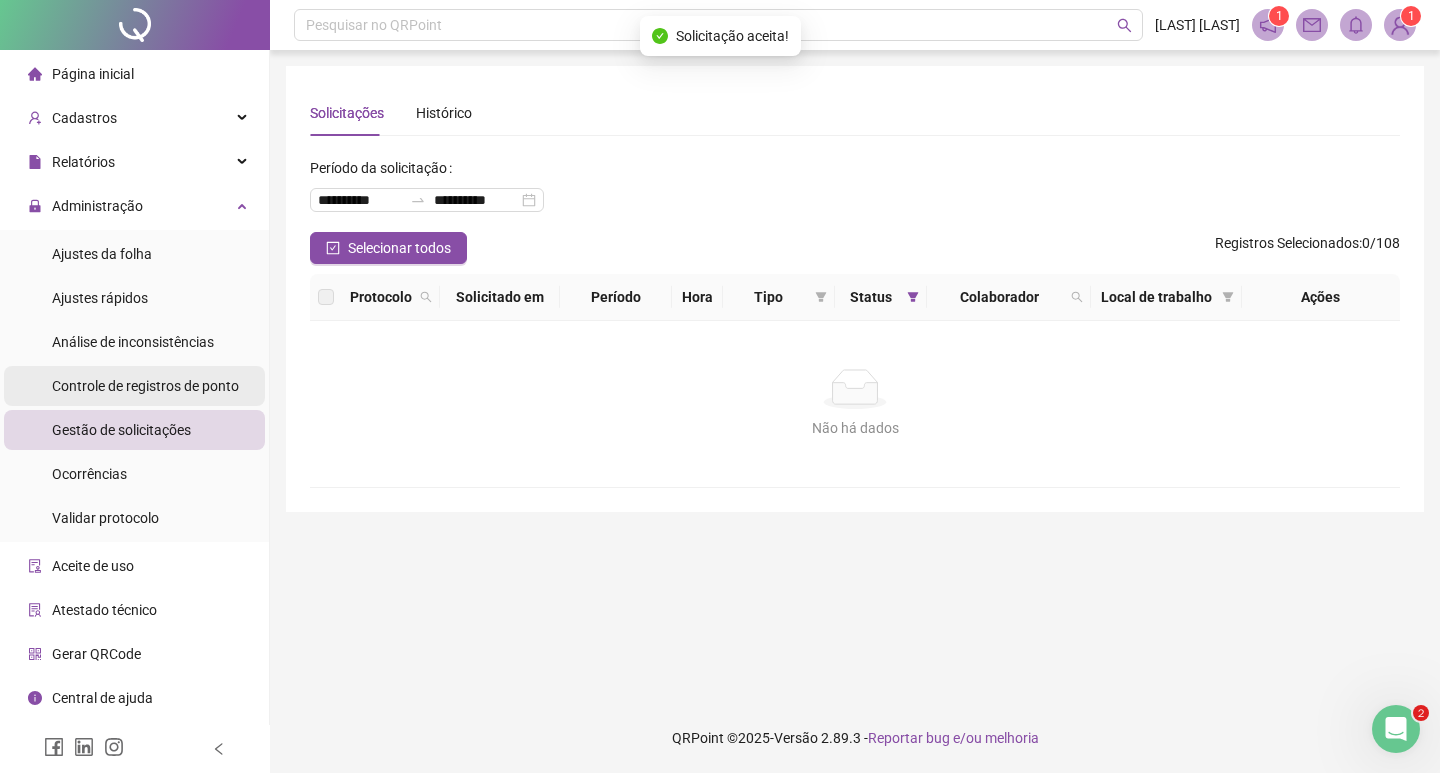 click on "Controle de registros de ponto" at bounding box center [145, 386] 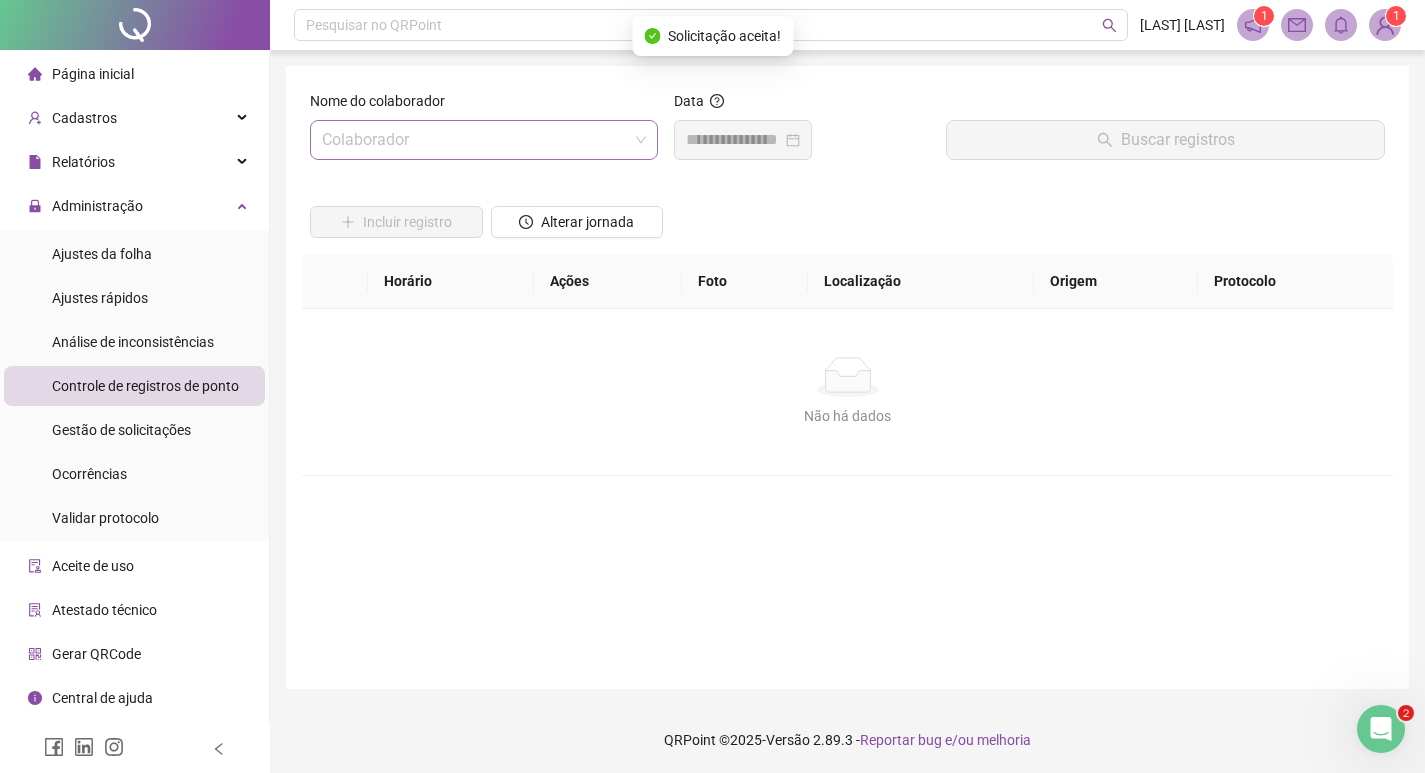 click at bounding box center (475, 140) 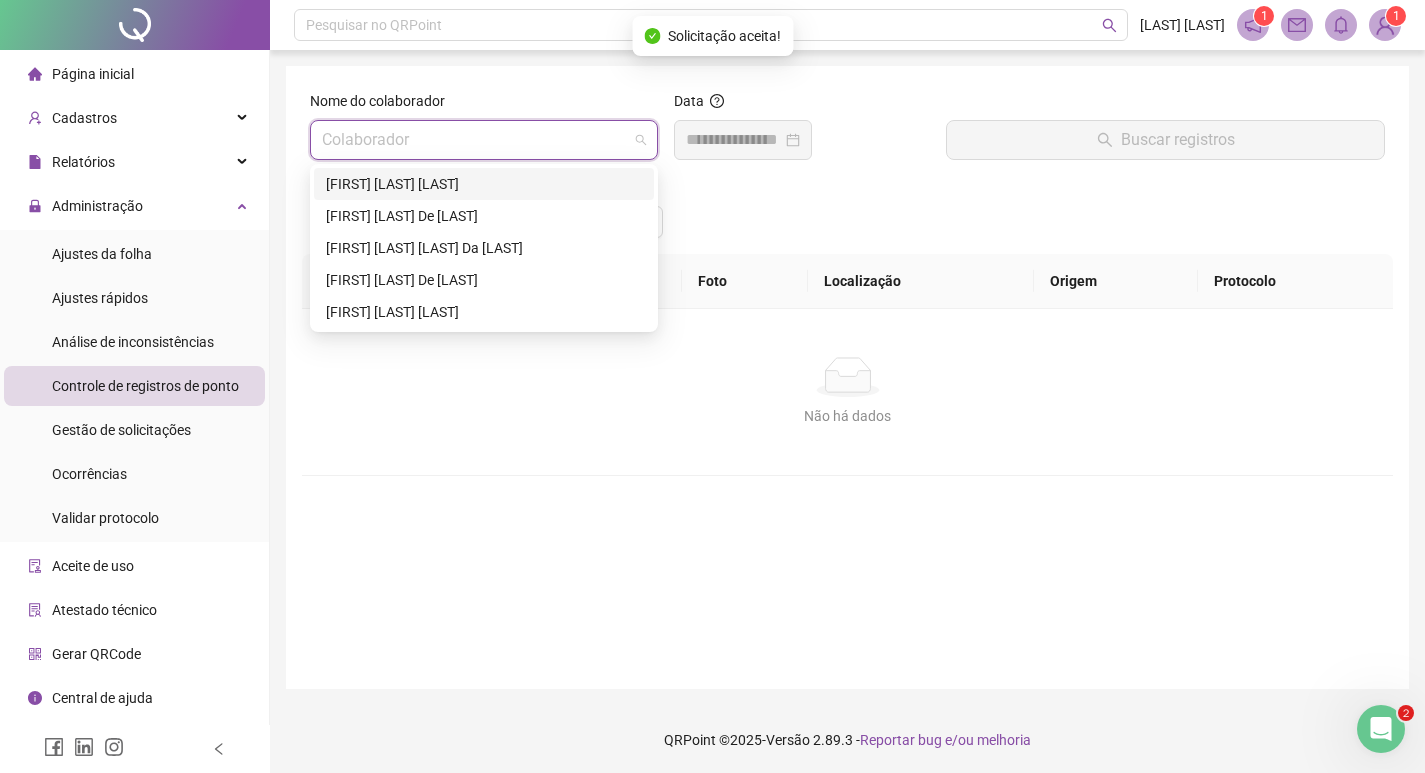 click on "[FIRST] [LAST] [LAST]" at bounding box center [484, 184] 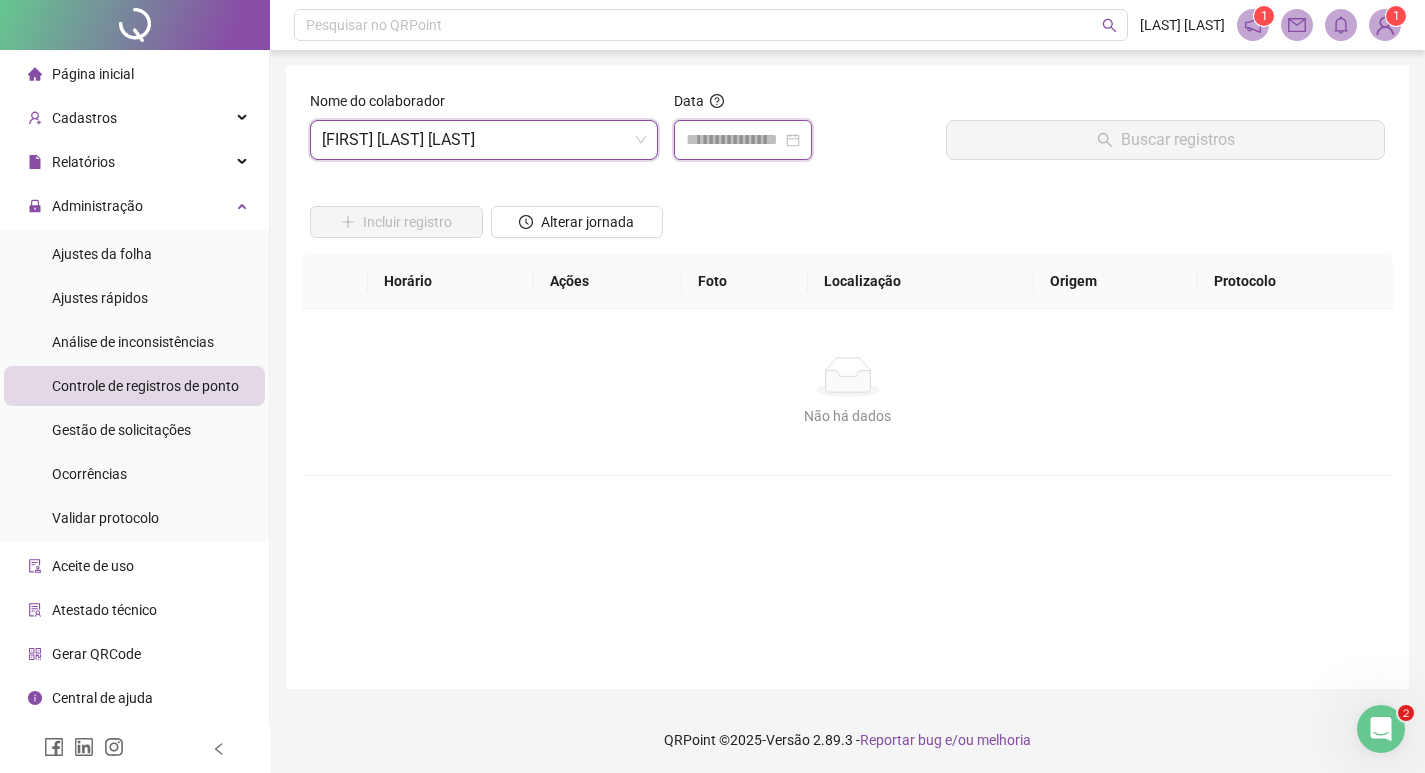 click at bounding box center (734, 140) 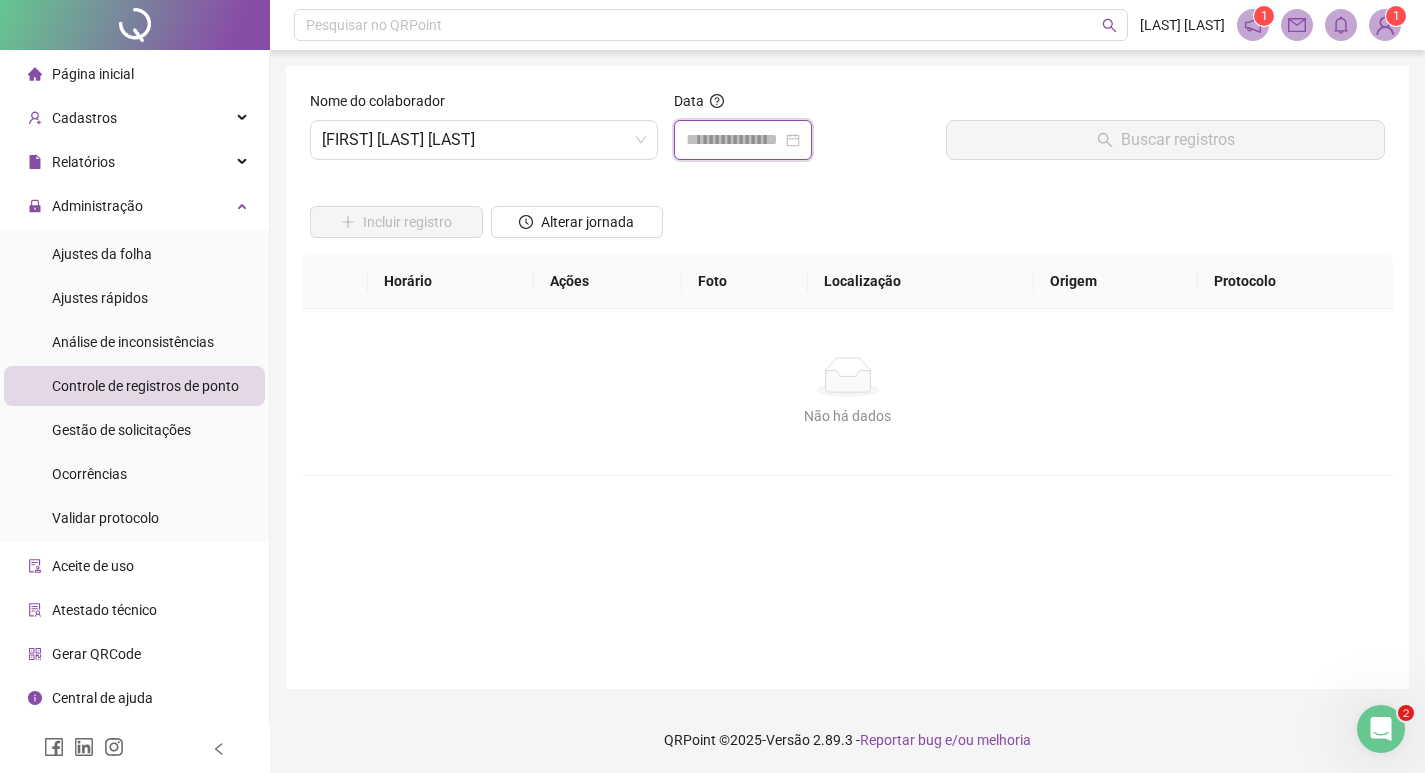 type on "**********" 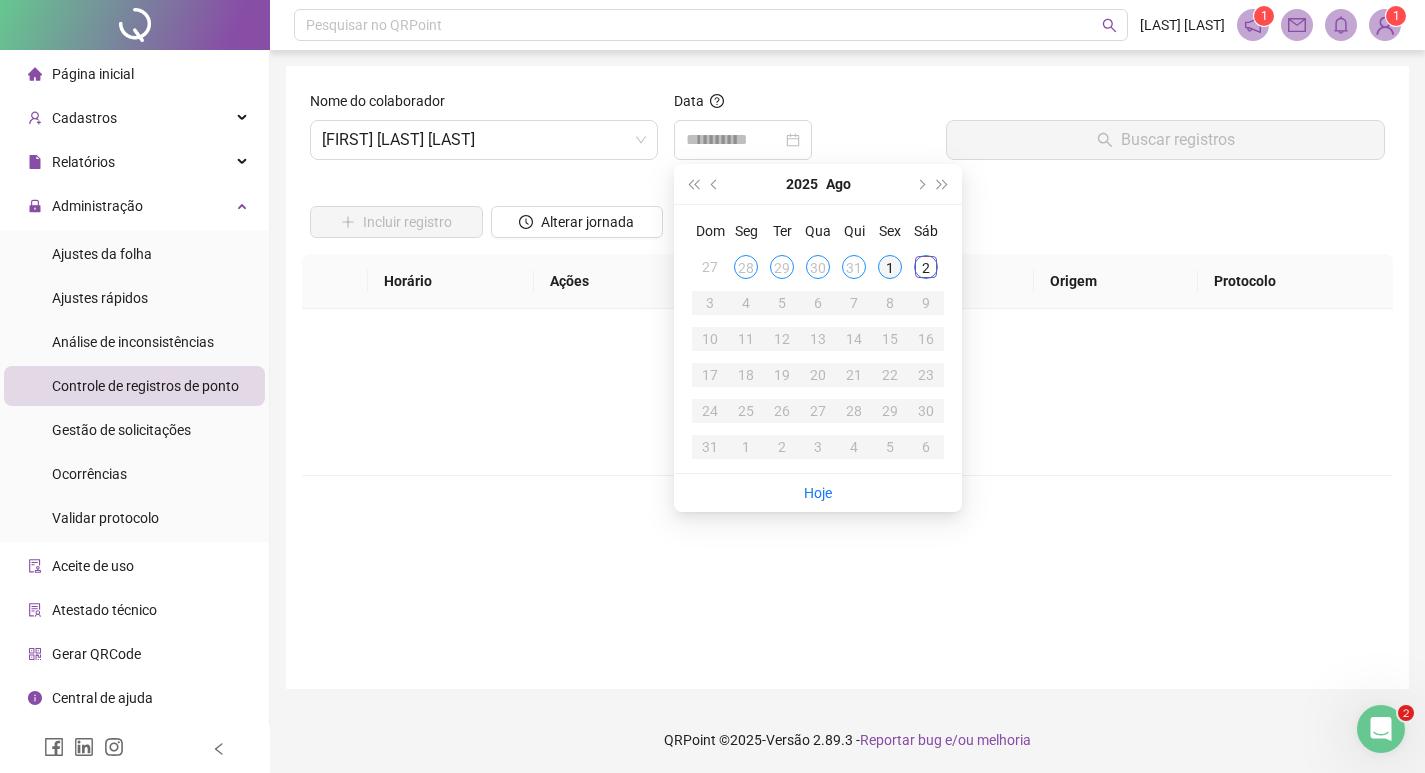 click on "1" at bounding box center [890, 267] 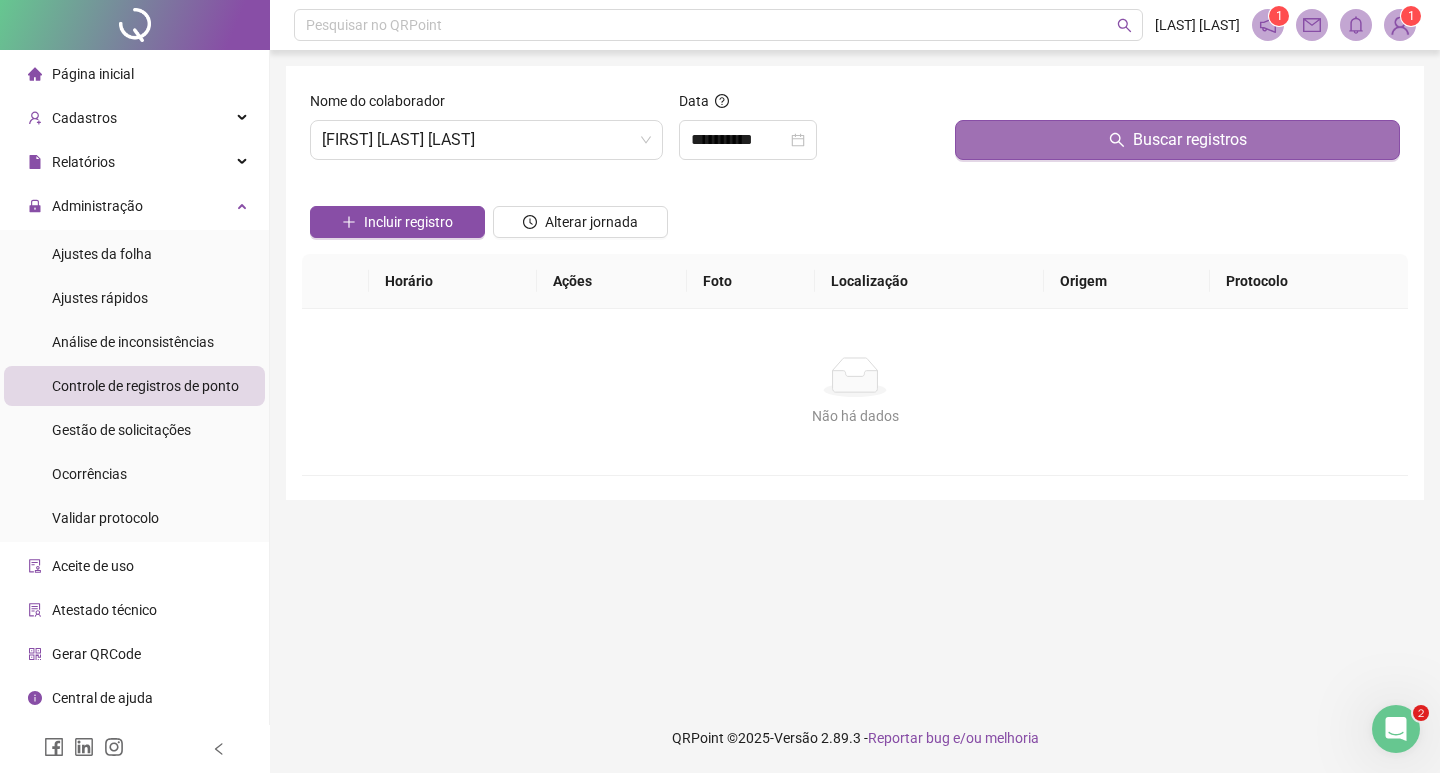 click on "Buscar registros" at bounding box center (1177, 140) 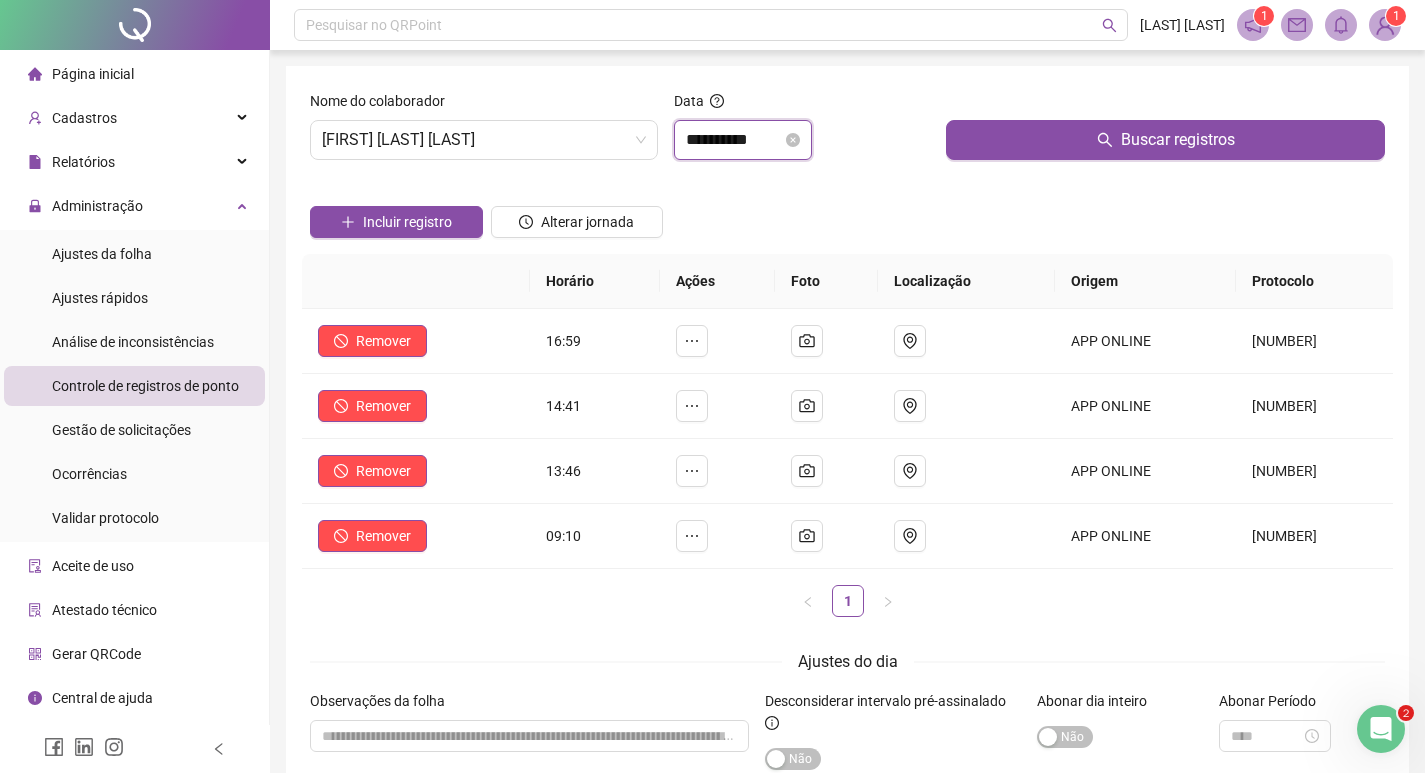 click on "**********" at bounding box center [734, 140] 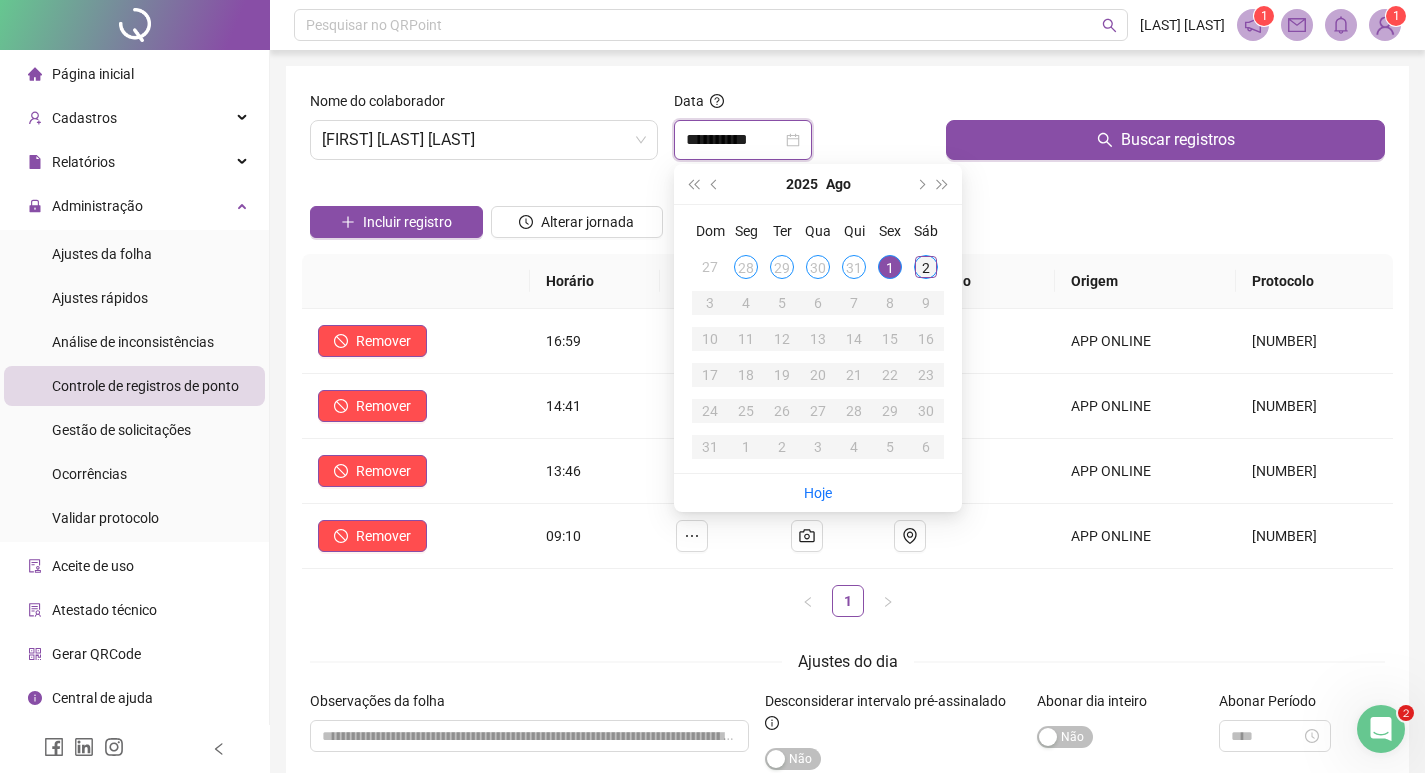 type on "**********" 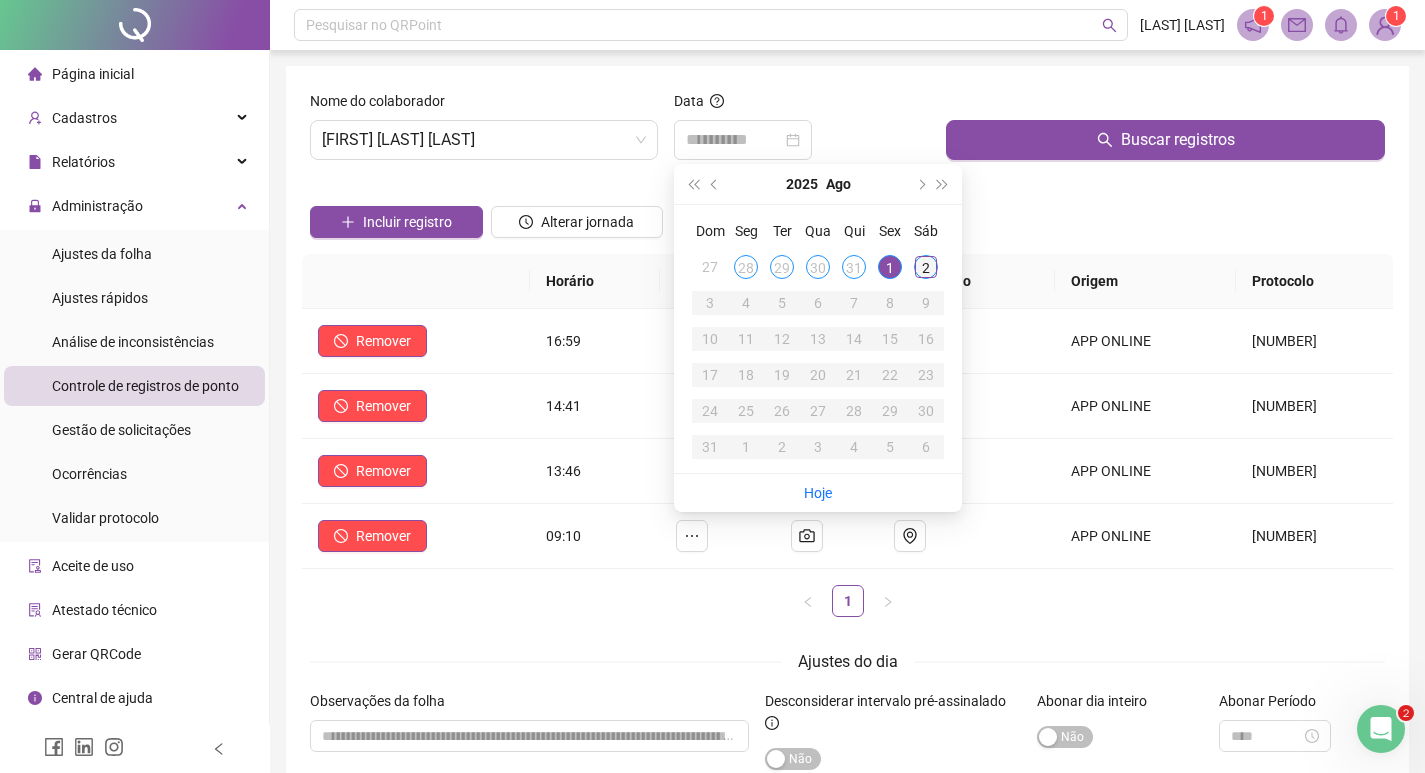 click on "2" at bounding box center (926, 267) 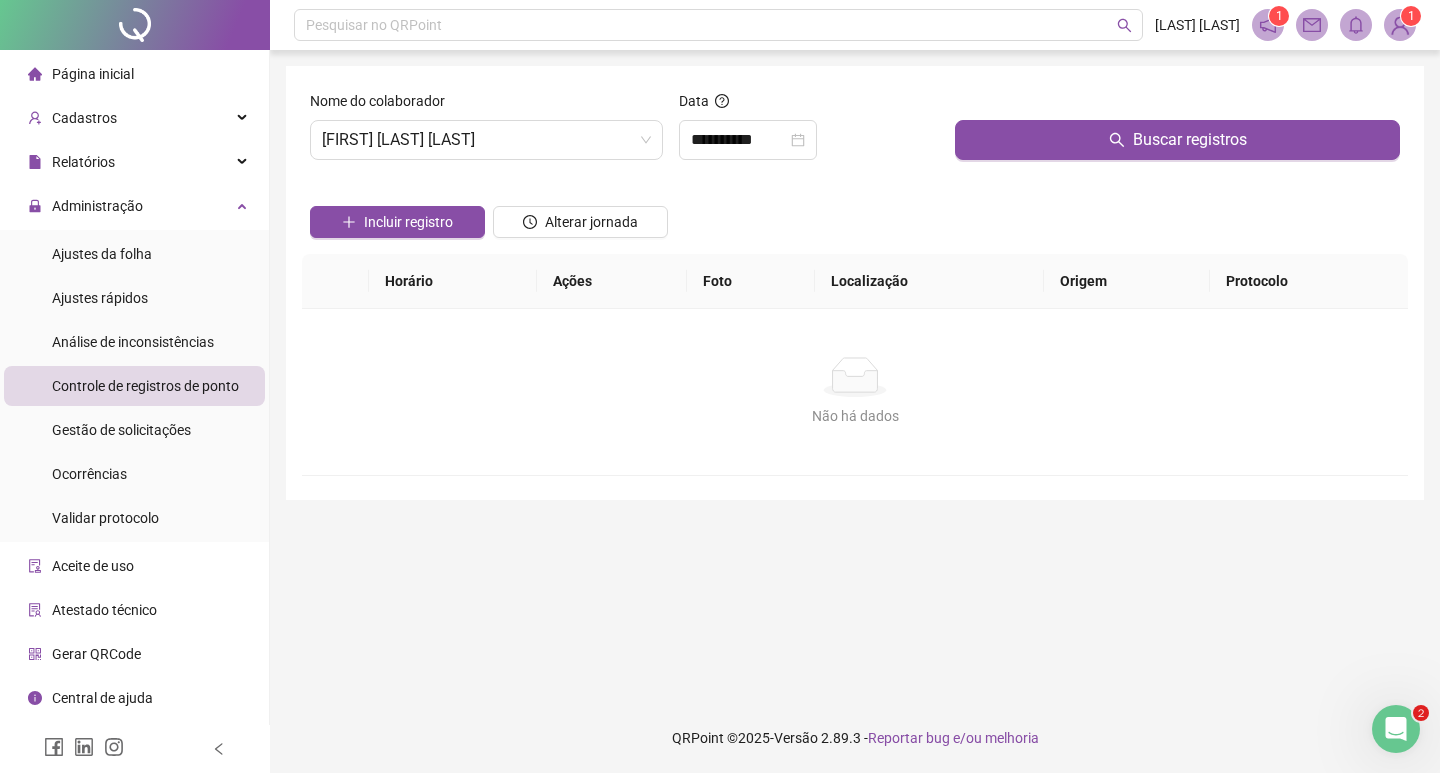 click at bounding box center (1177, 105) 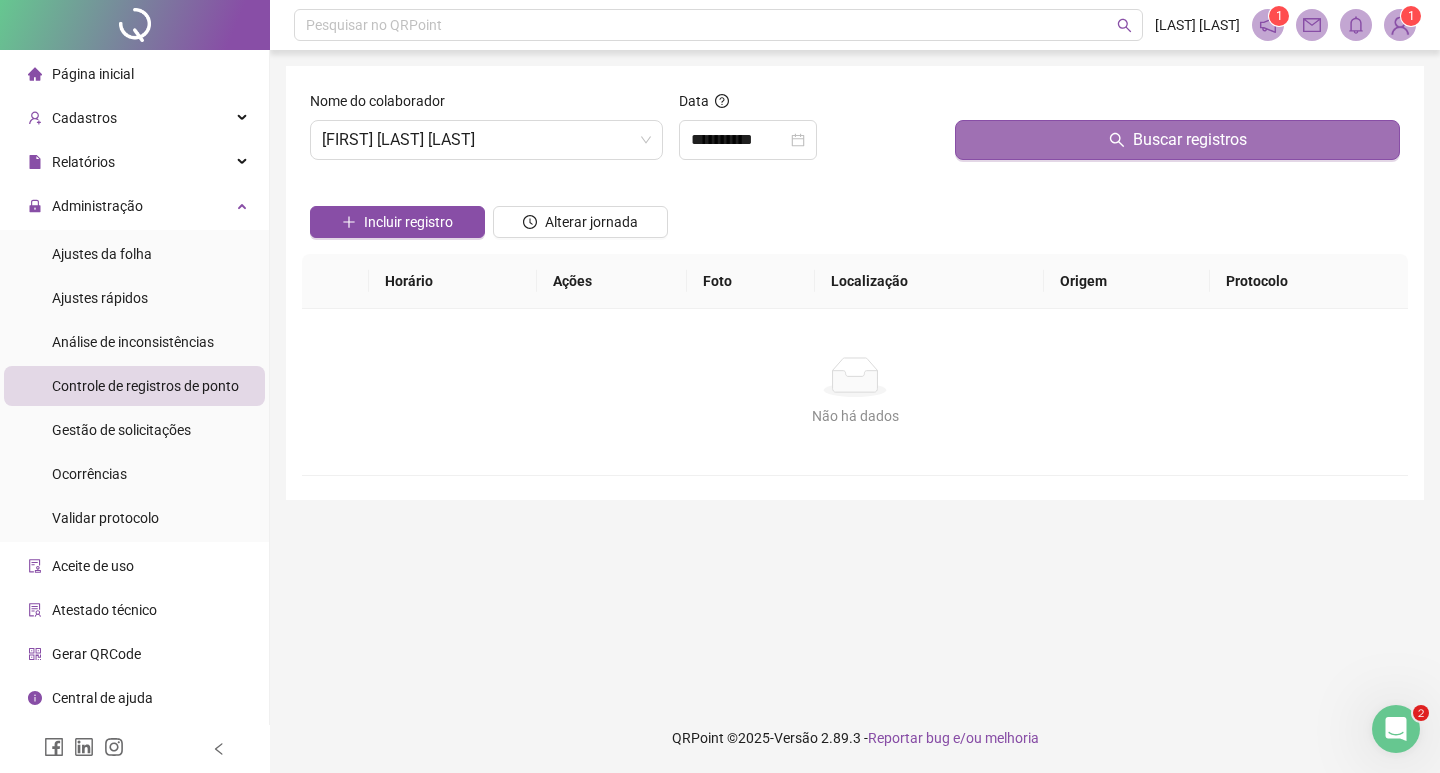click on "Buscar registros" at bounding box center [1177, 140] 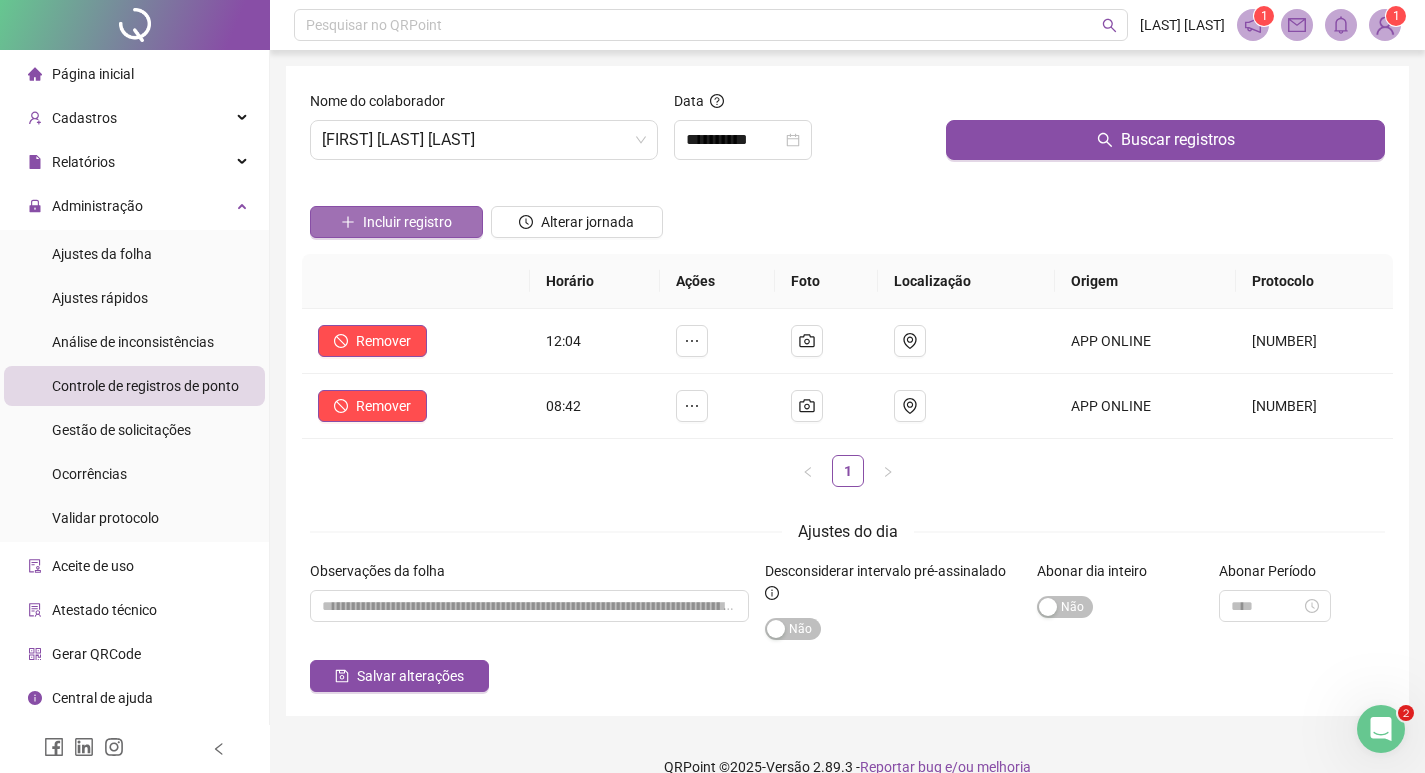 click on "Incluir registro" at bounding box center [407, 222] 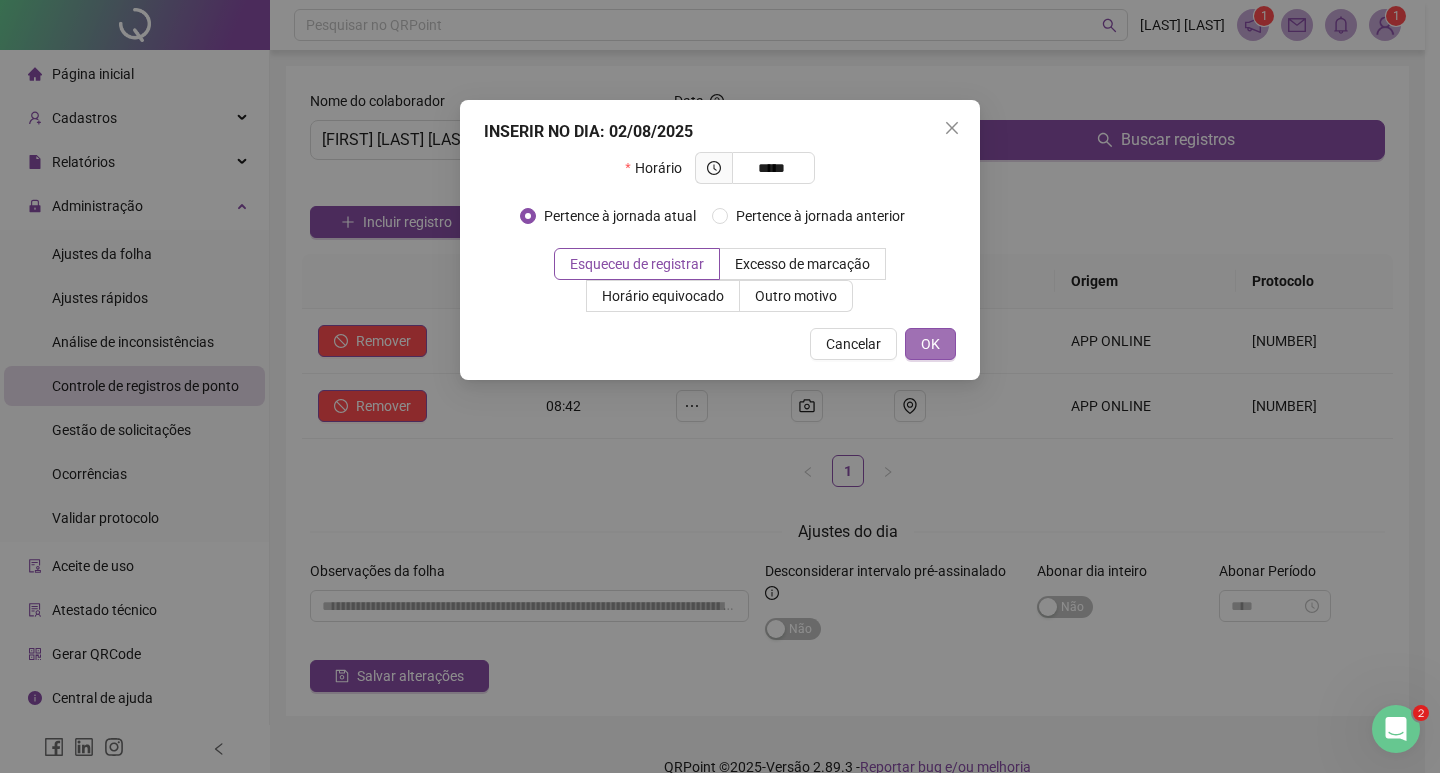 type on "*****" 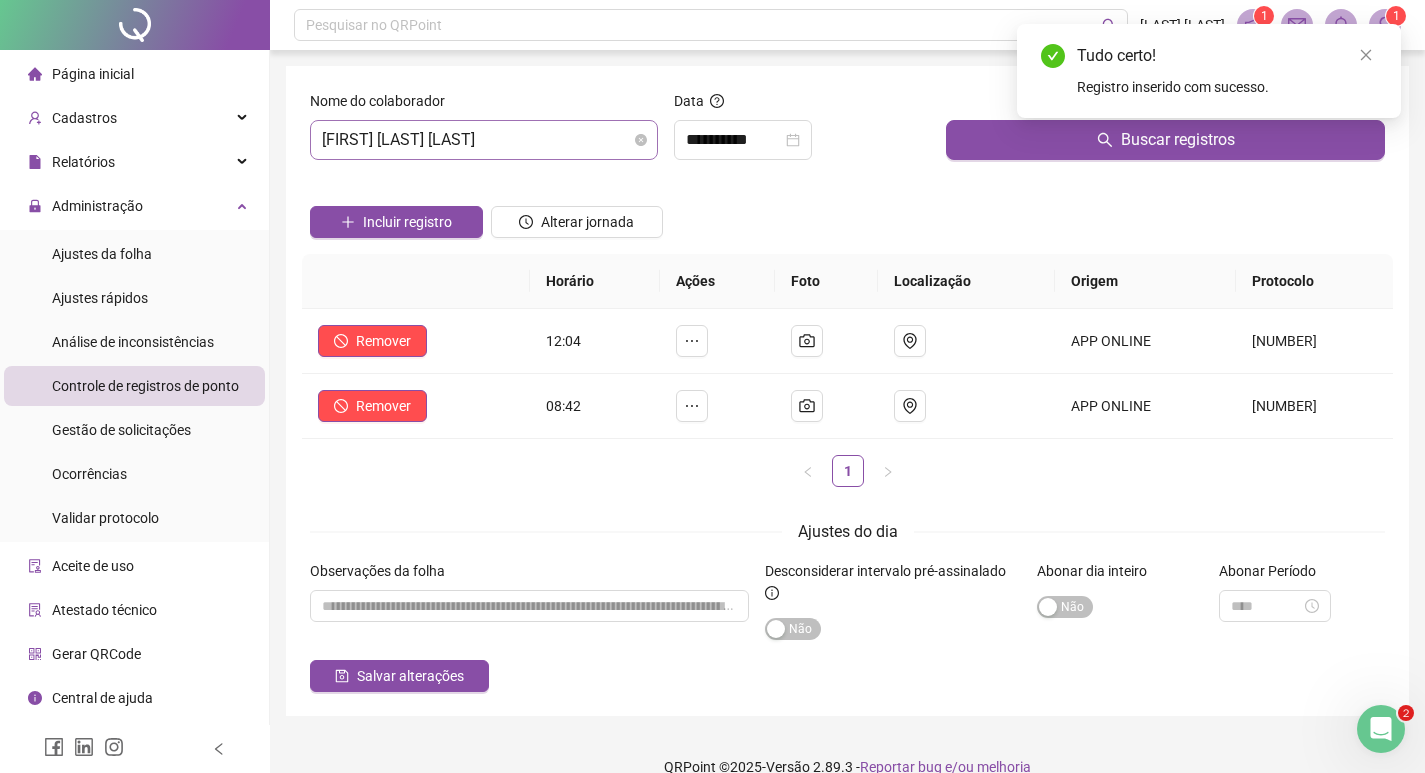 click on "[FIRST] [LAST] [LAST]" at bounding box center (484, 140) 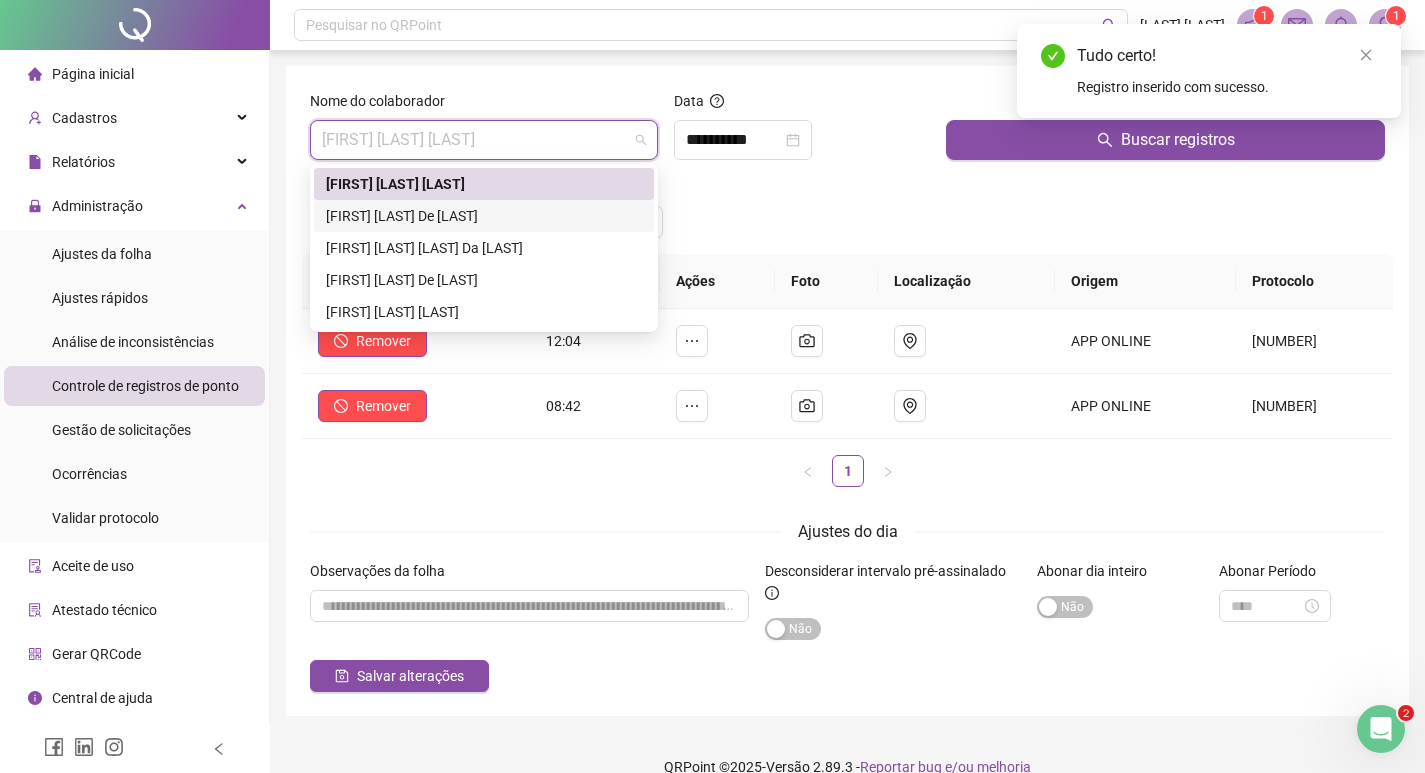 click on "[FIRST] [LAST] De [LAST]" at bounding box center (484, 216) 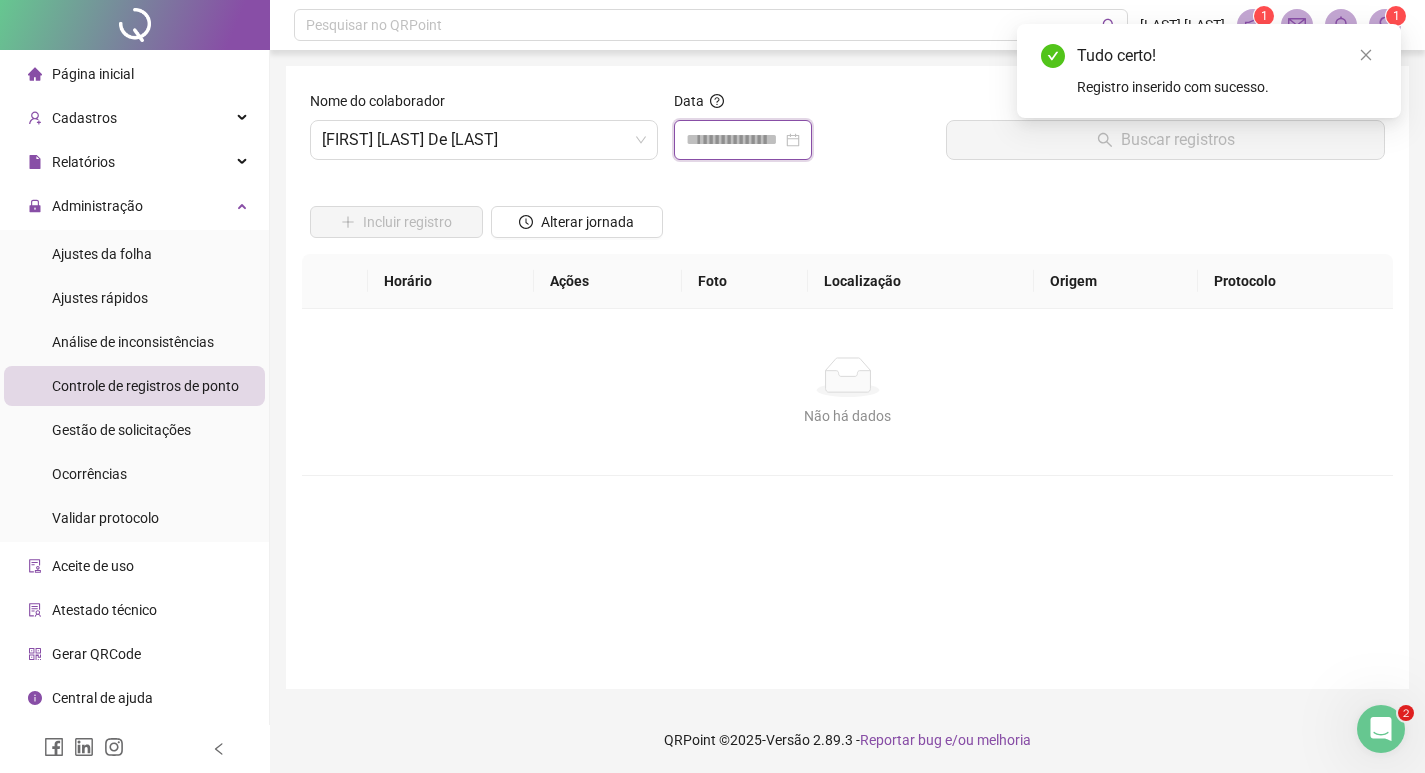 click at bounding box center [734, 140] 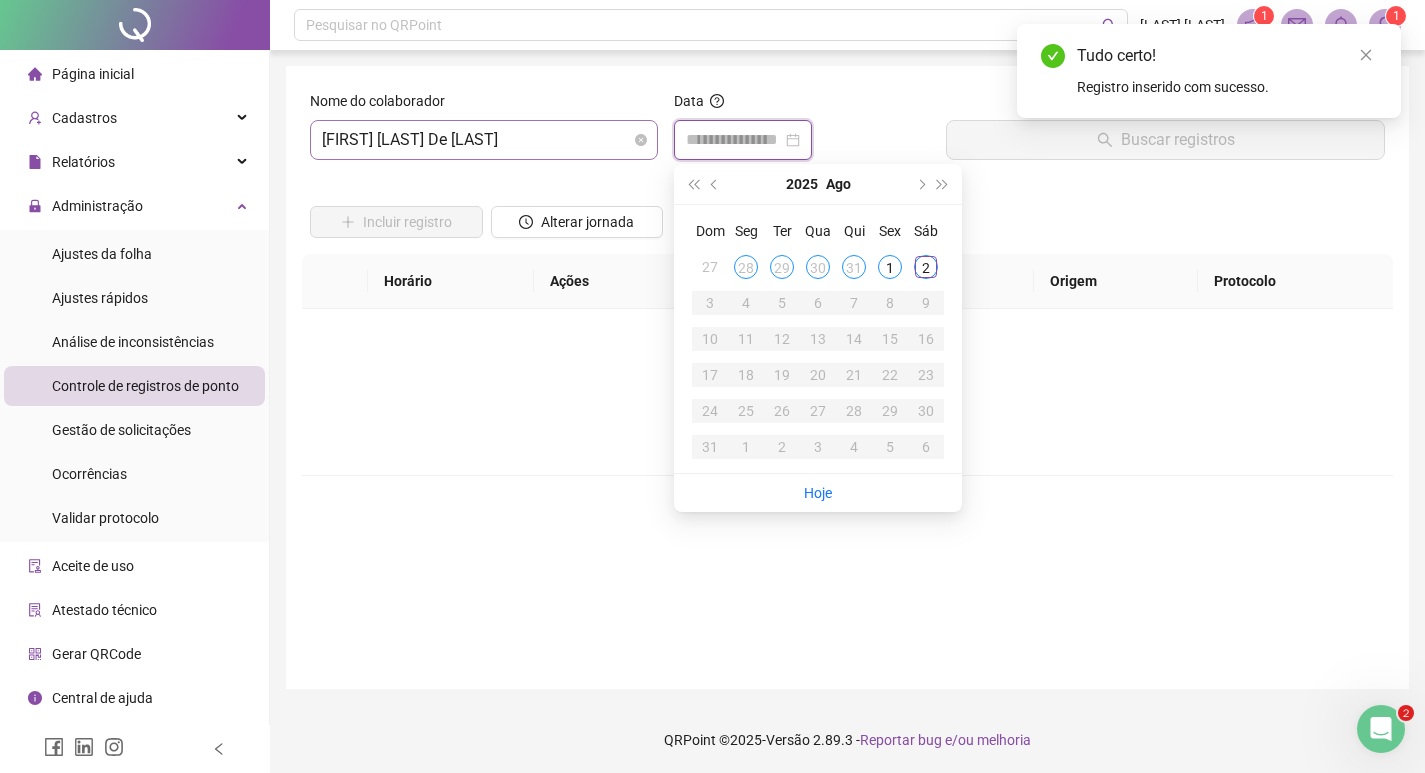 click on "[FIRST] [LAST] De [LAST]" at bounding box center (484, 140) 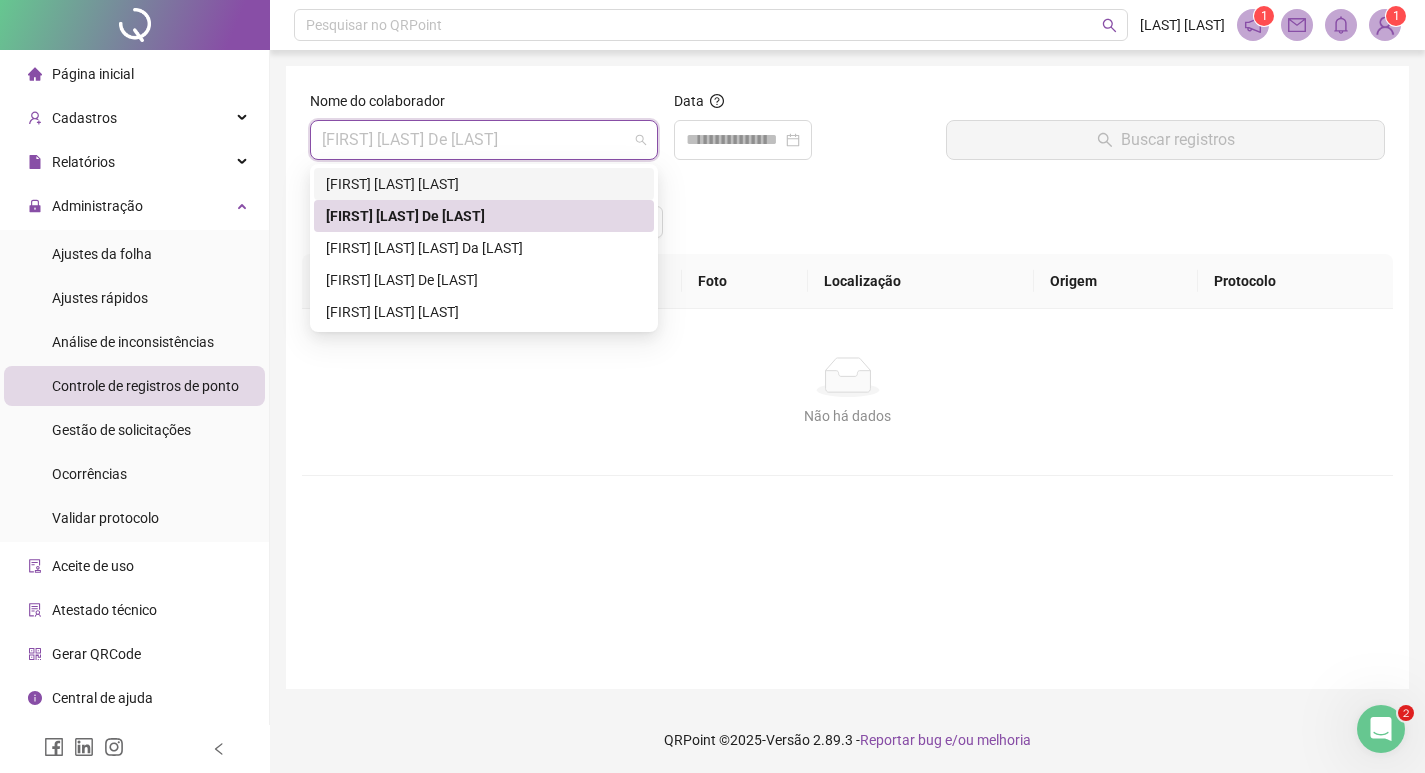click on "[FIRST] [LAST] [LAST]" at bounding box center (484, 184) 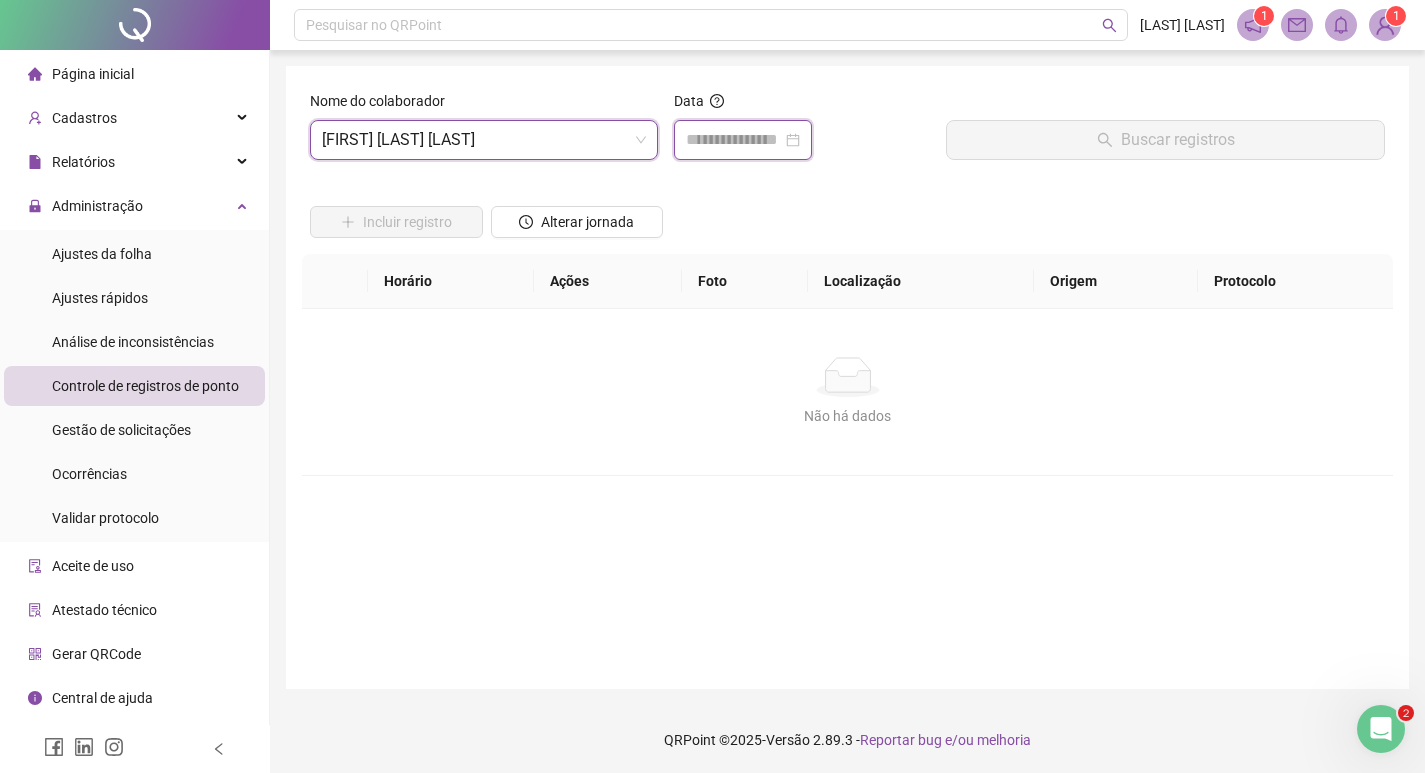 click at bounding box center (734, 140) 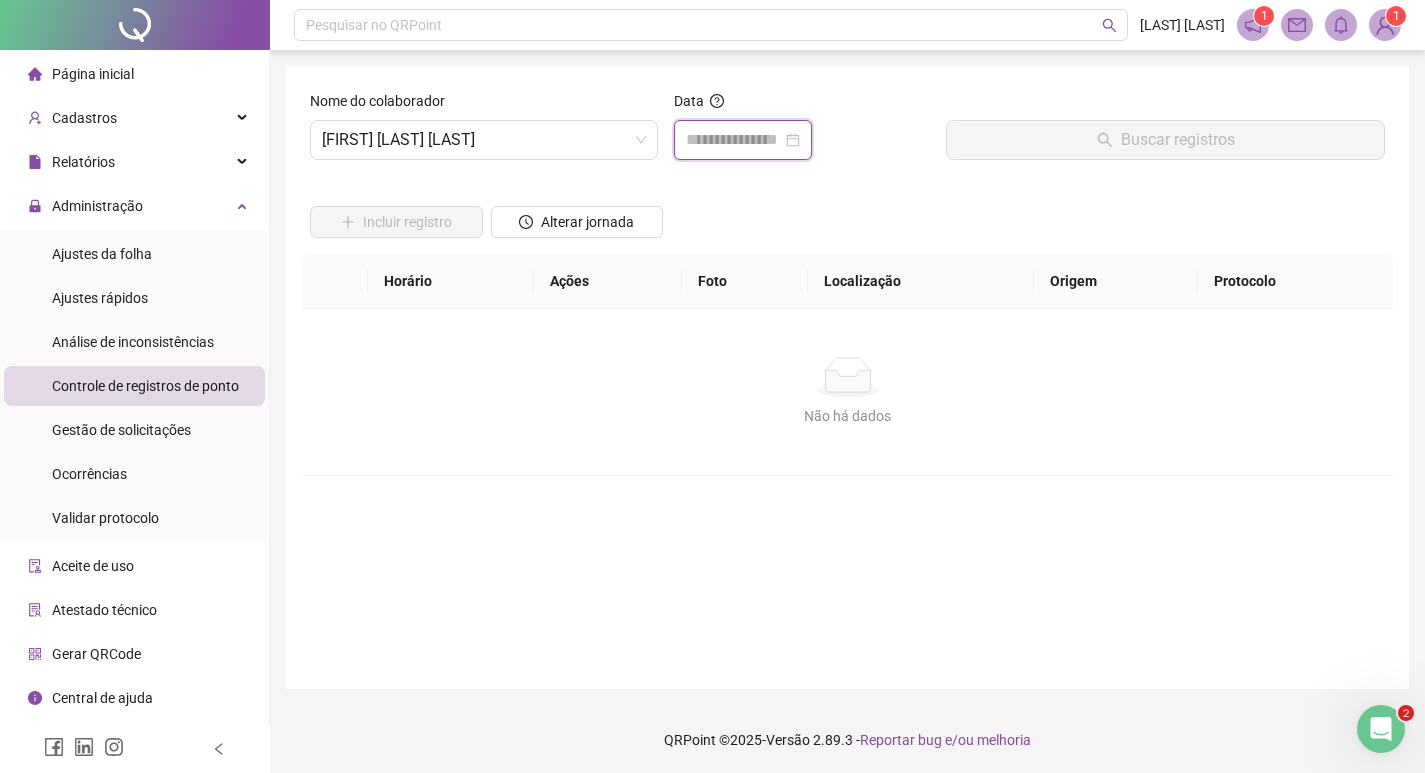 type on "**********" 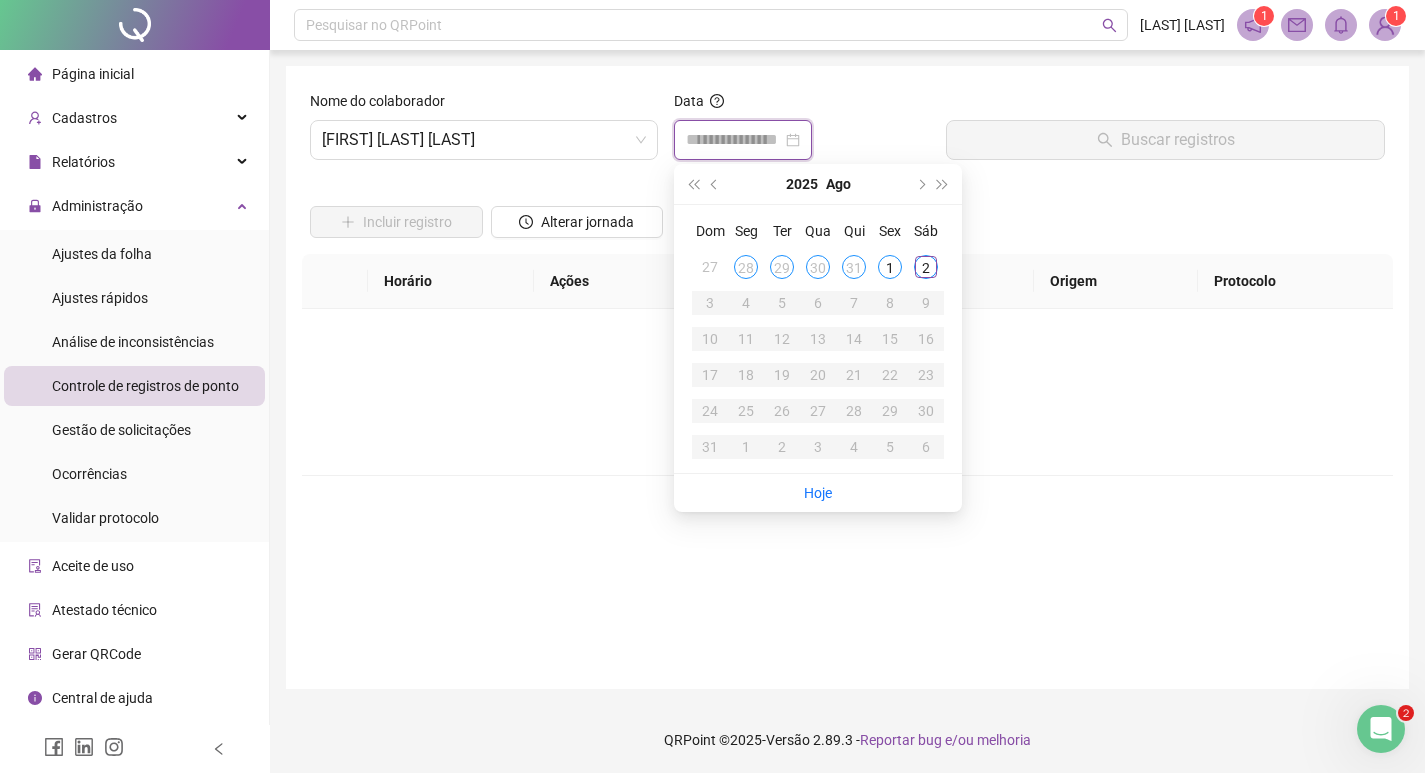 type on "**********" 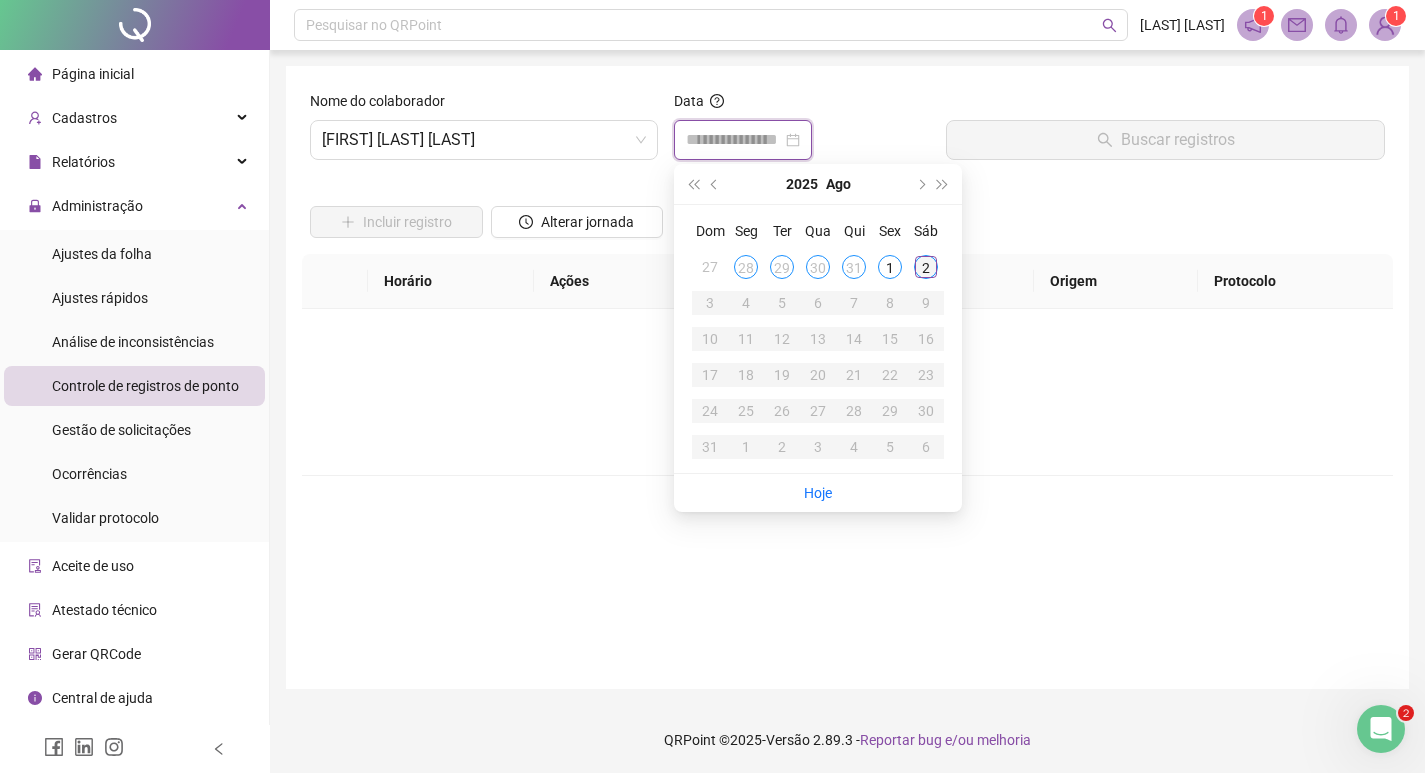 type on "**********" 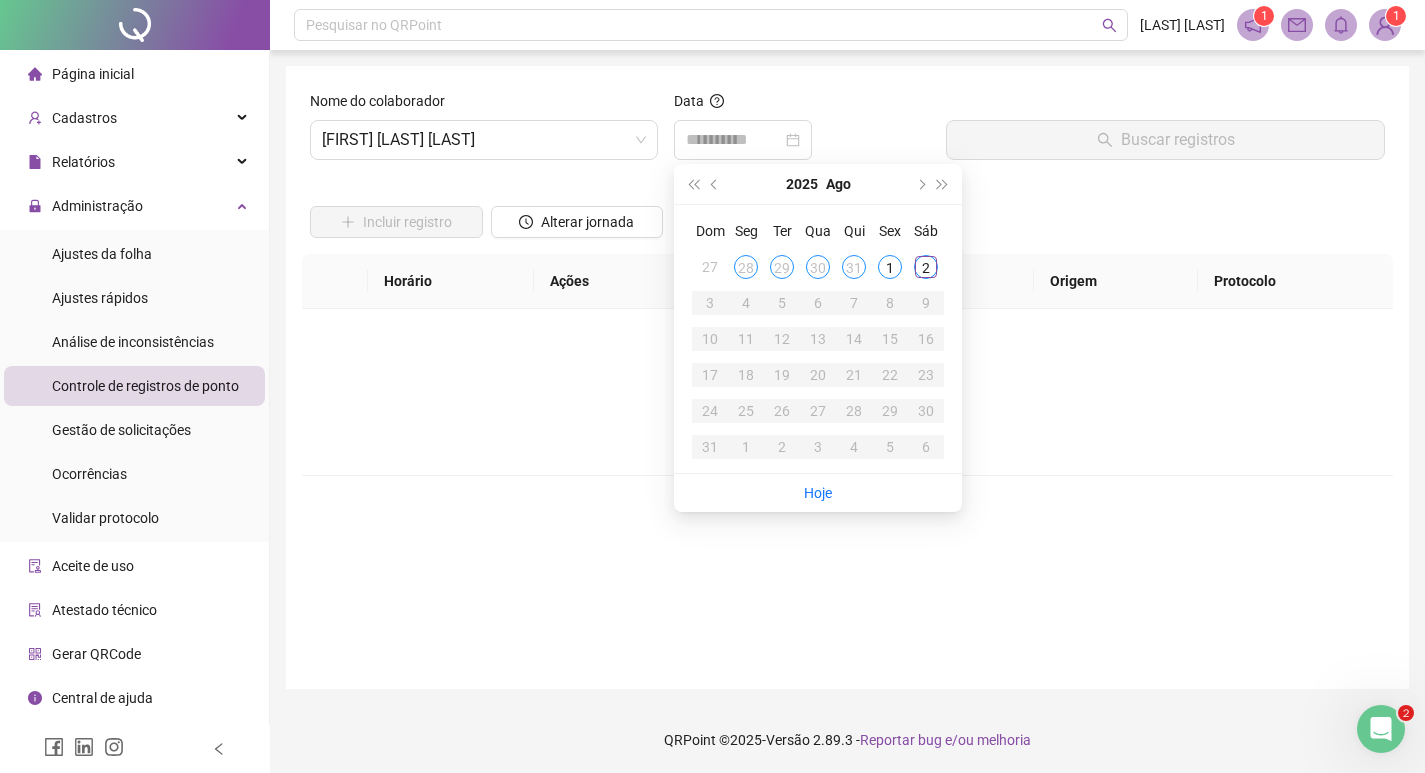 click on "2" at bounding box center [926, 267] 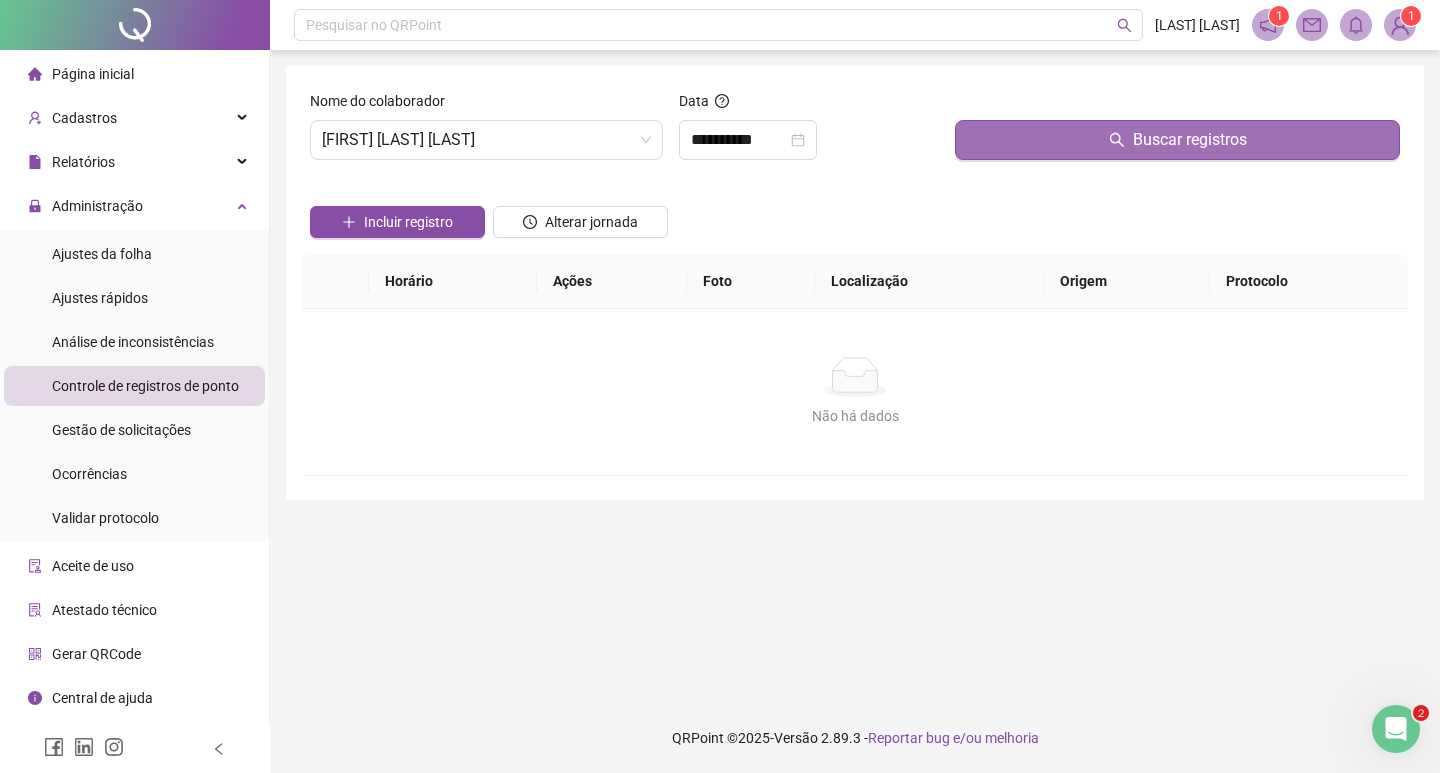 click on "Buscar registros" at bounding box center (1177, 140) 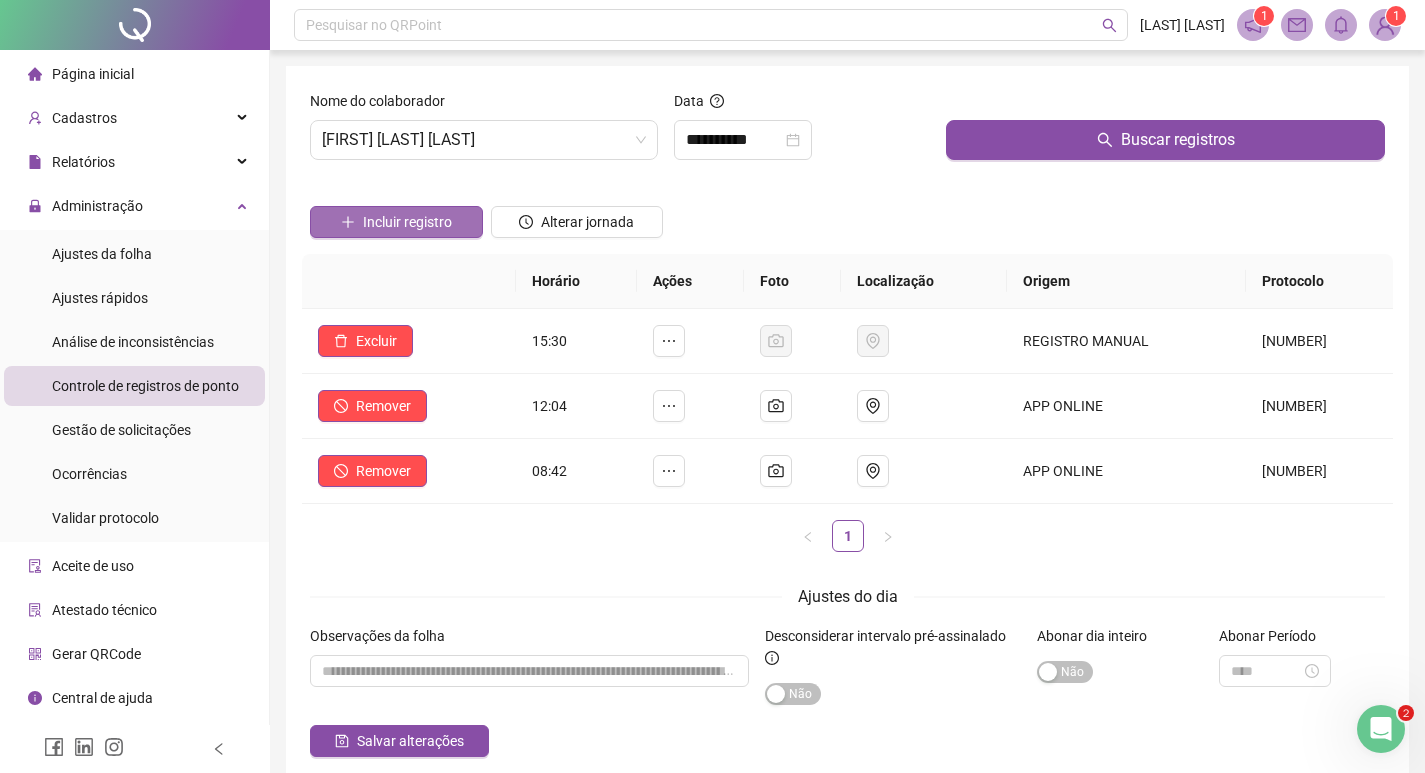 click on "Incluir registro" at bounding box center (407, 222) 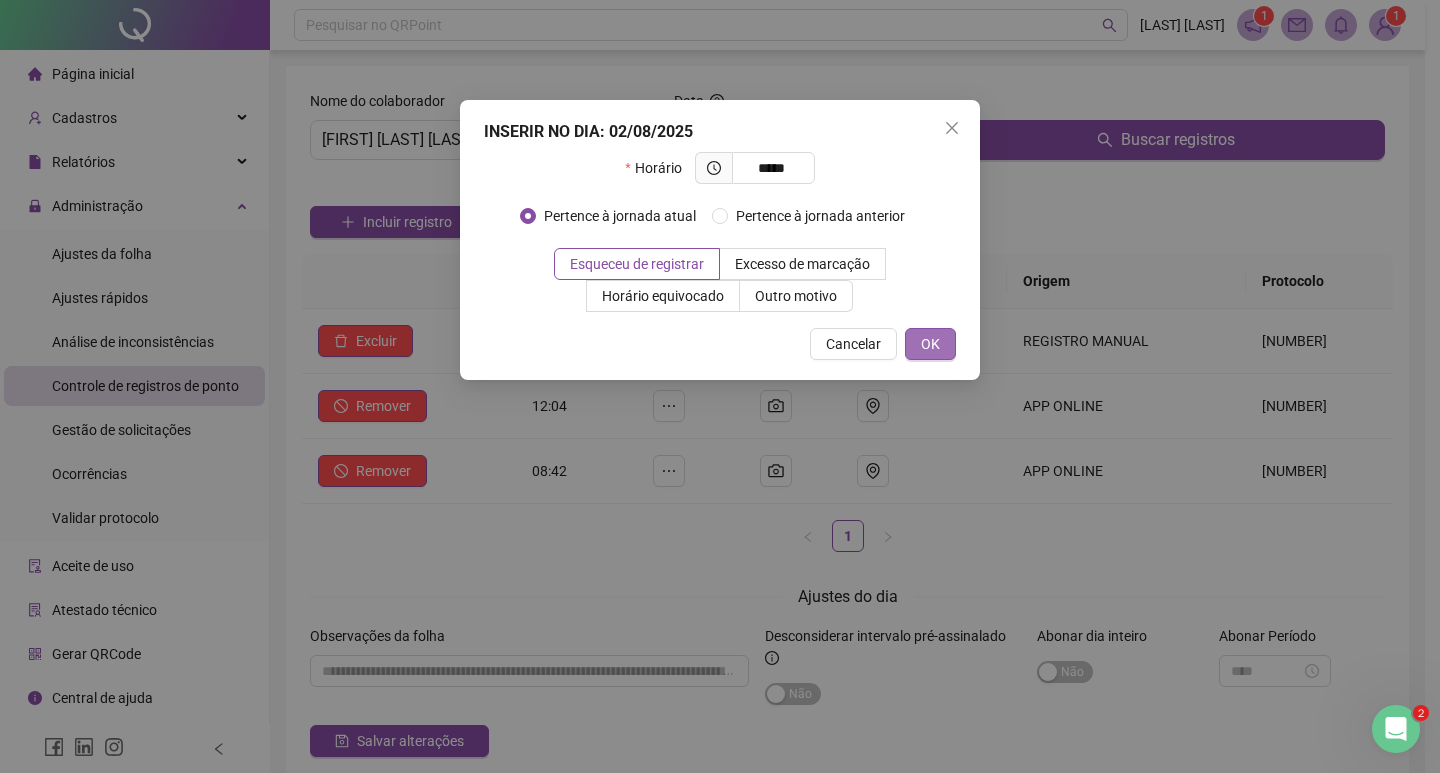 type on "*****" 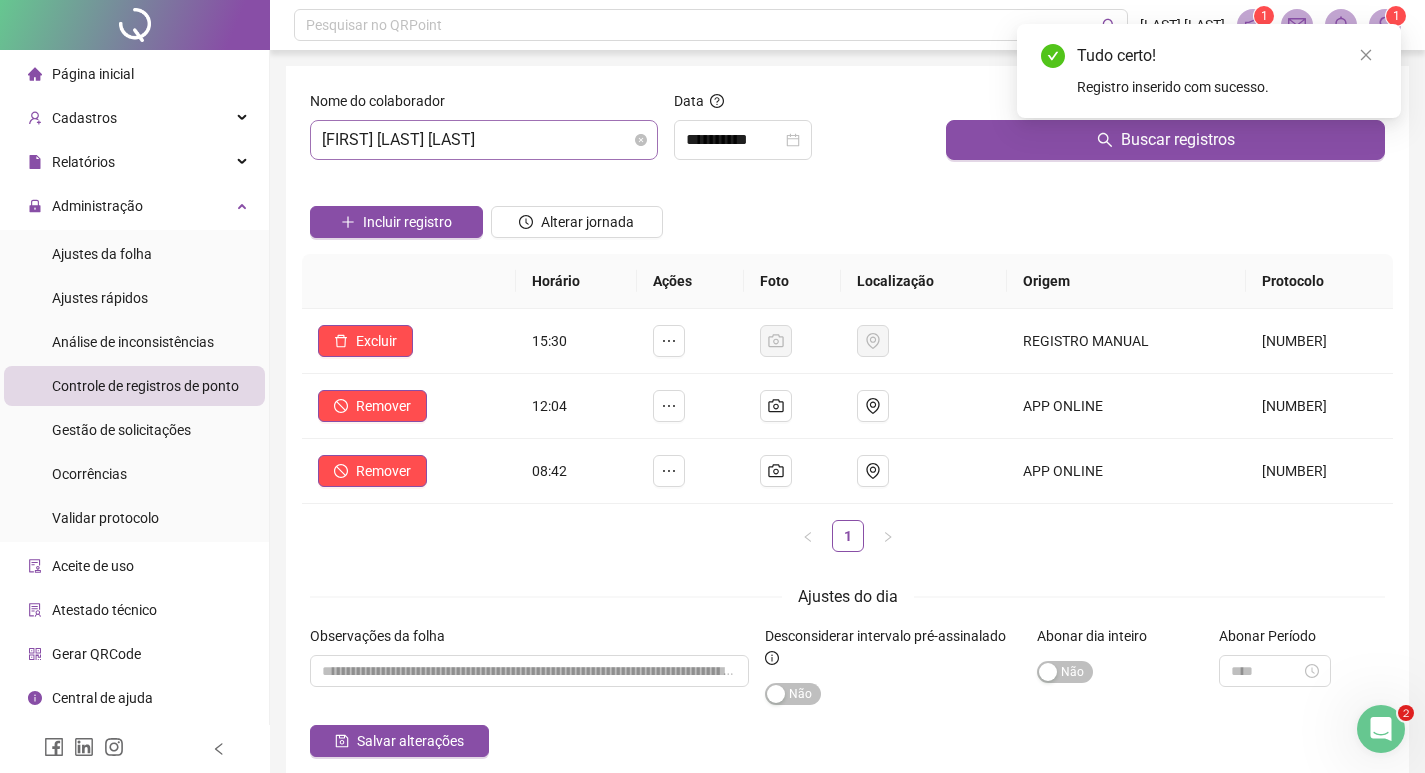 click on "[FIRST] [LAST] [LAST]" at bounding box center [484, 140] 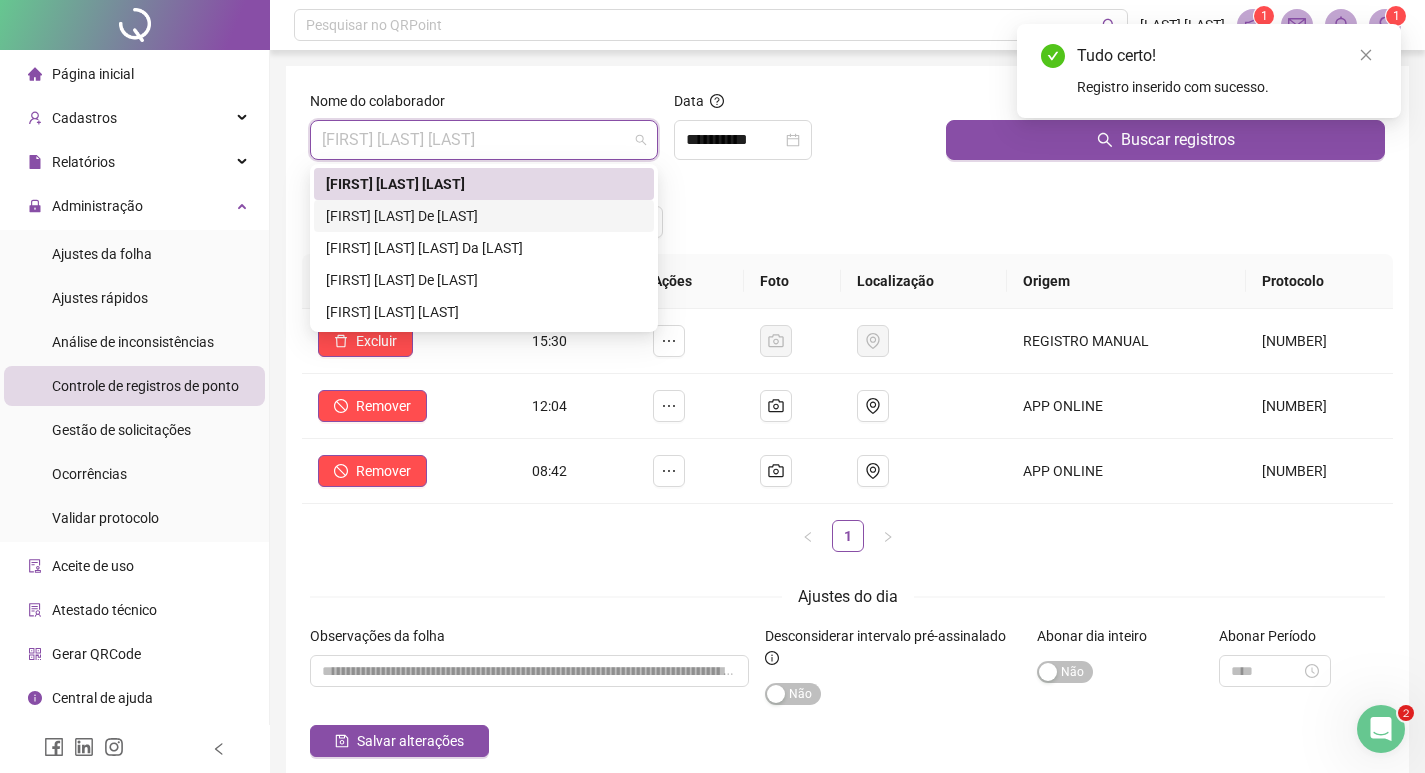 click on "[FIRST] [LAST] De [LAST]" at bounding box center [484, 216] 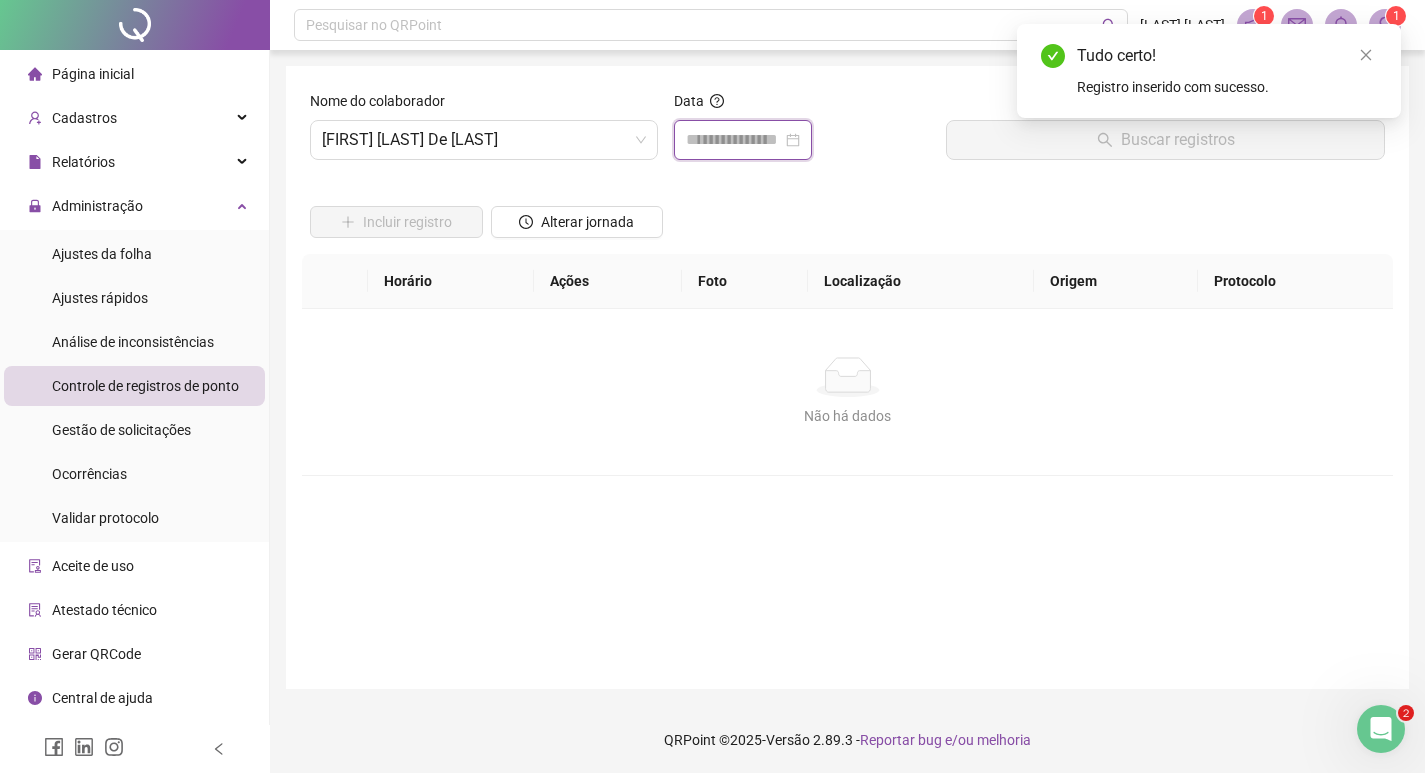 click at bounding box center (734, 140) 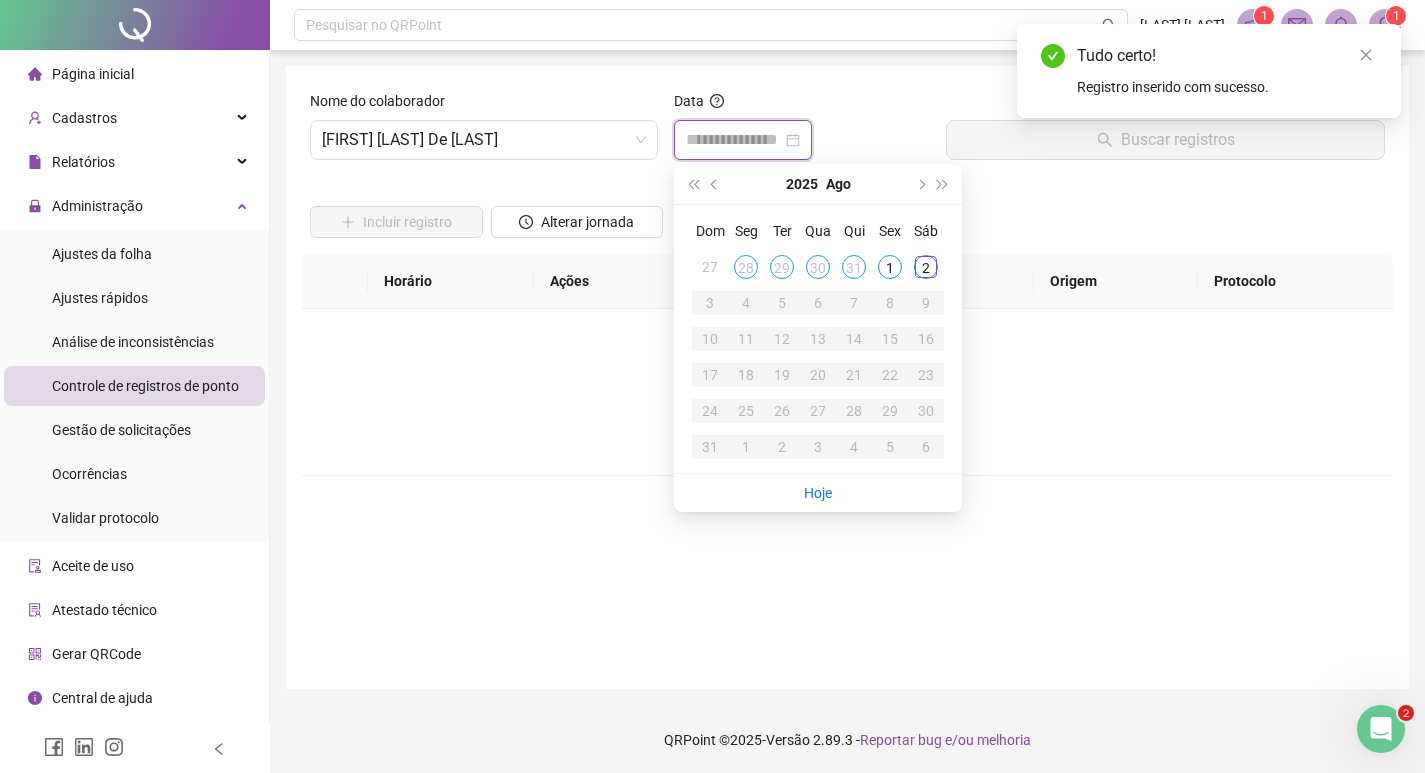 type on "**********" 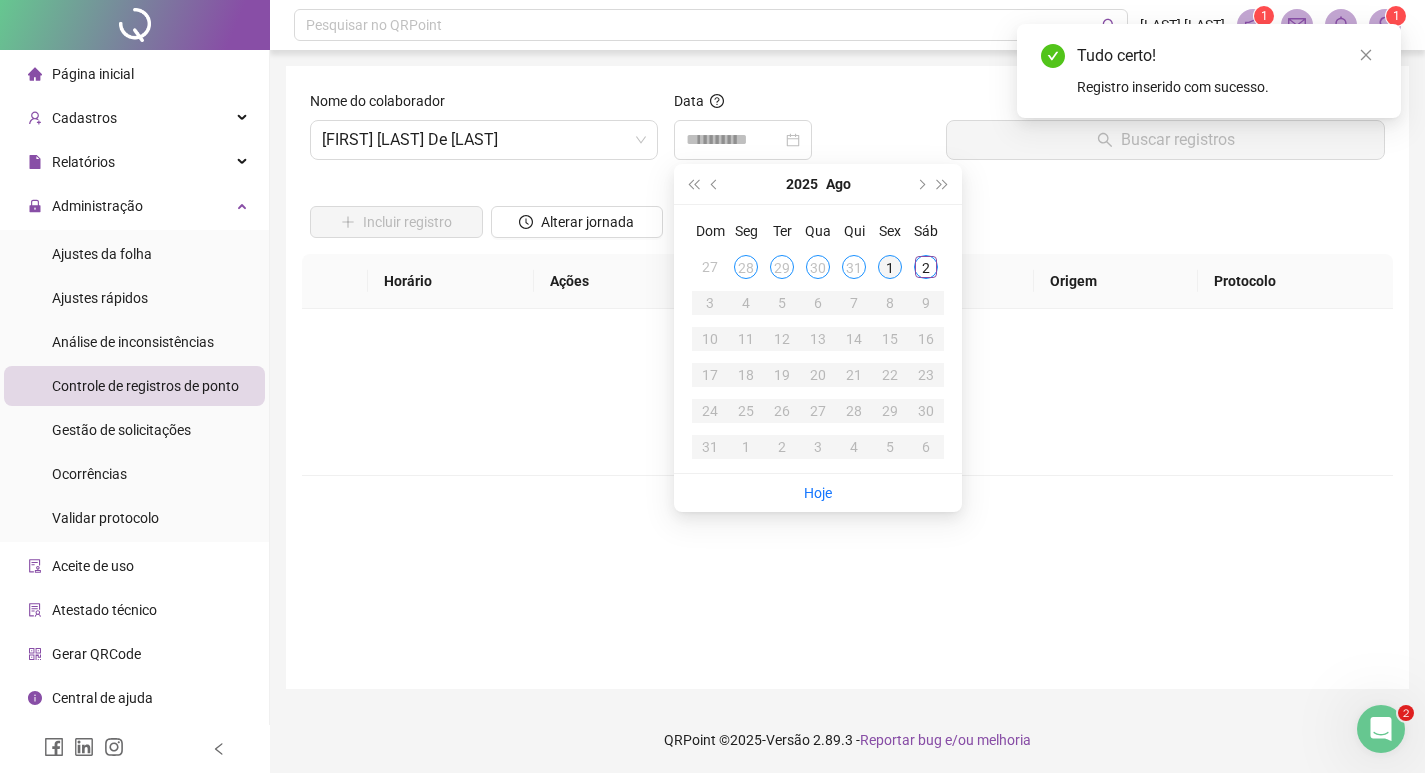 click on "1" at bounding box center [890, 267] 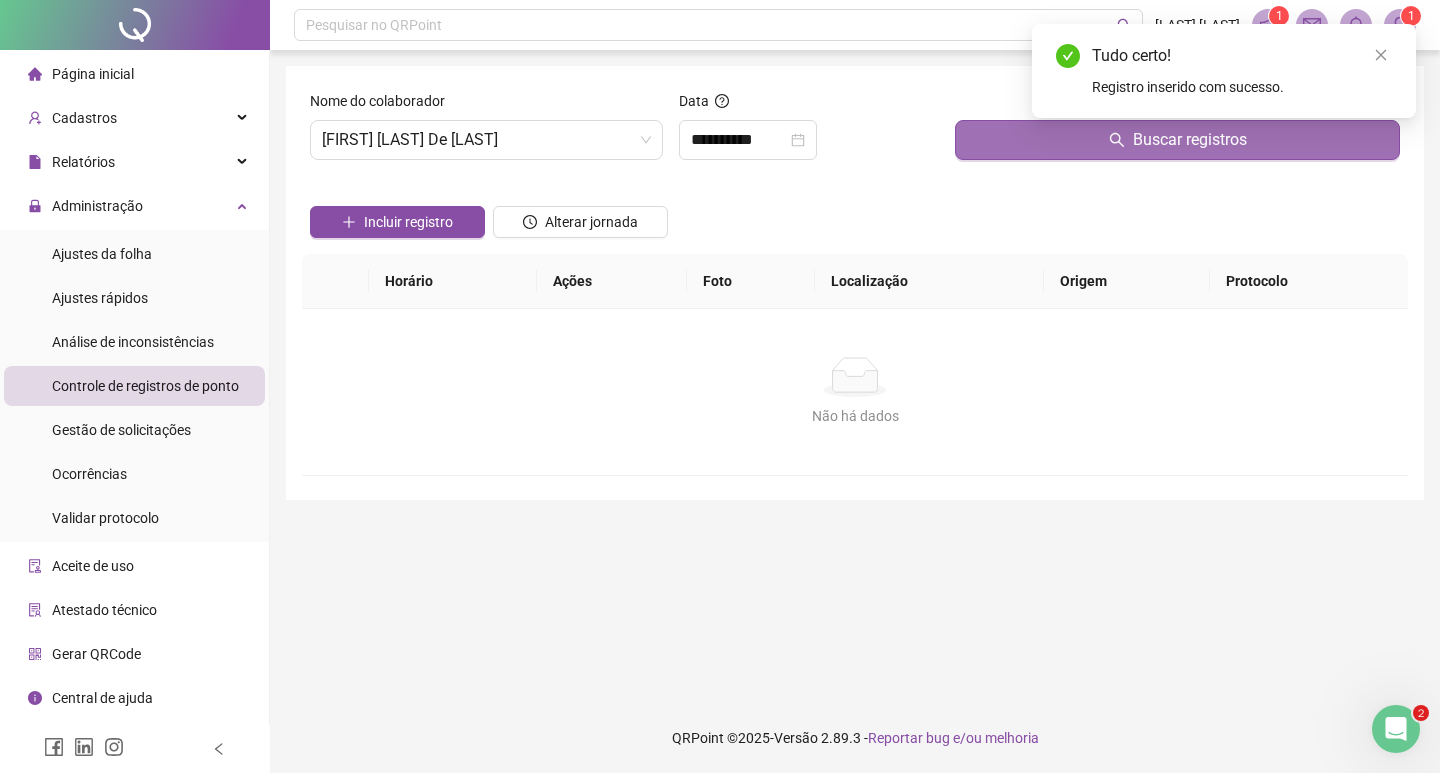 click on "Buscar registros" at bounding box center (1177, 140) 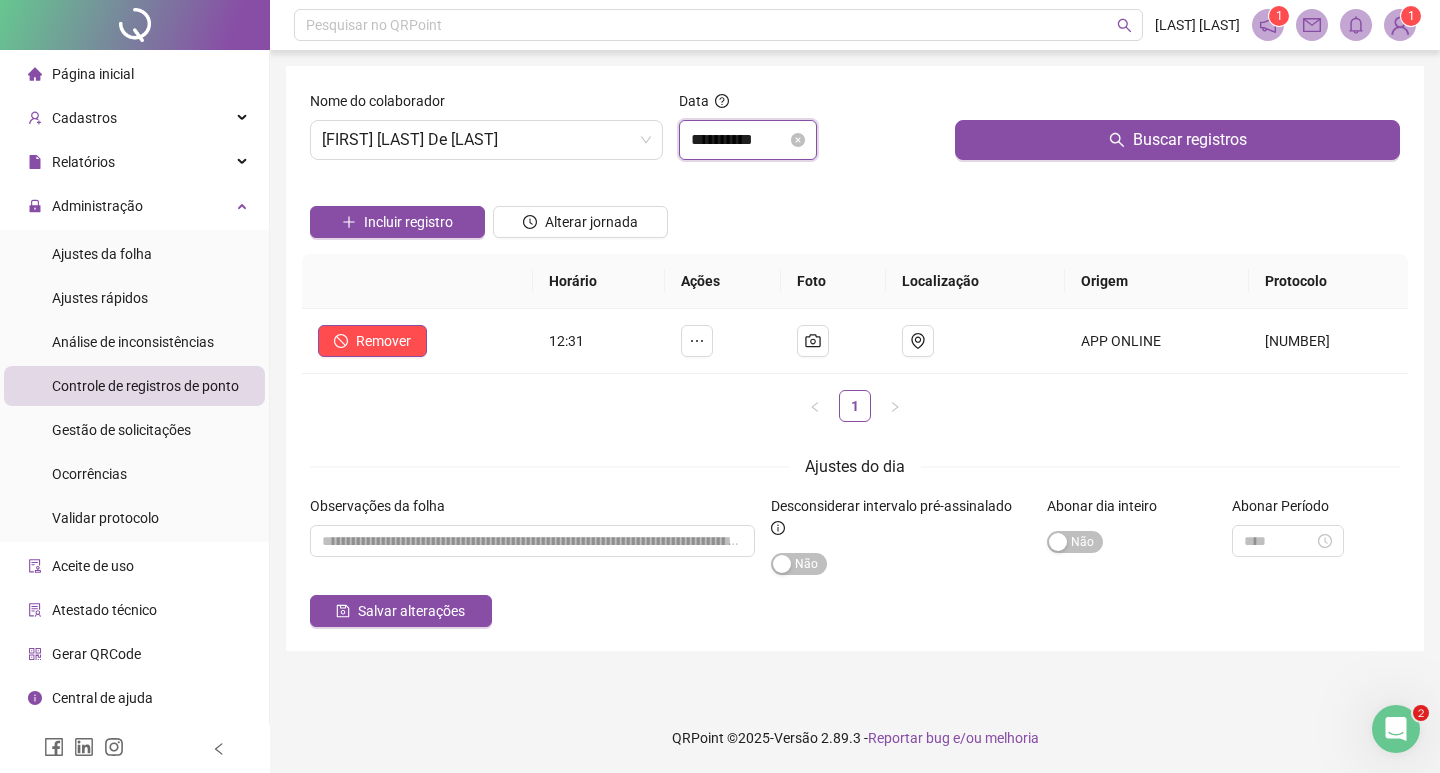 click on "**********" at bounding box center [739, 140] 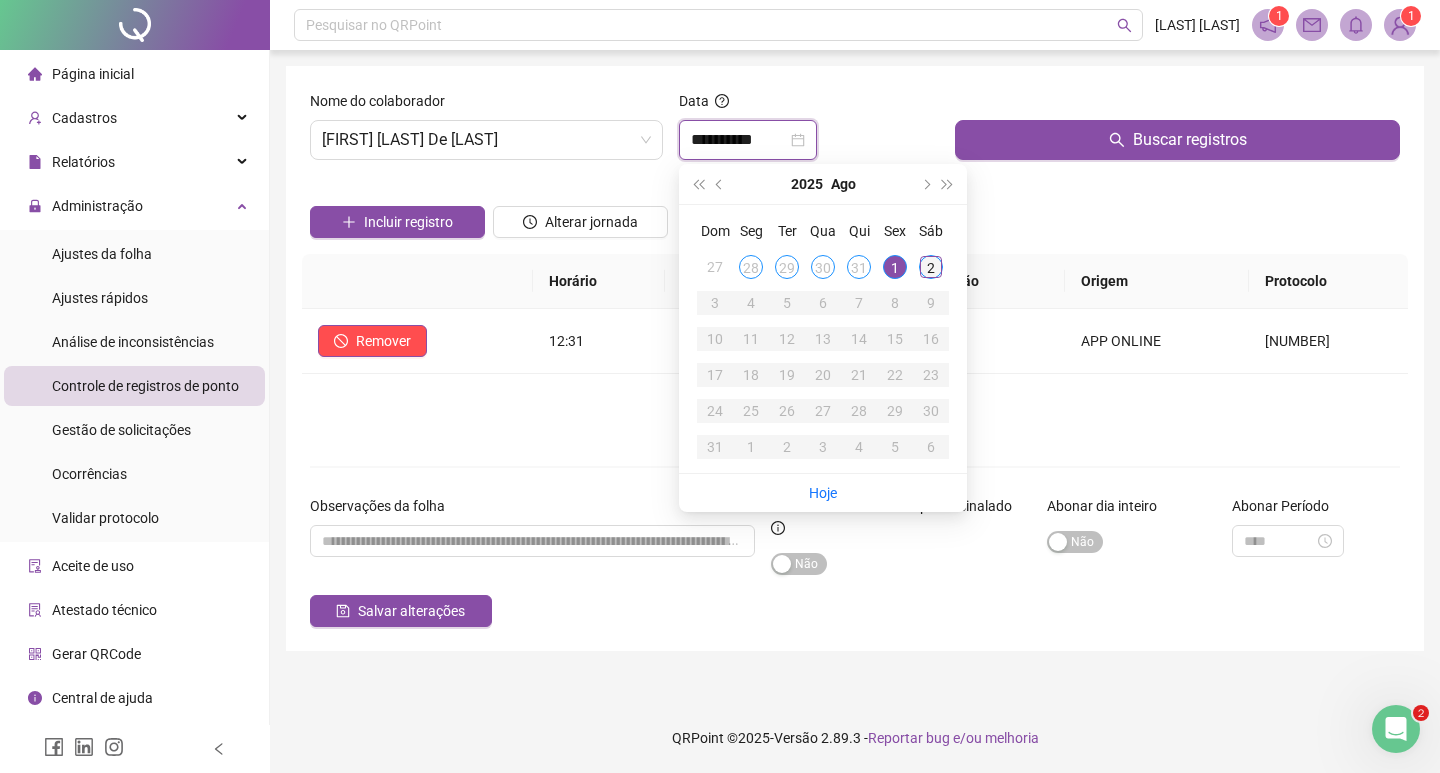 type on "**********" 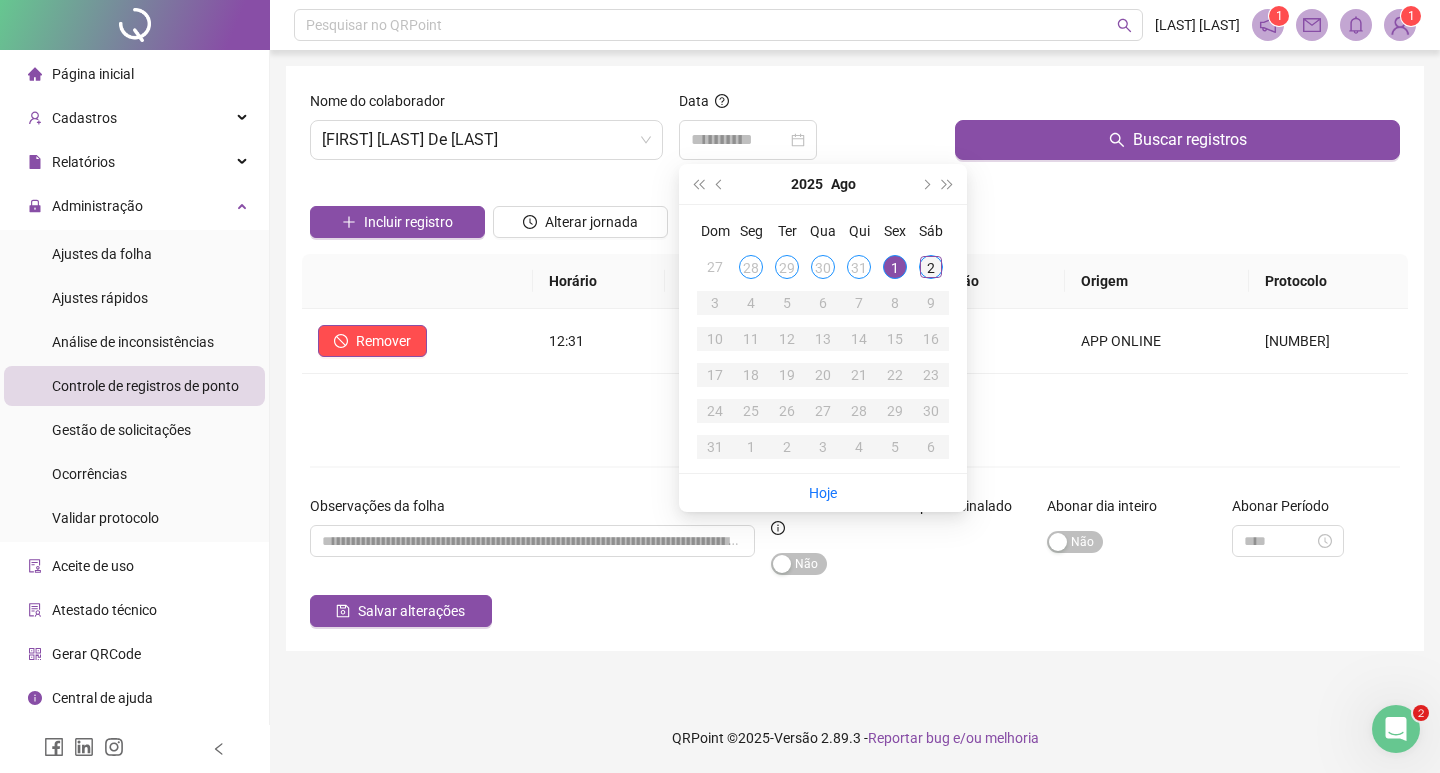 click on "2" at bounding box center (931, 267) 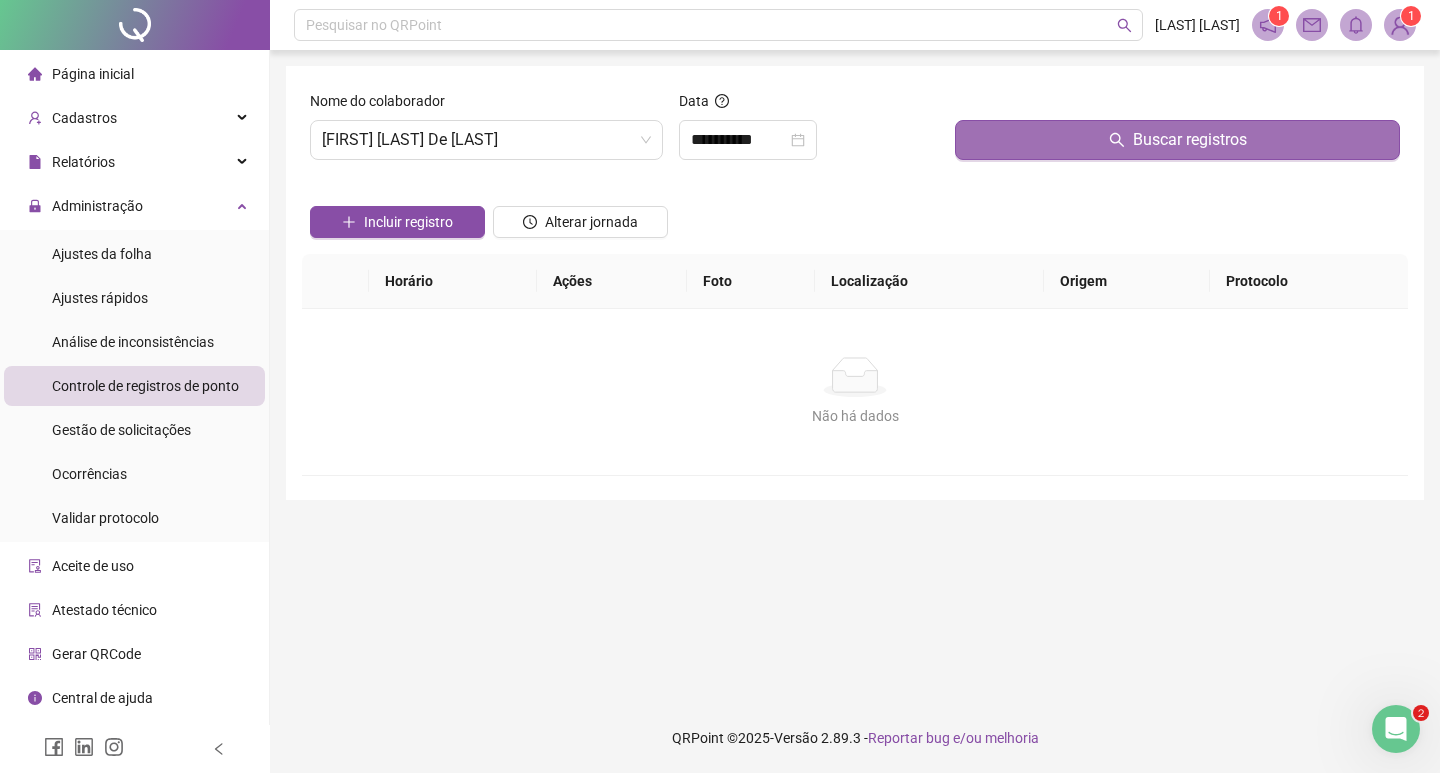 click on "Buscar registros" at bounding box center (1177, 140) 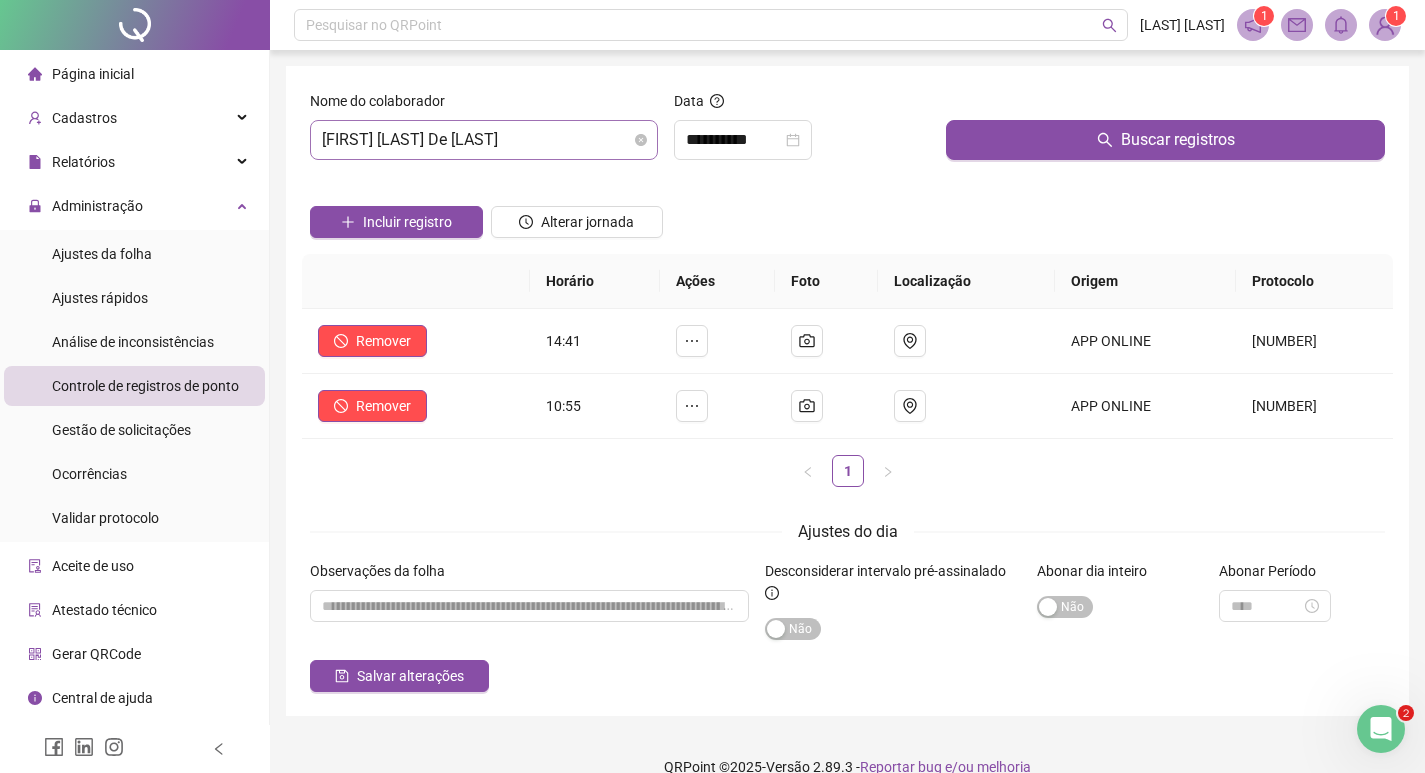 click on "[FIRST] [LAST] De [LAST]" at bounding box center [484, 140] 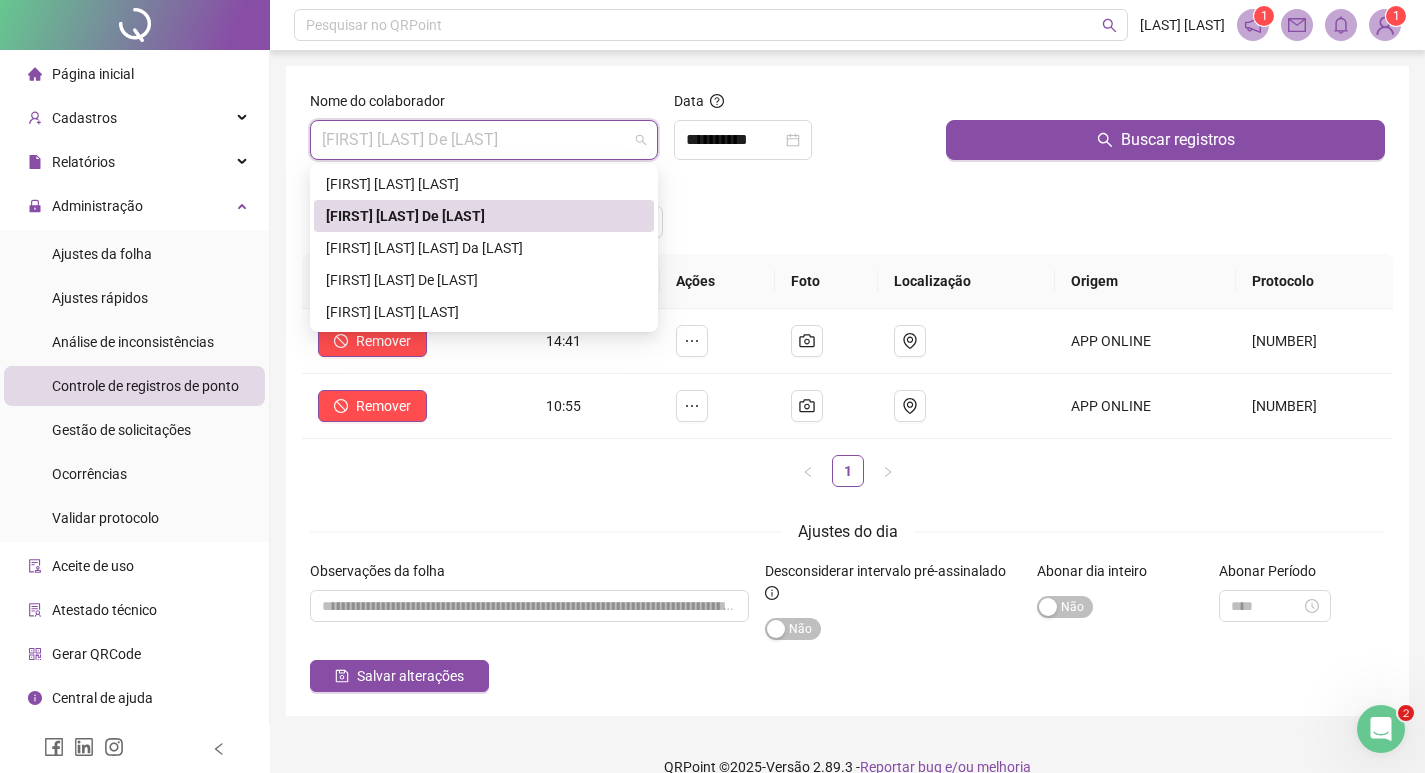 click on "[FIRST] [LAST] De [LAST]" at bounding box center (484, 216) 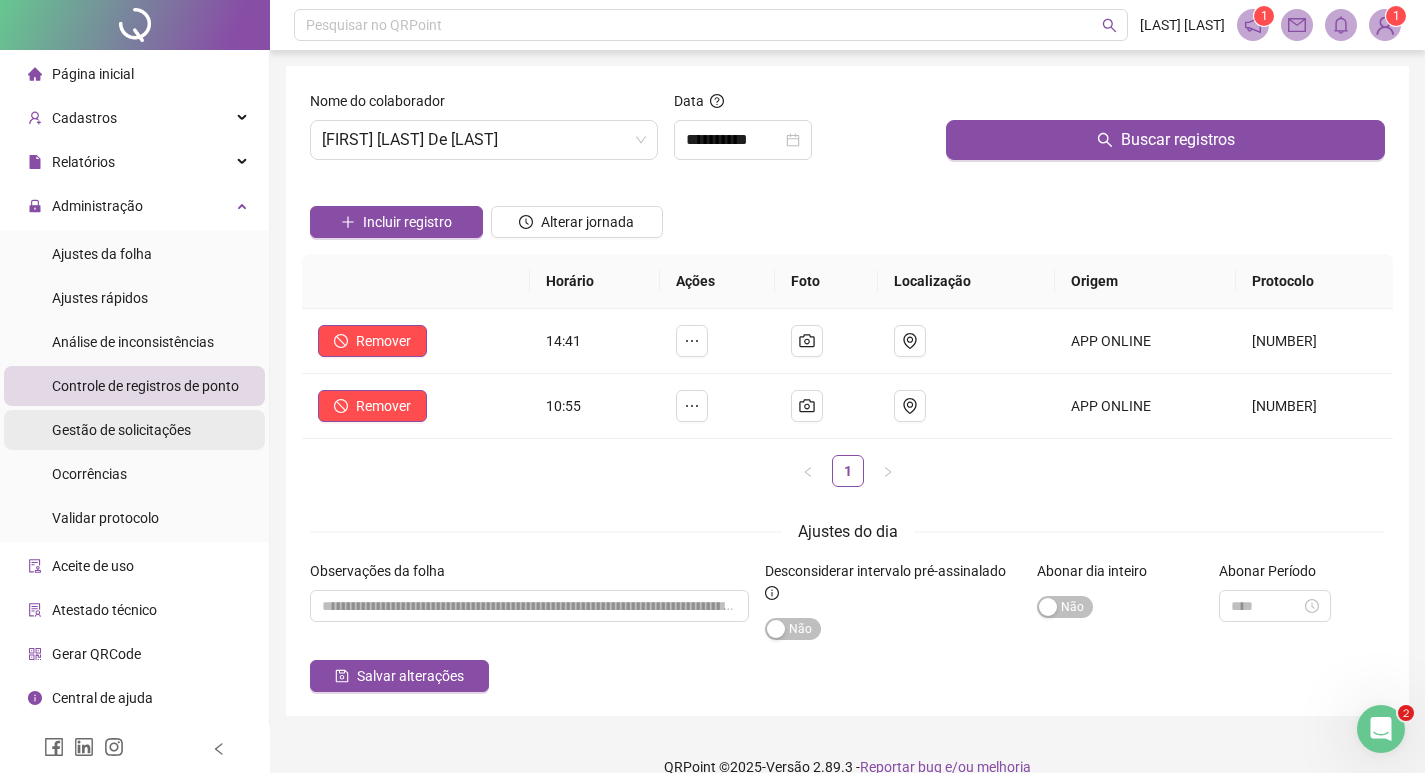 click on "Gestão de solicitações" at bounding box center [134, 430] 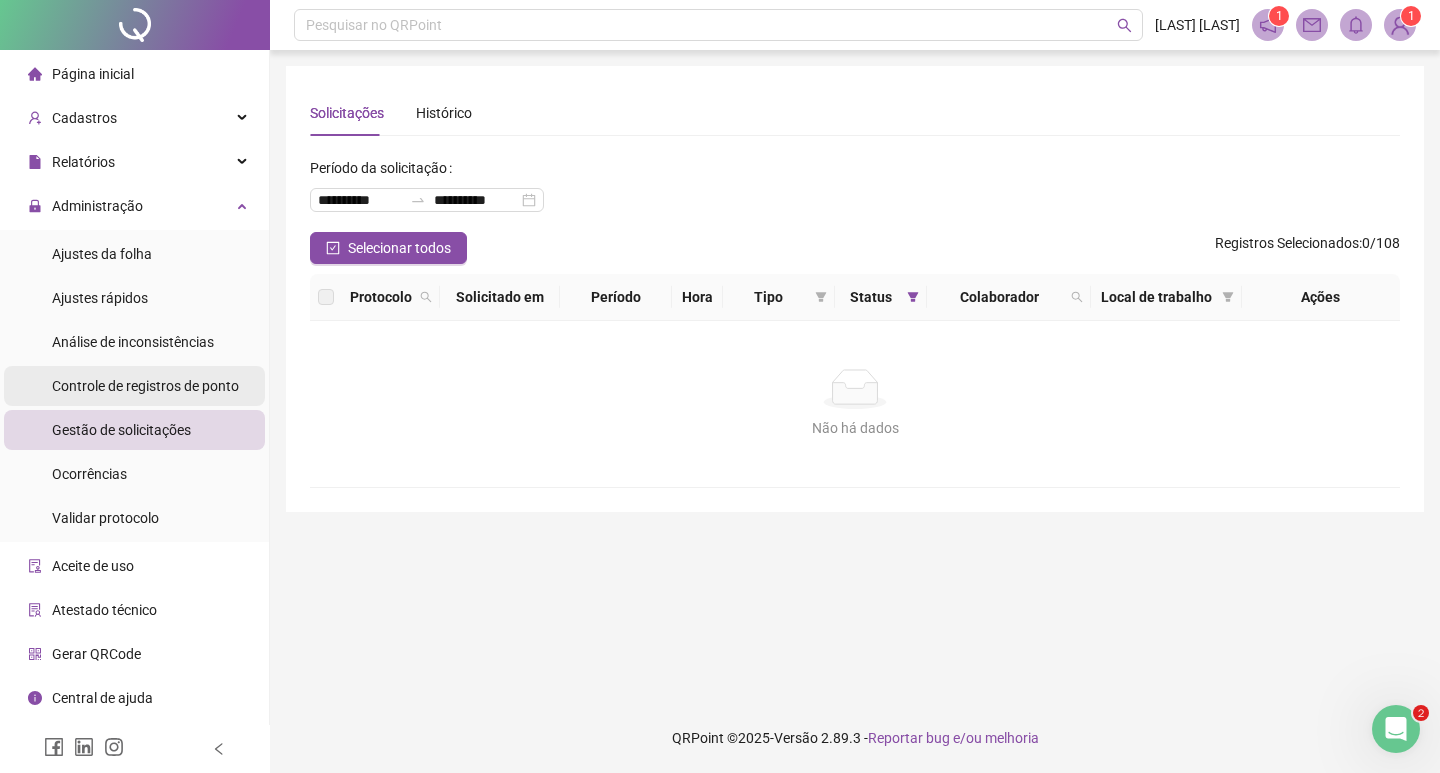 click on "Controle de registros de ponto" at bounding box center [145, 386] 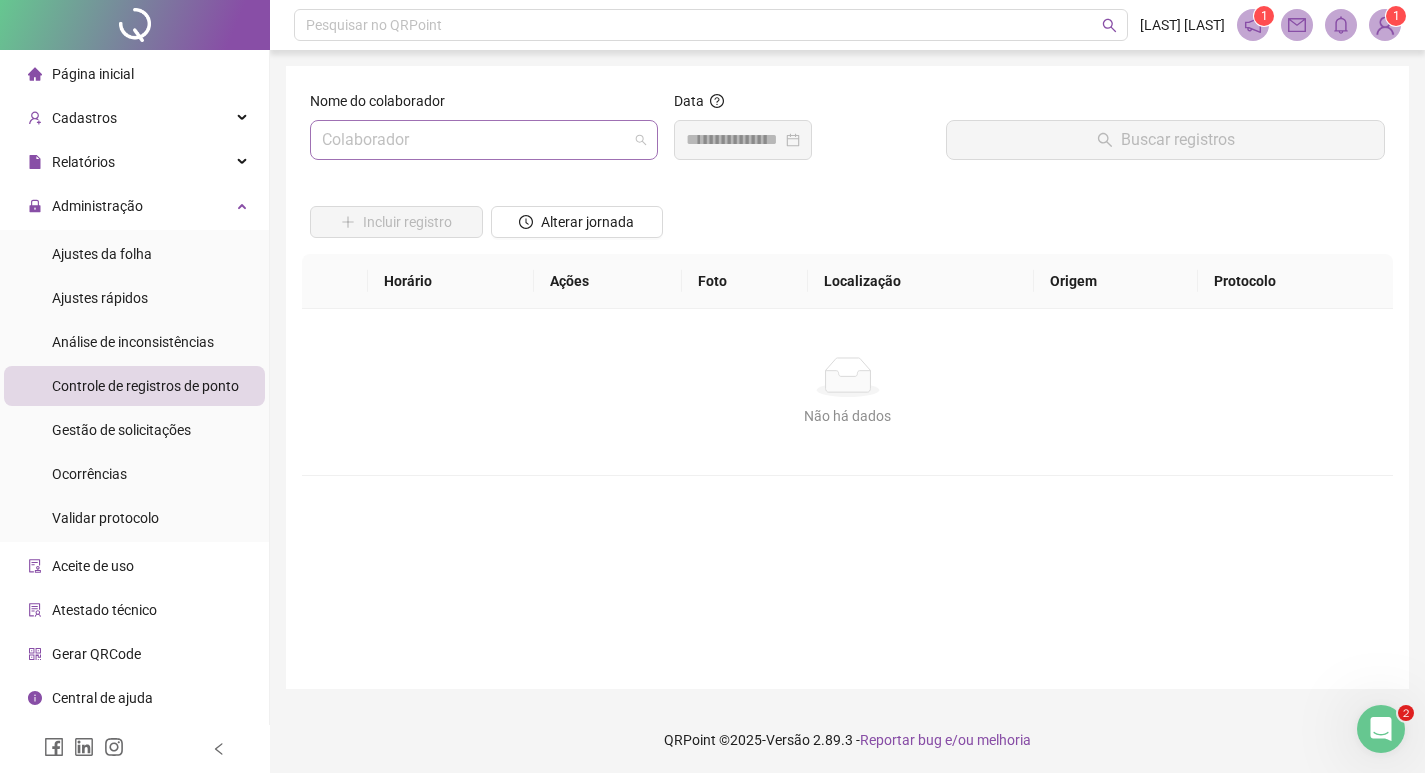 click at bounding box center (475, 140) 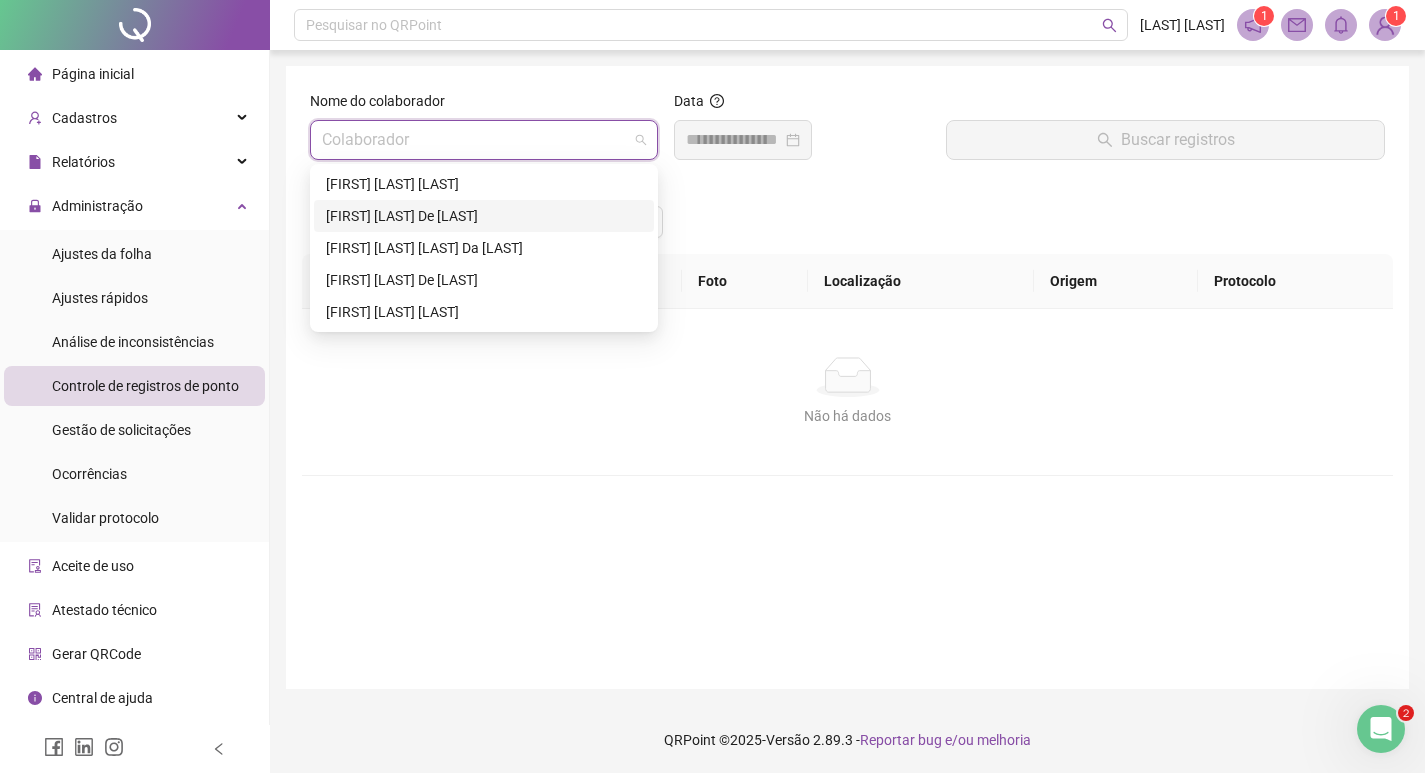 click on "[FIRST] [LAST] De [LAST]" at bounding box center [484, 216] 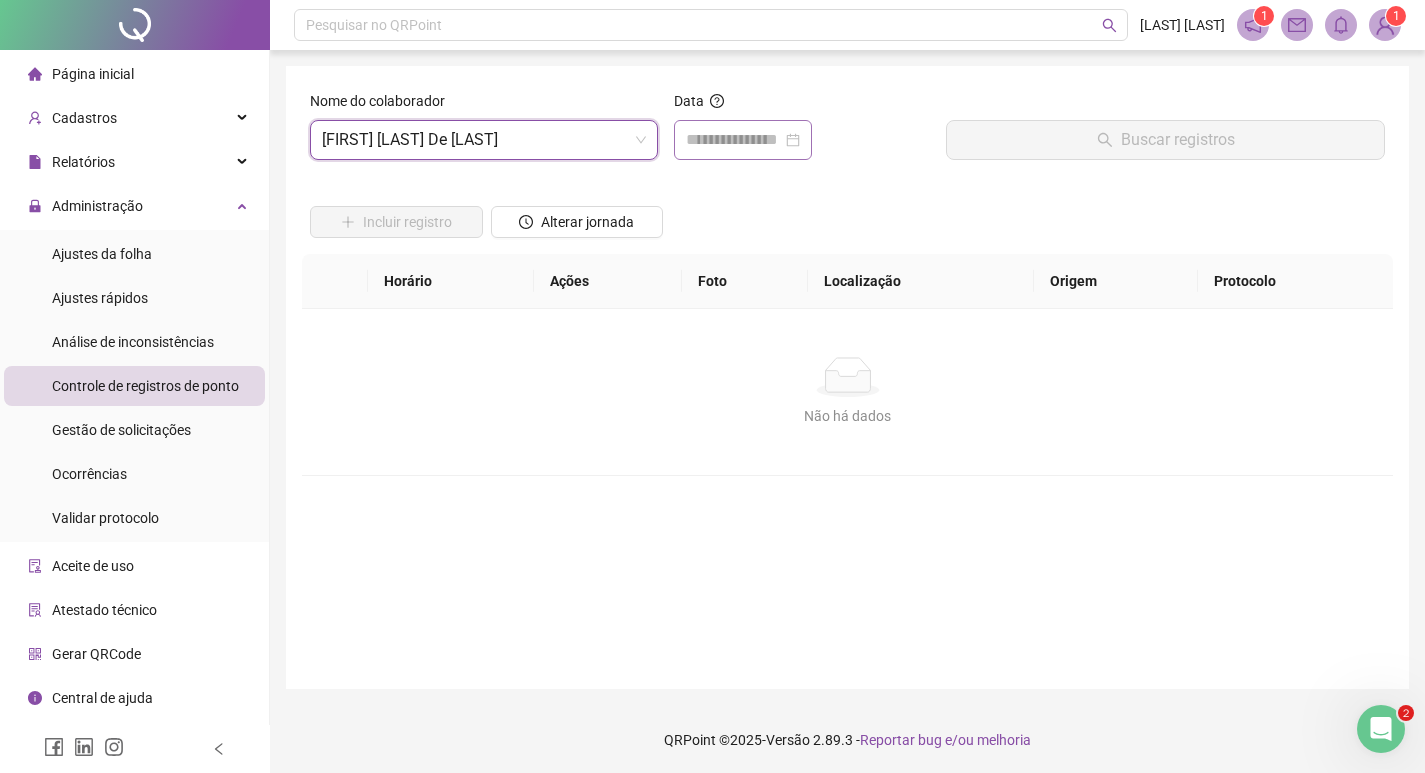 click at bounding box center [743, 140] 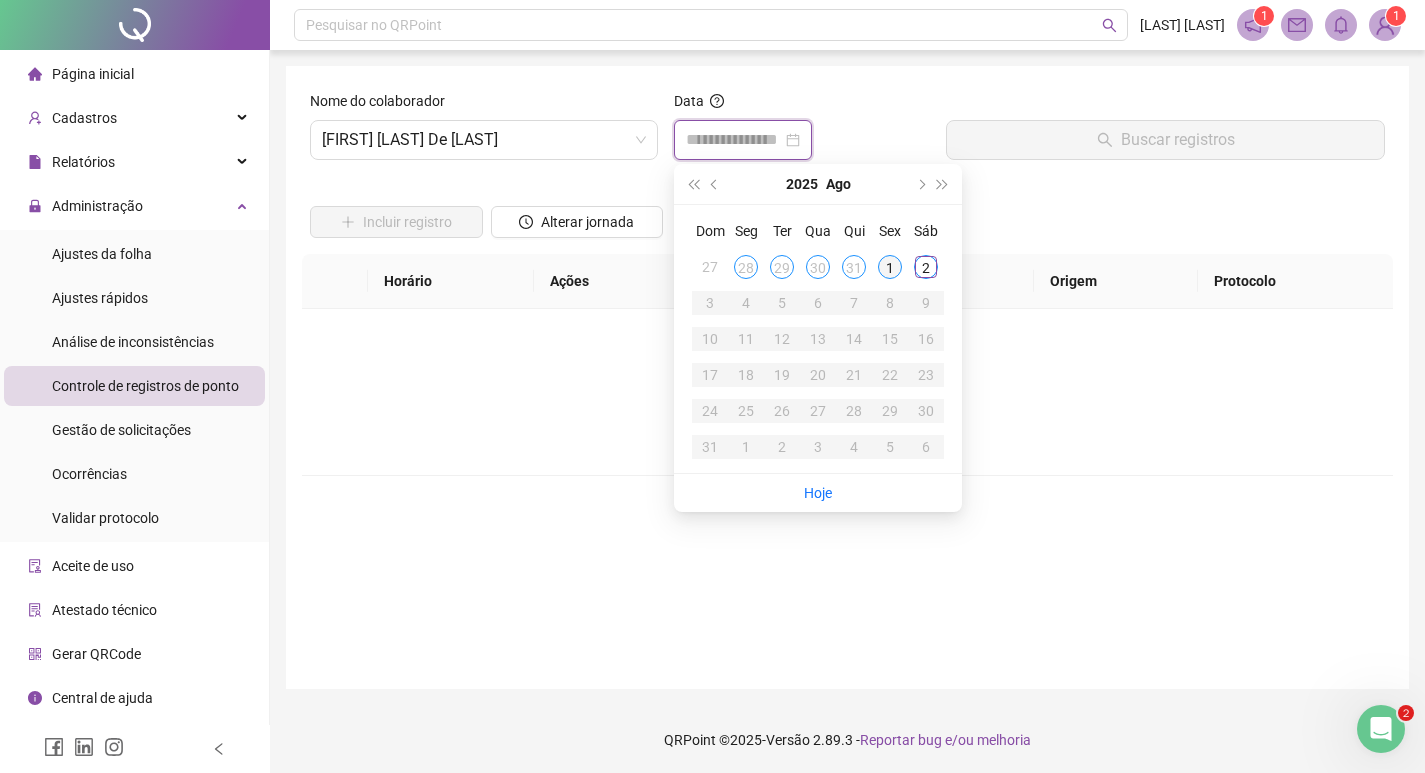 type on "**********" 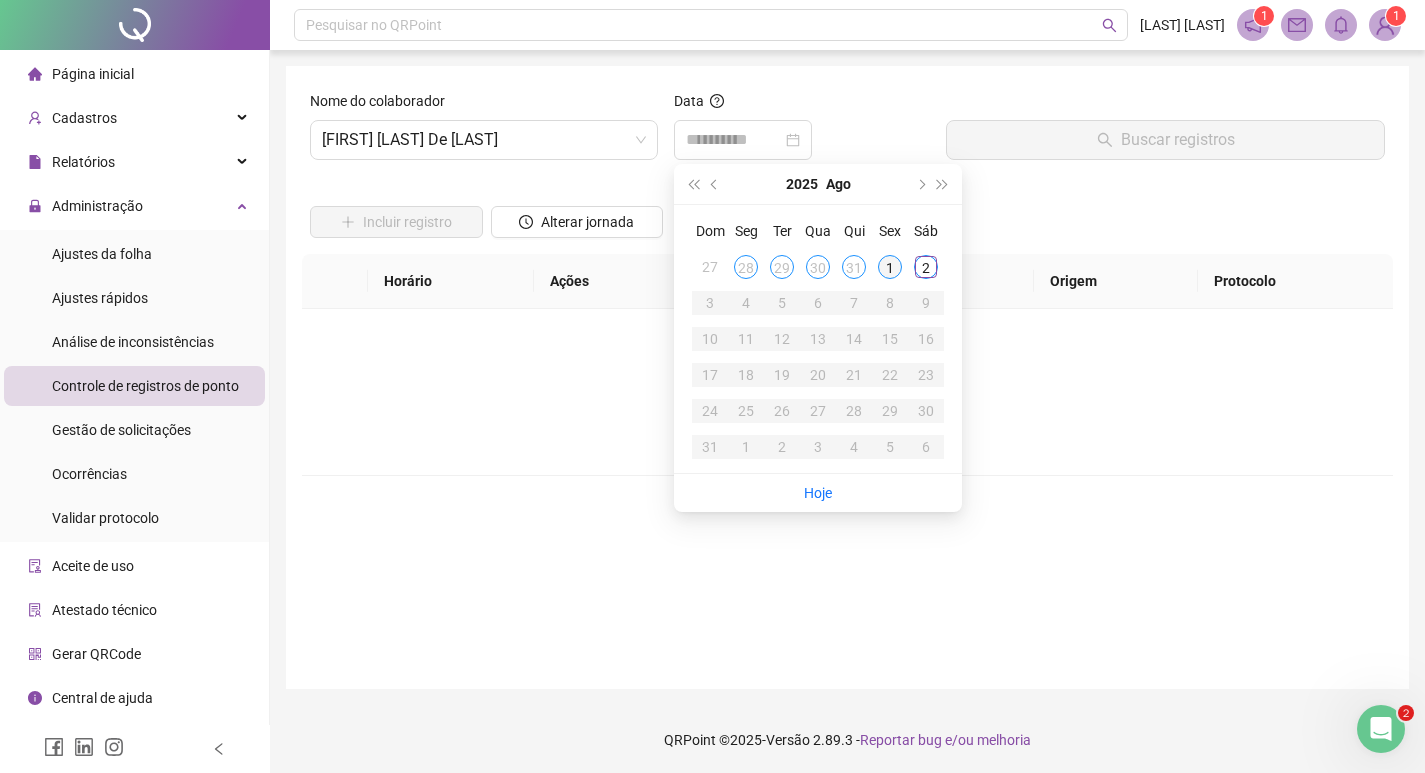 click on "1" at bounding box center (890, 267) 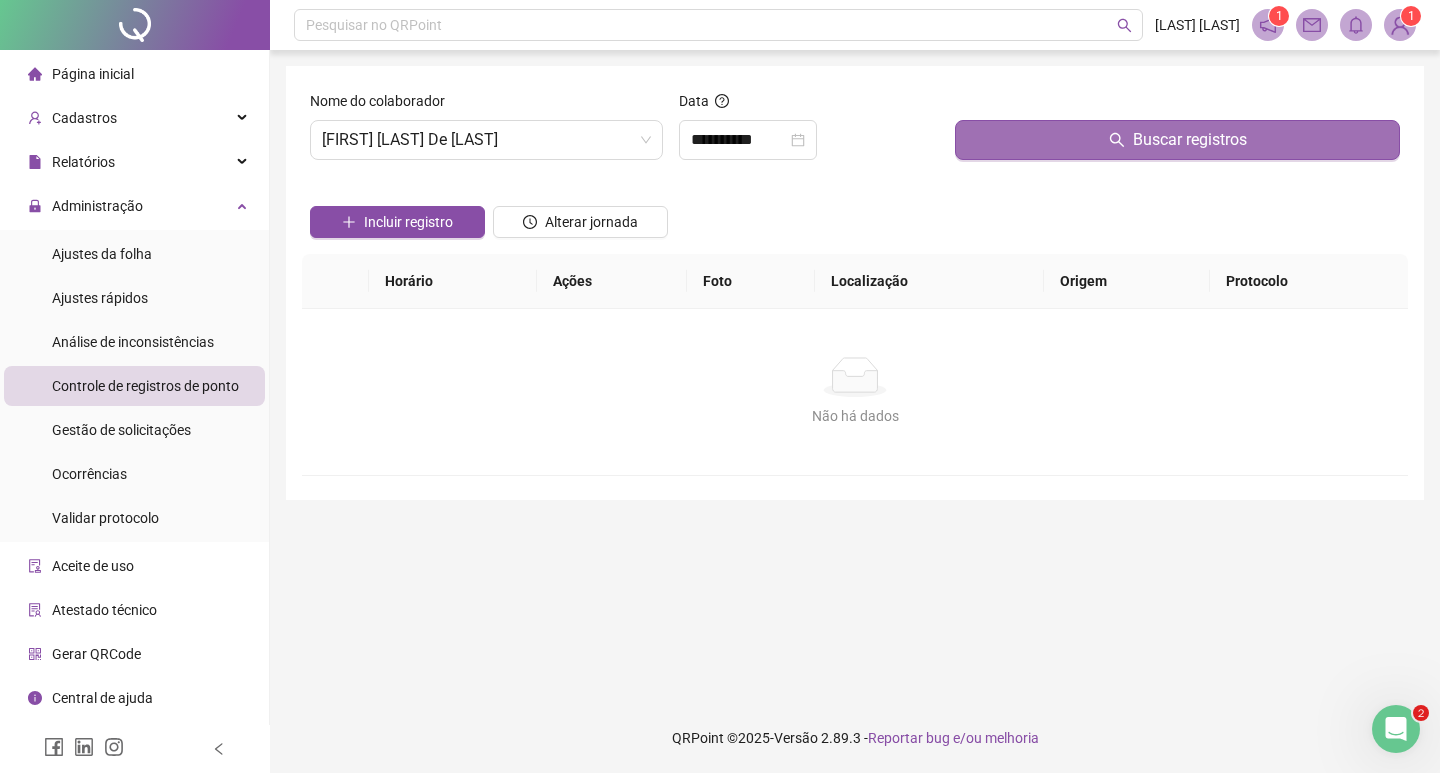 click on "Buscar registros" at bounding box center [1177, 140] 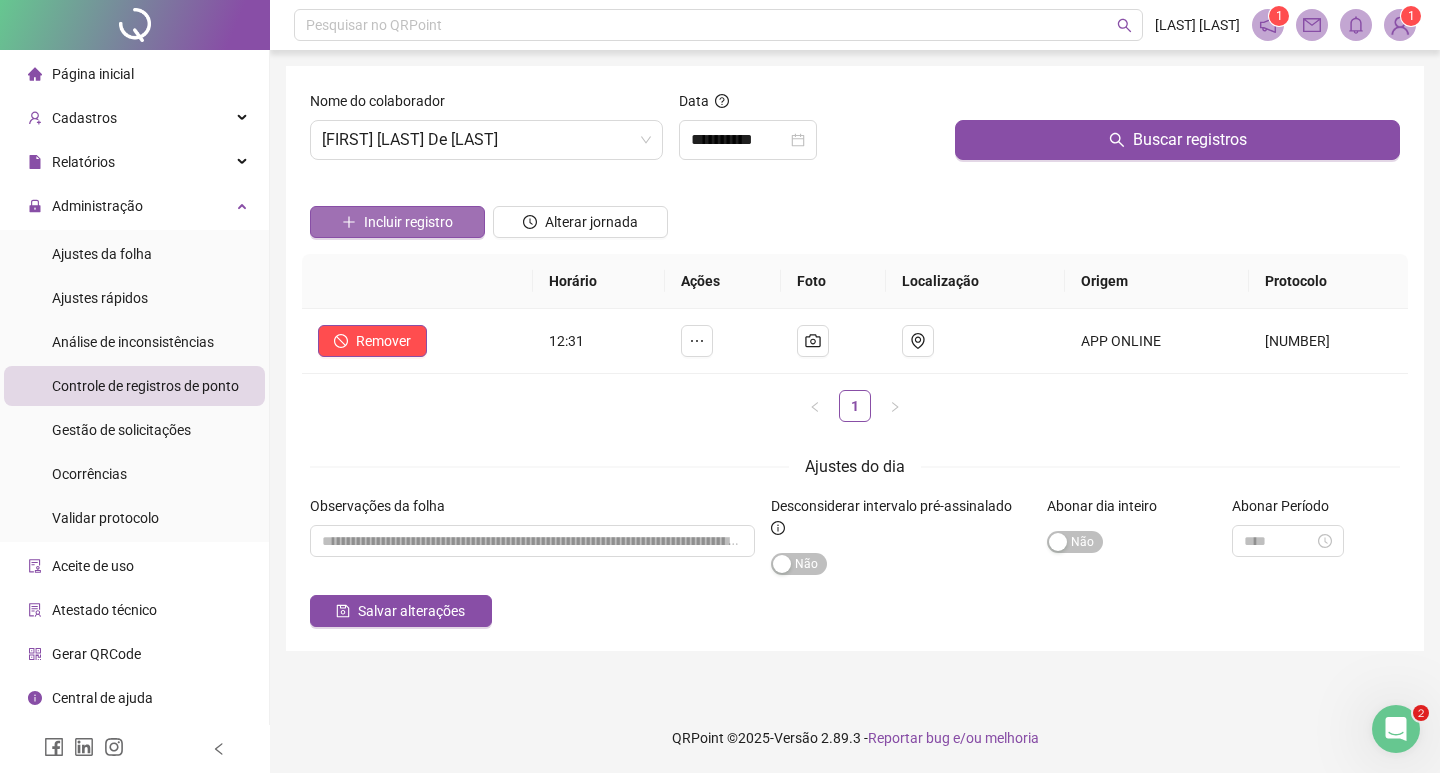 click on "Incluir registro" at bounding box center [408, 222] 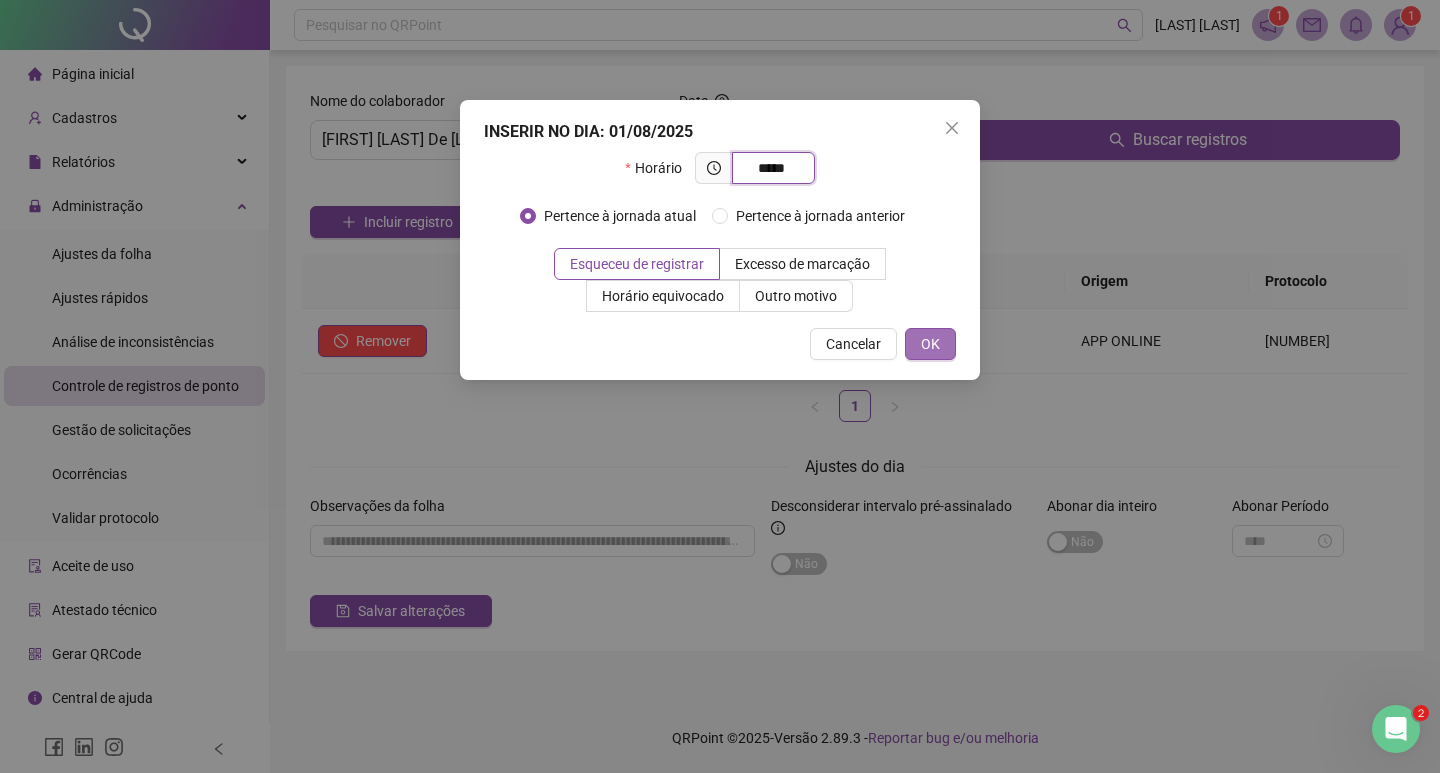 type on "*****" 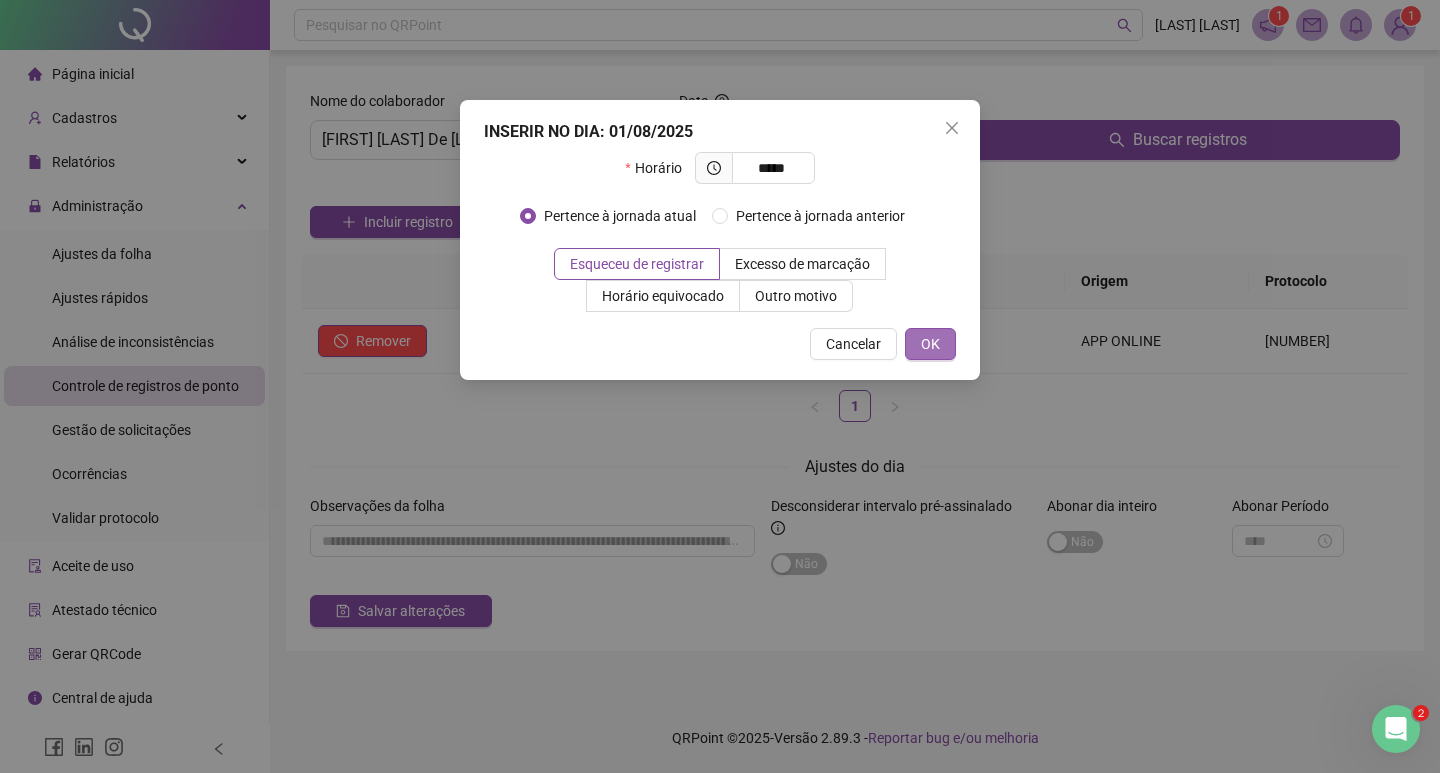 click on "OK" at bounding box center (930, 344) 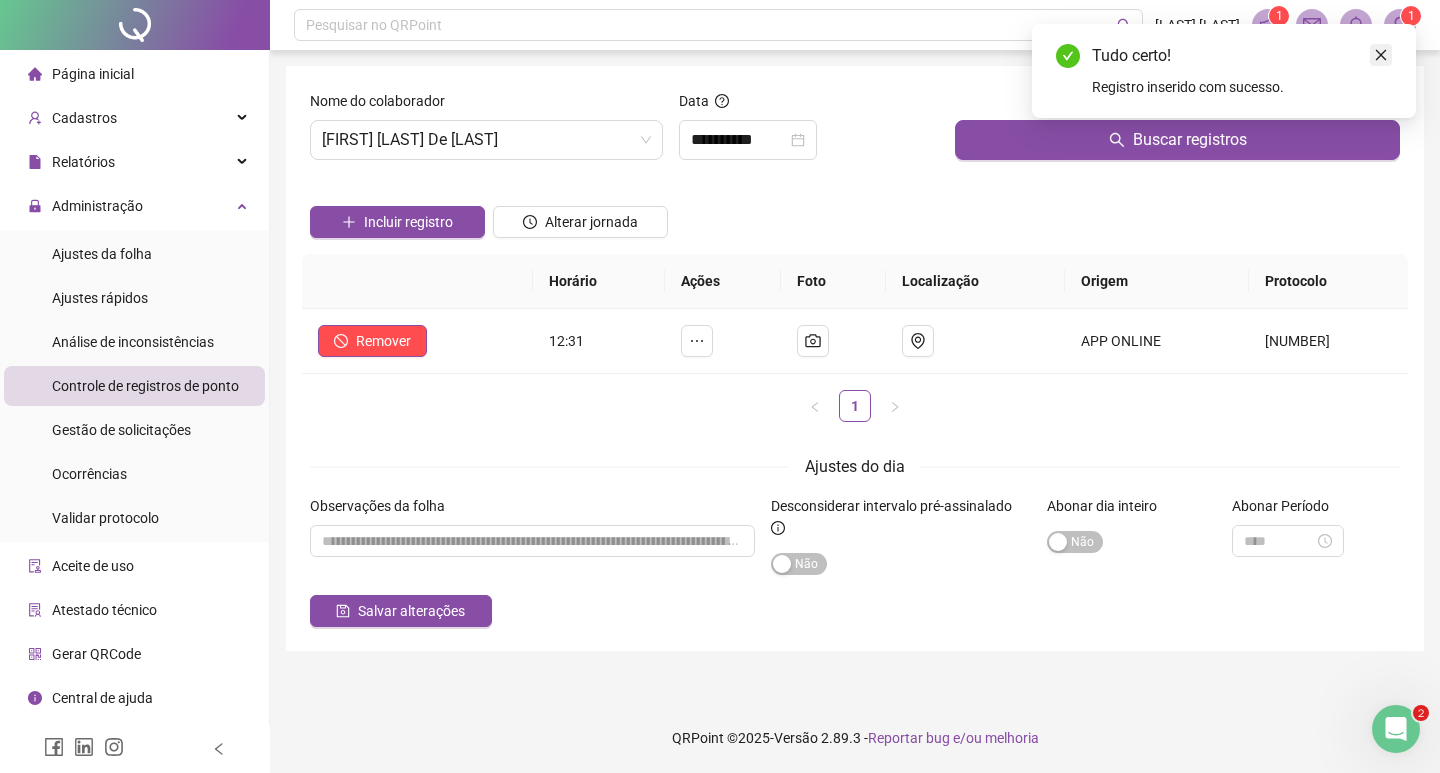 click 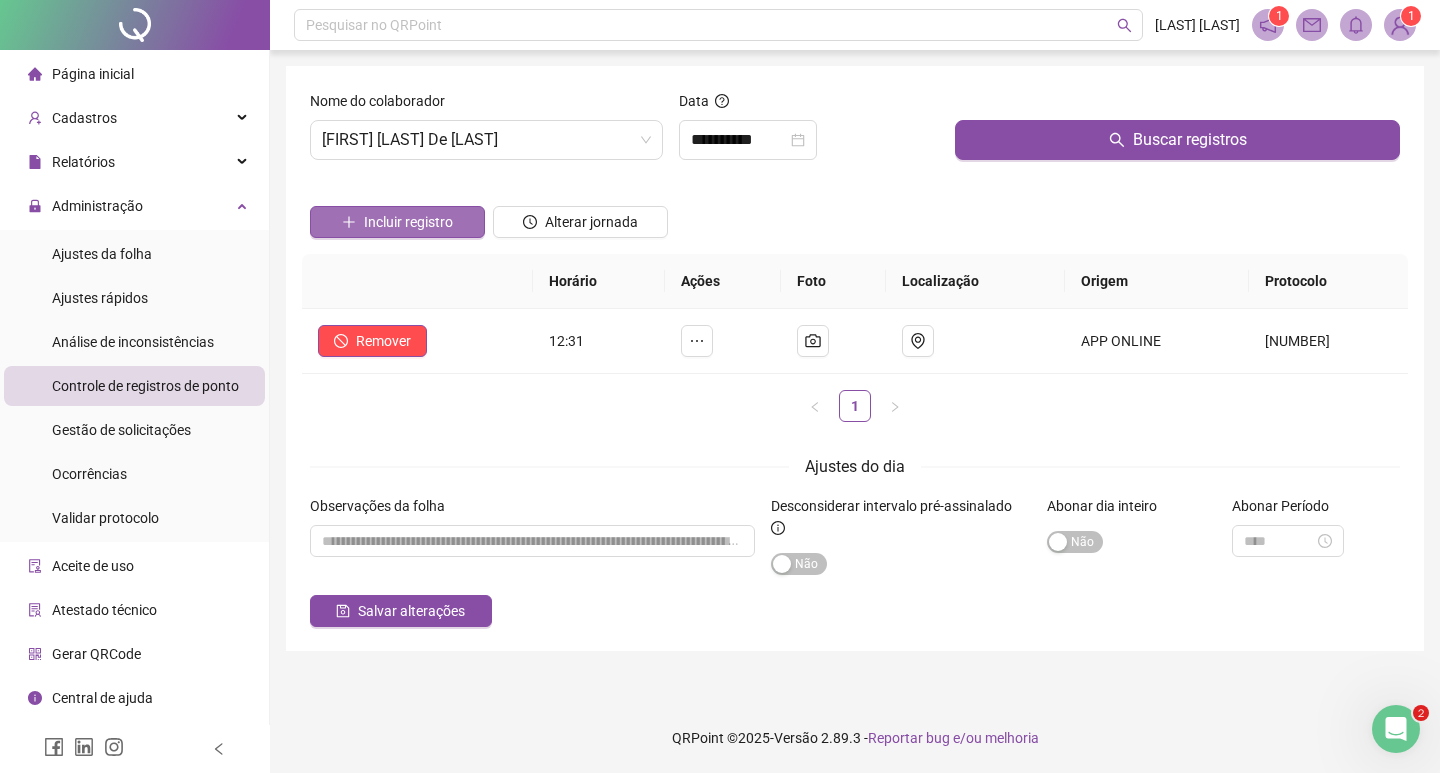 click on "Incluir registro" at bounding box center [408, 222] 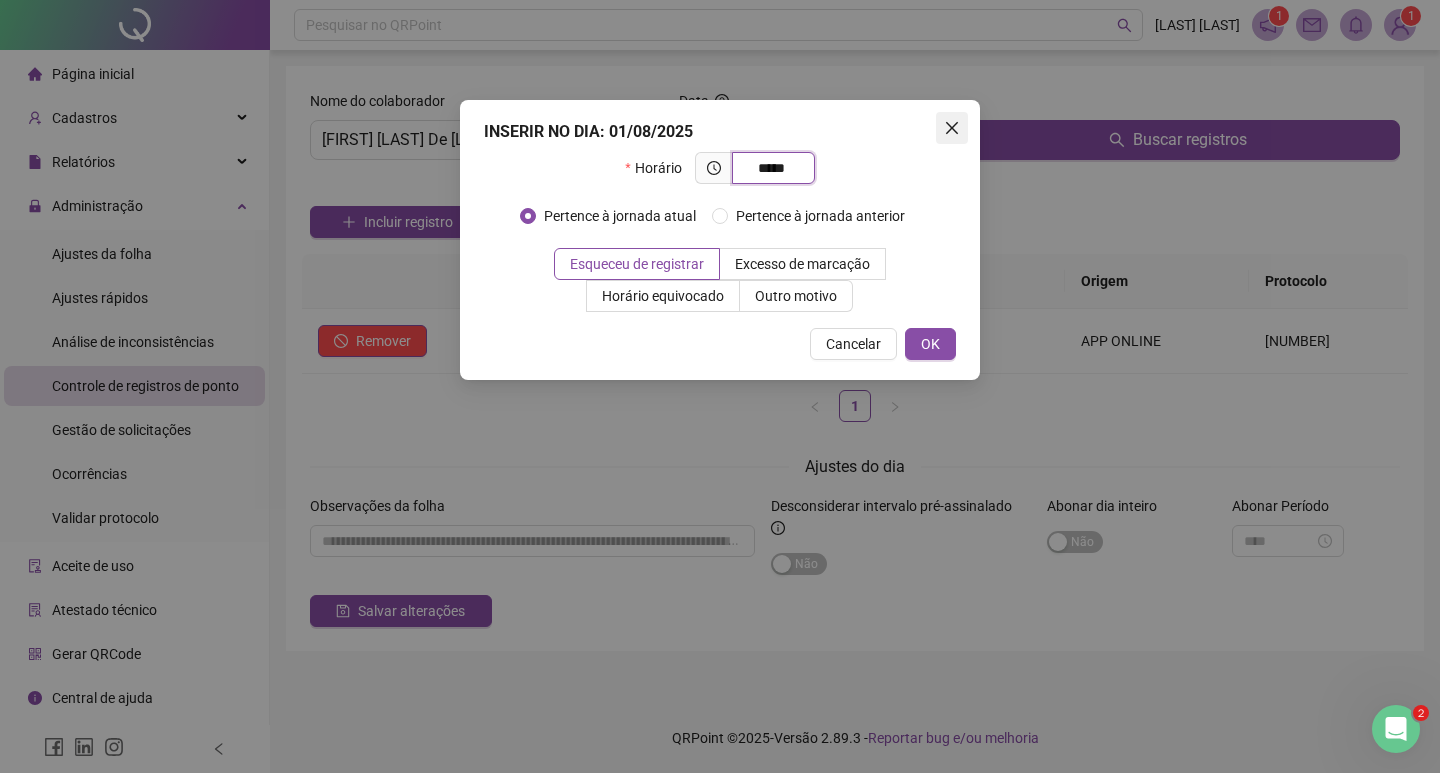 type on "*****" 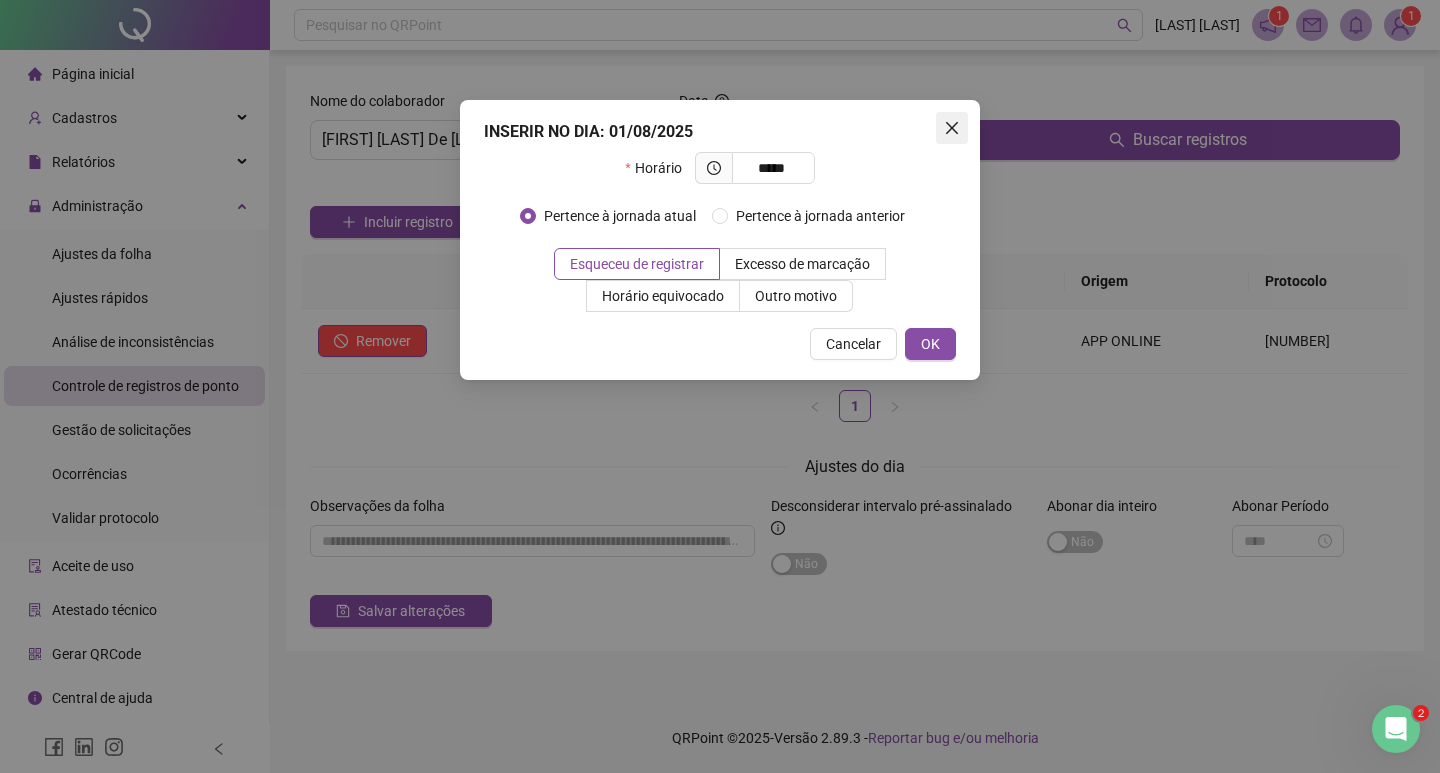 click 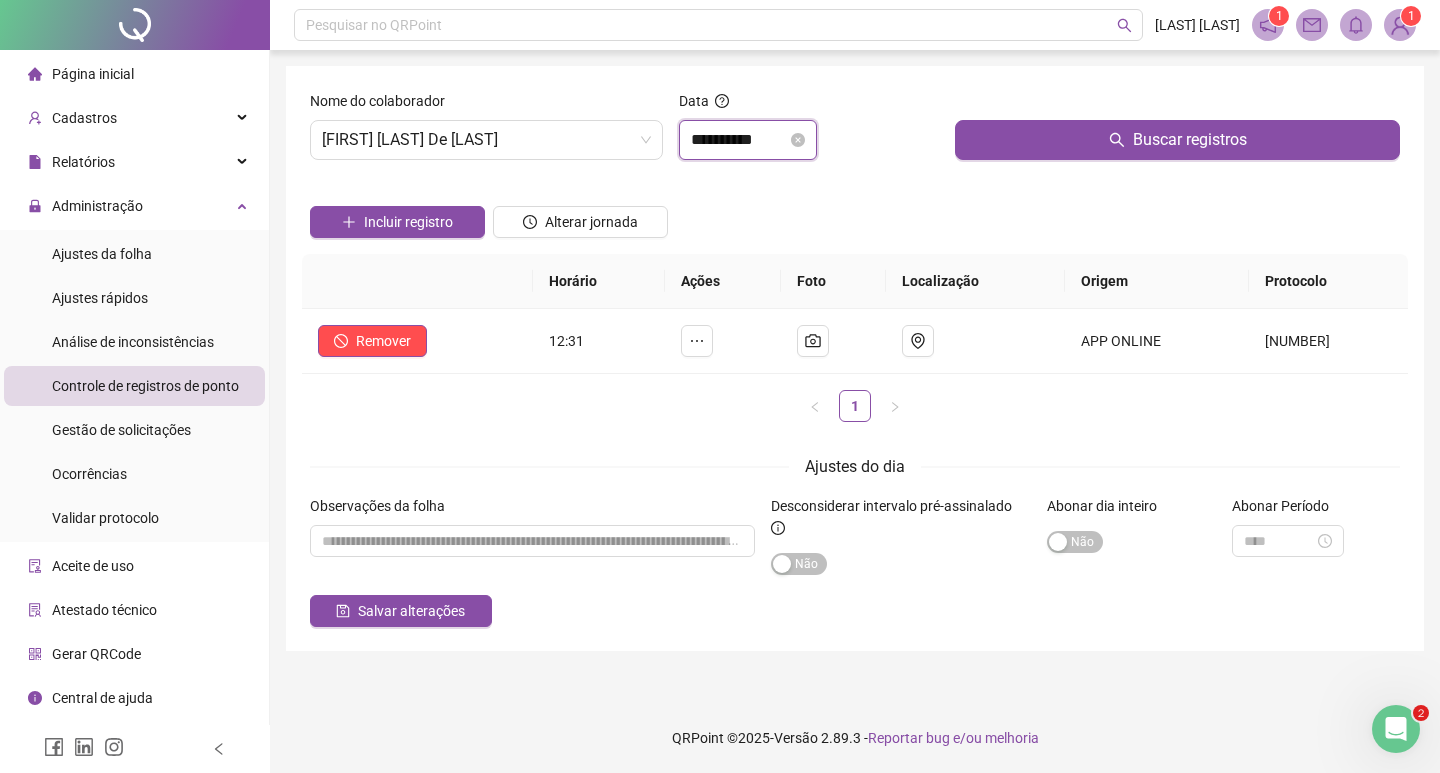 click on "**********" at bounding box center [739, 140] 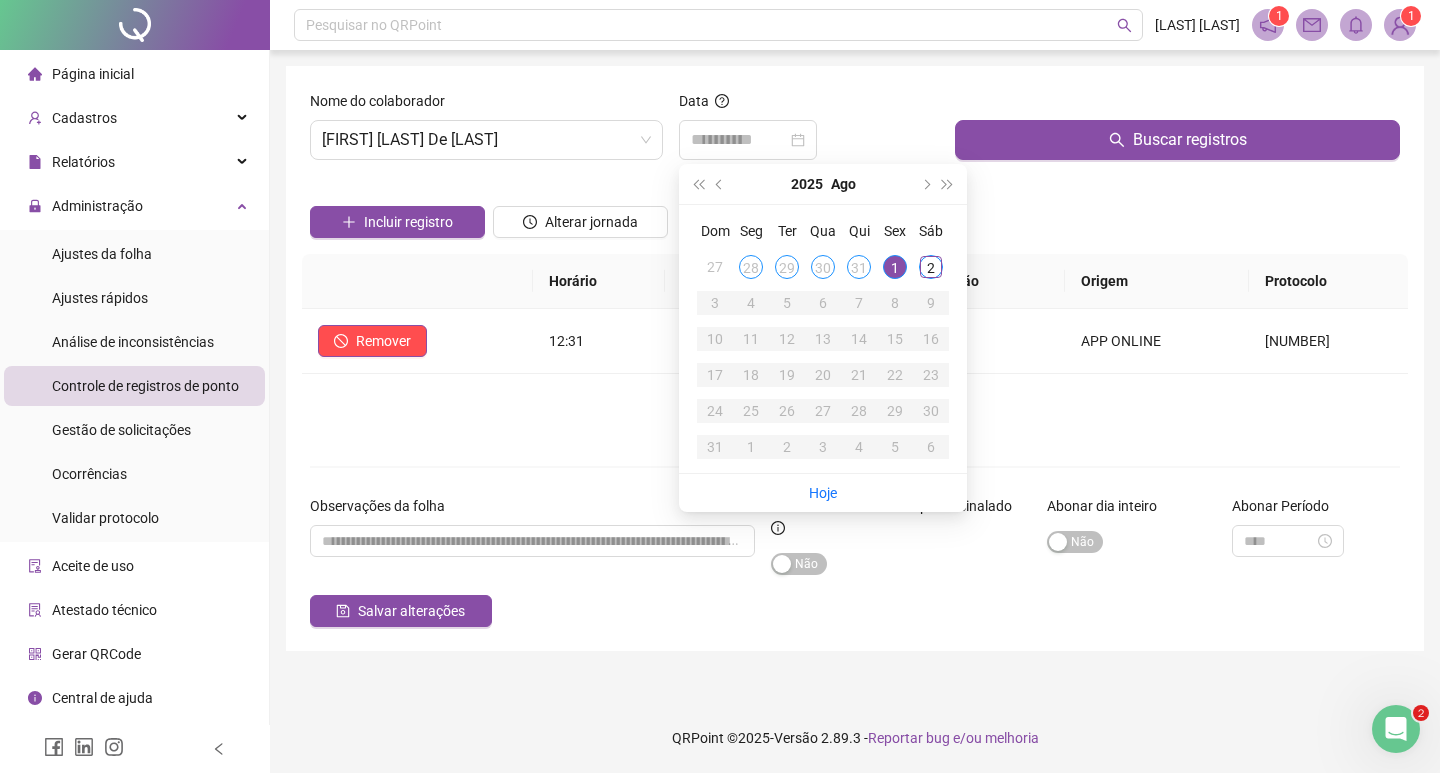 click on "1" at bounding box center (895, 267) 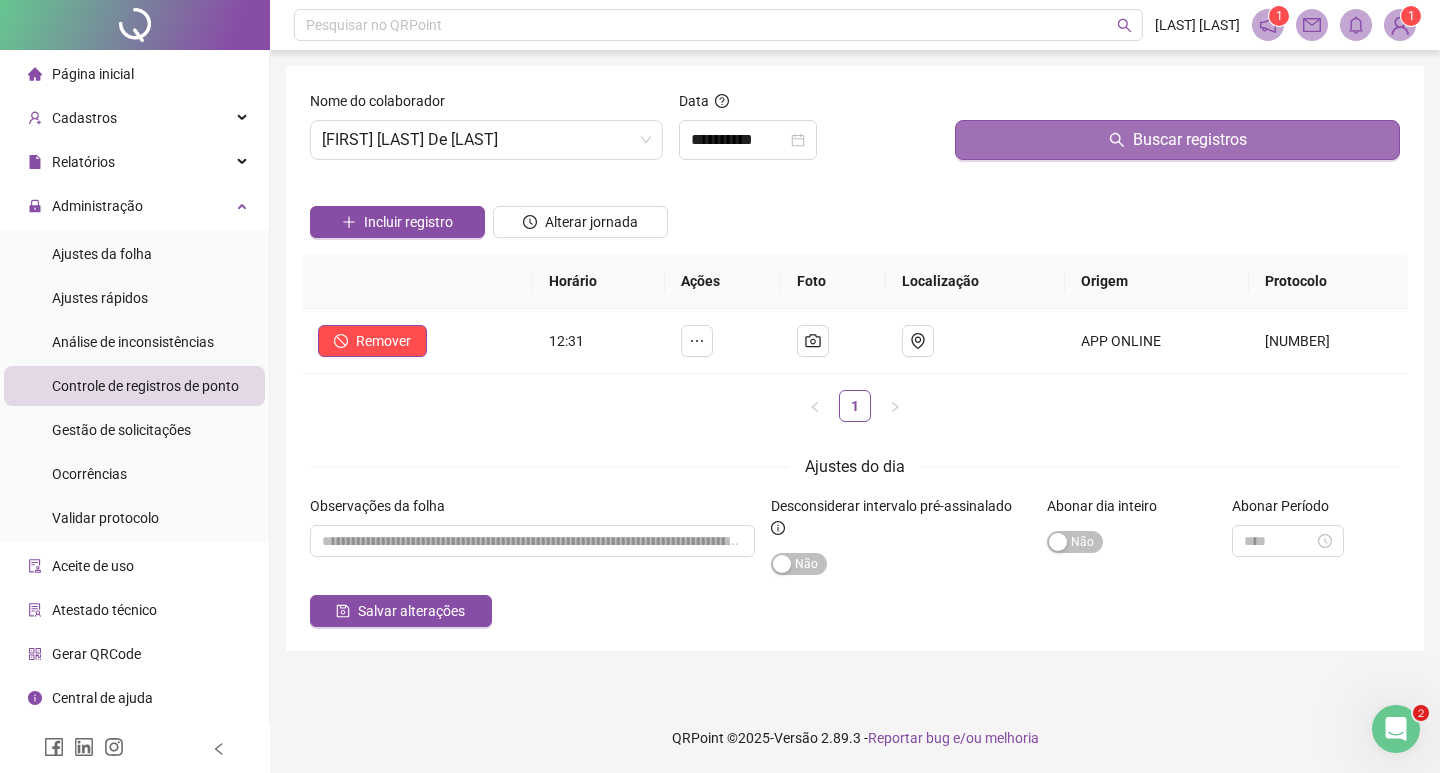 click on "Buscar registros" at bounding box center (1177, 140) 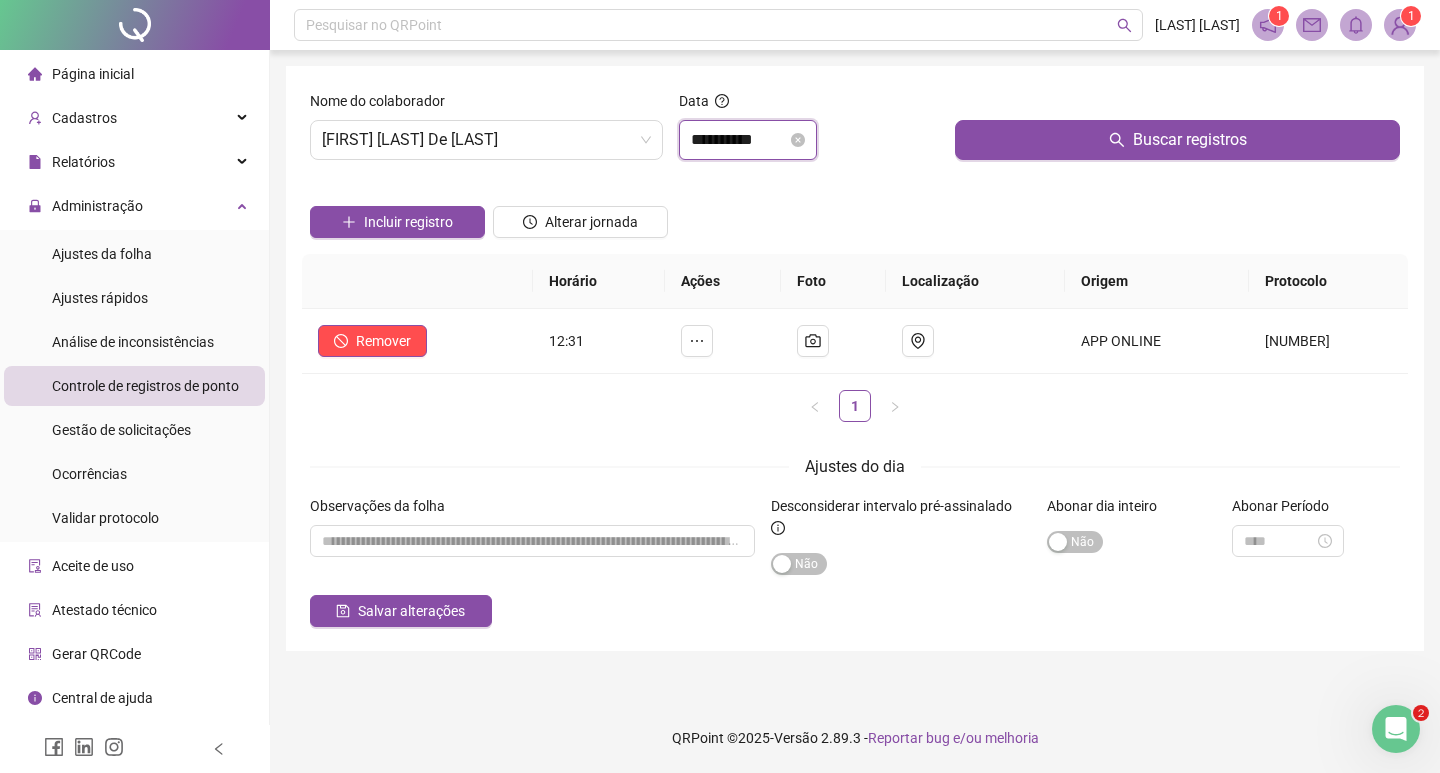 click on "**********" at bounding box center (739, 140) 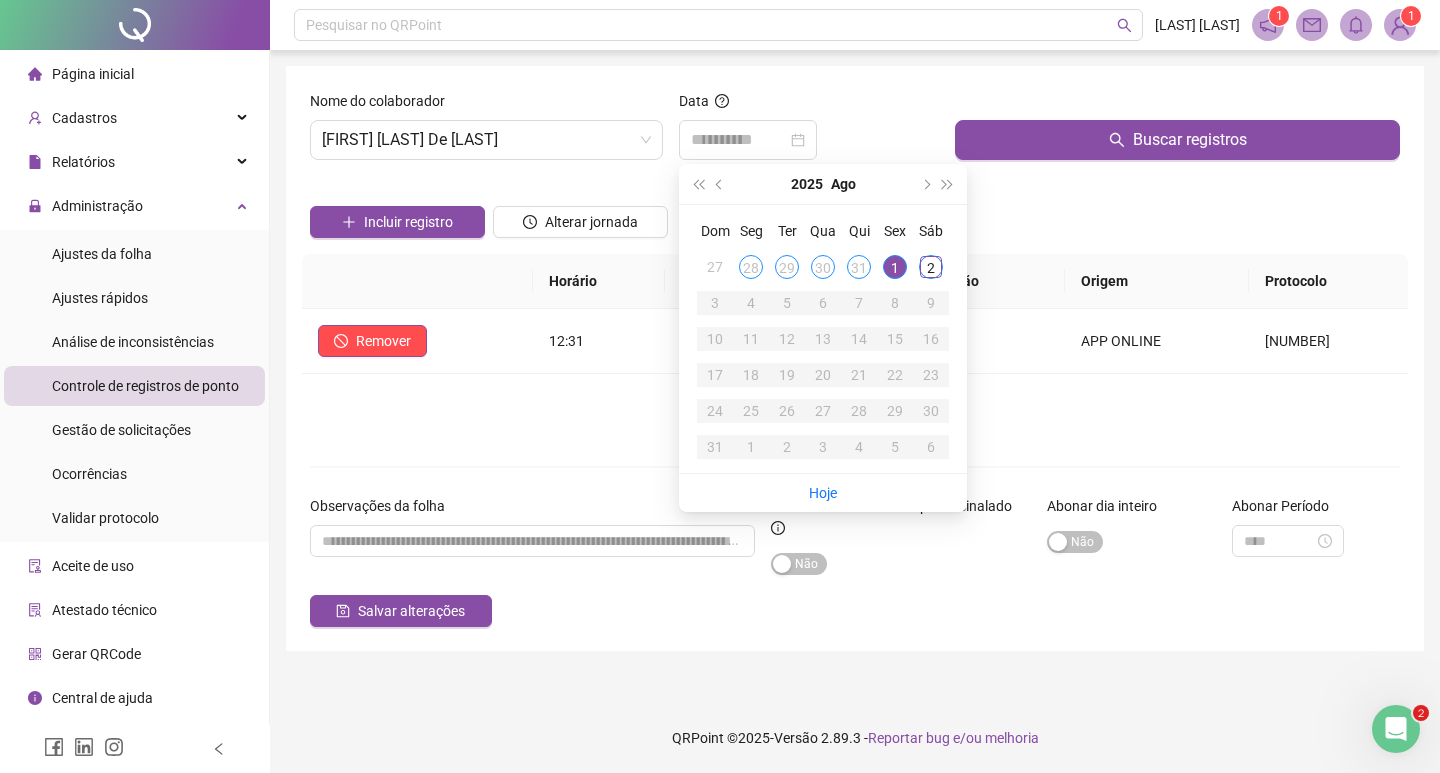 click on "2" at bounding box center [931, 267] 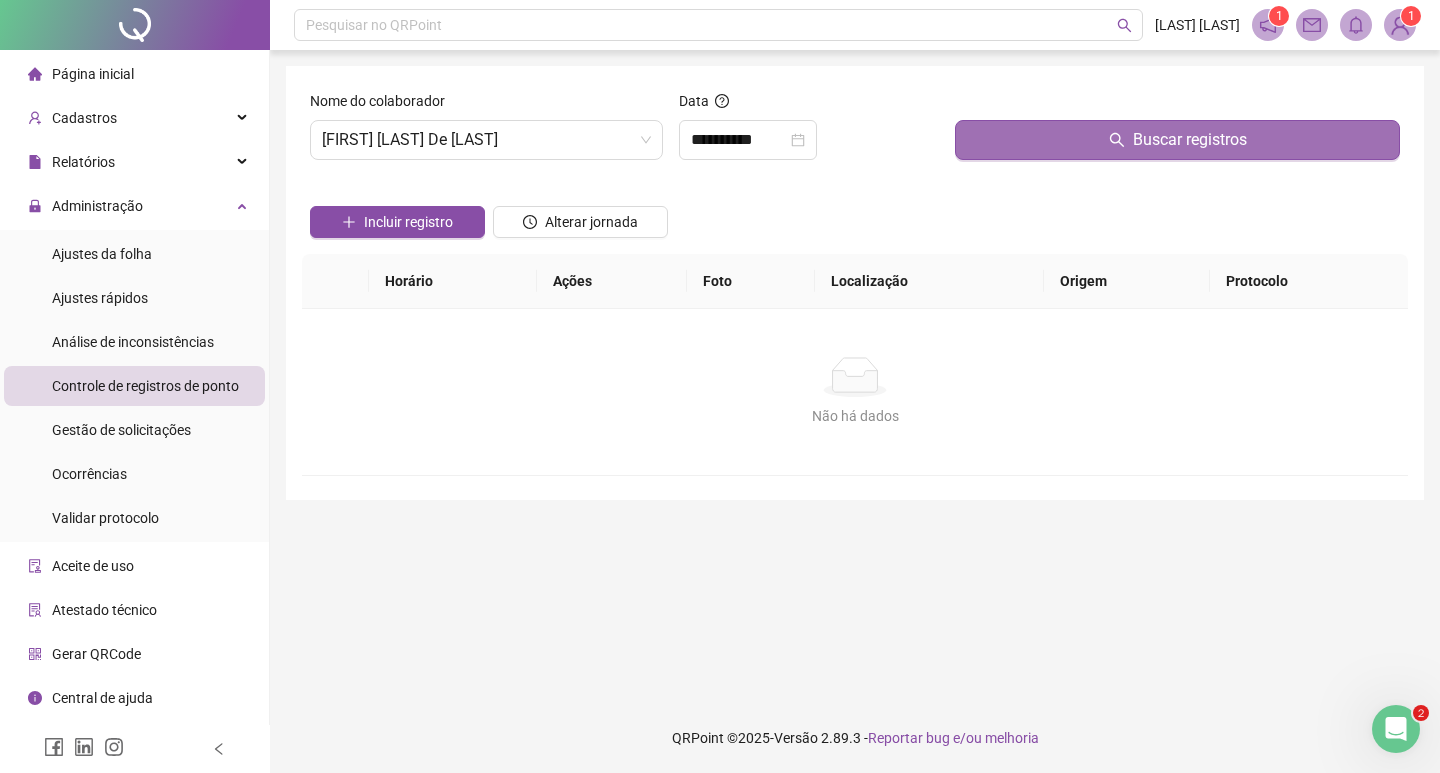 drag, startPoint x: 1040, startPoint y: 138, endPoint x: 1011, endPoint y: 159, distance: 35.805027 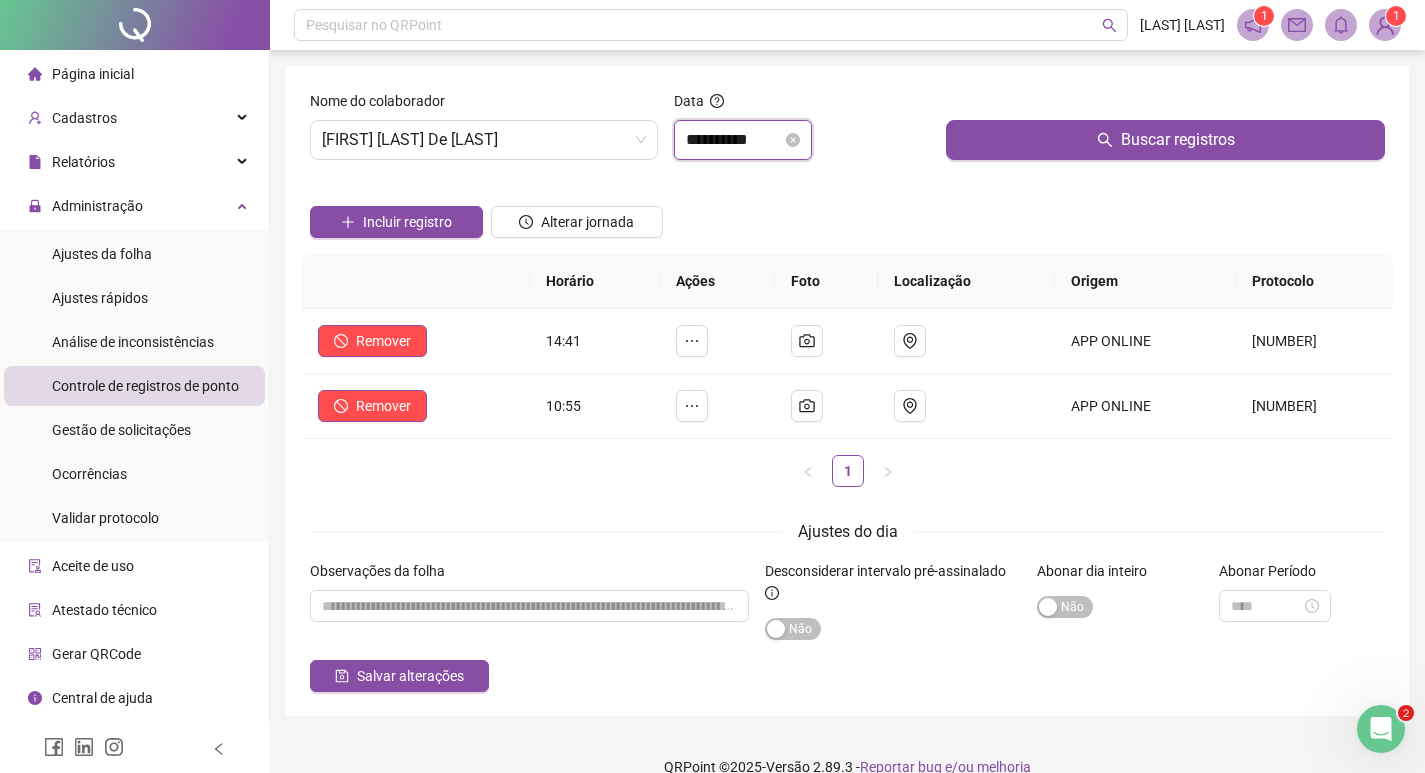 click on "**********" at bounding box center (734, 140) 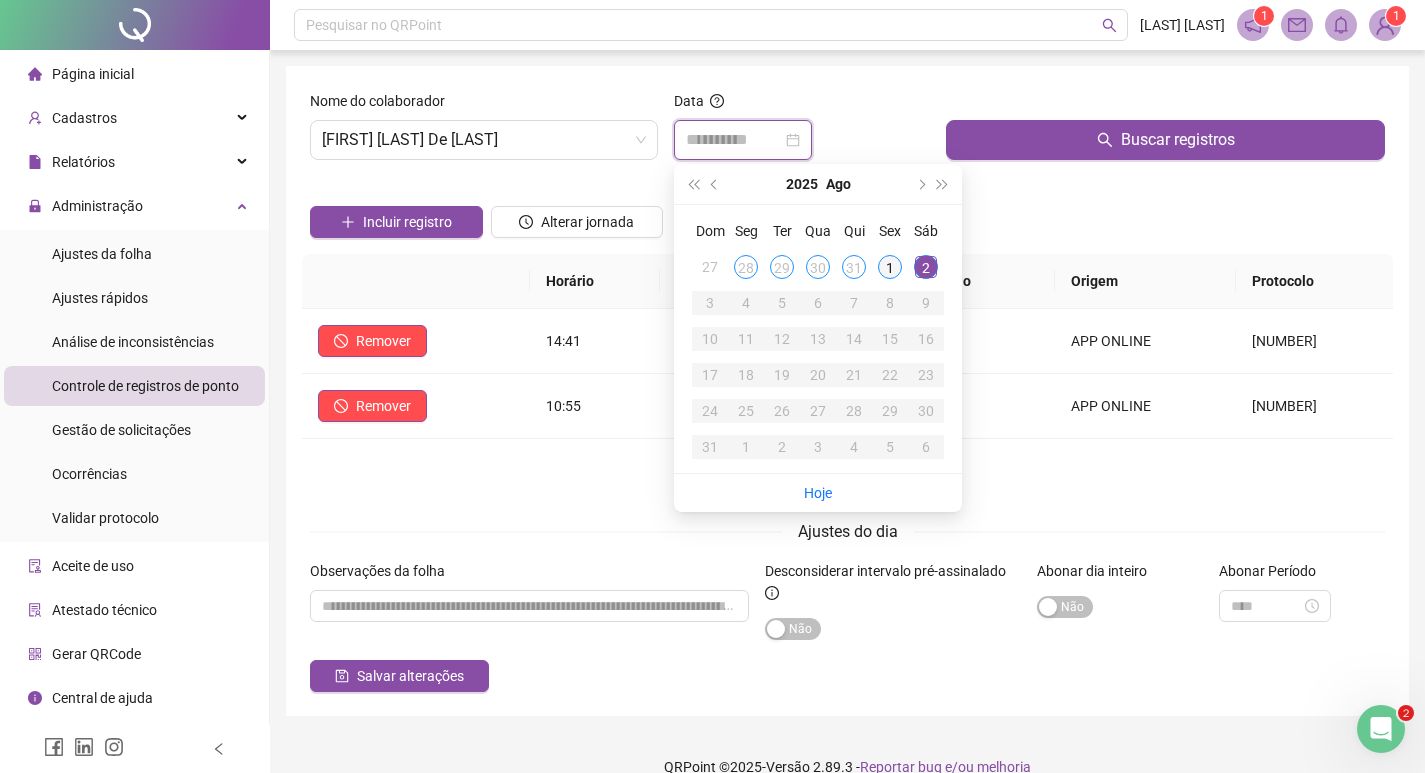 type on "**********" 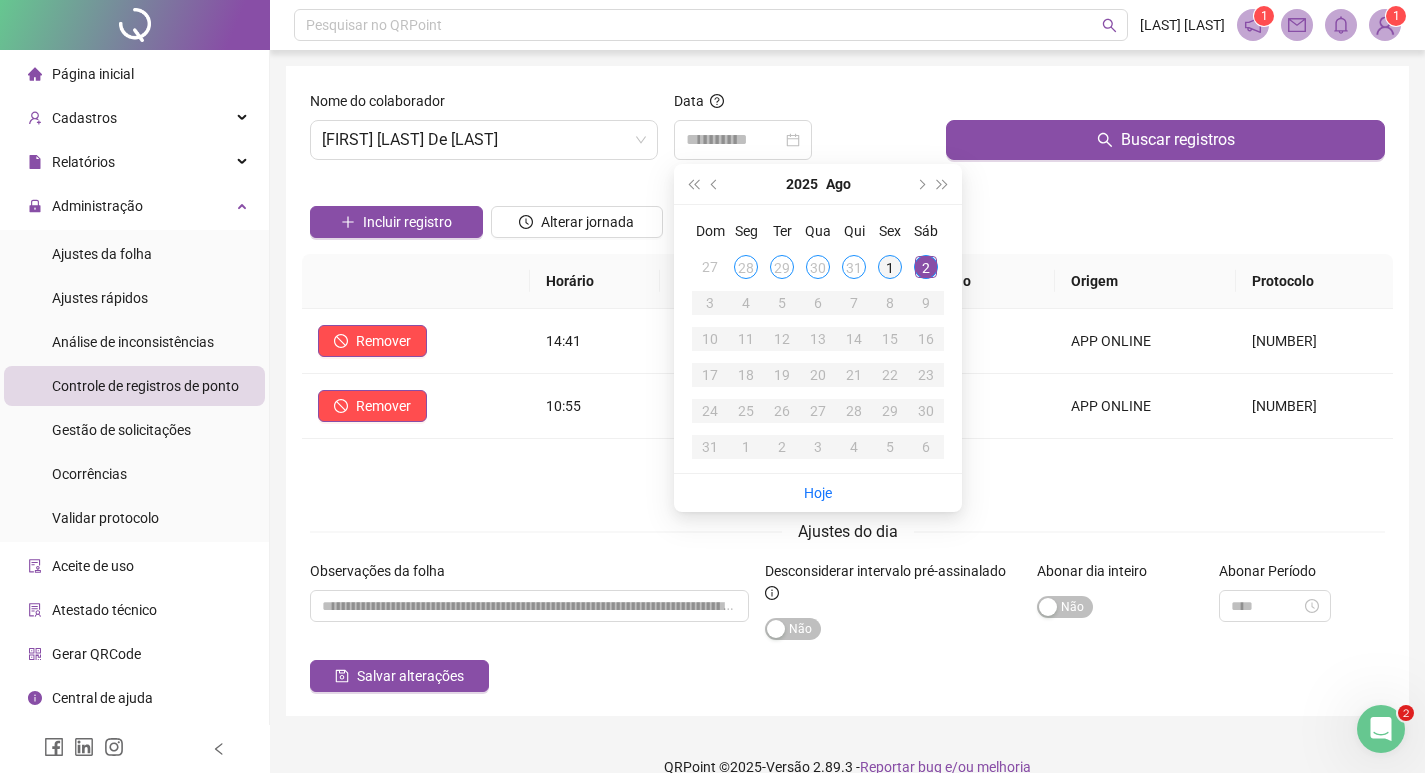 click on "1" at bounding box center (890, 267) 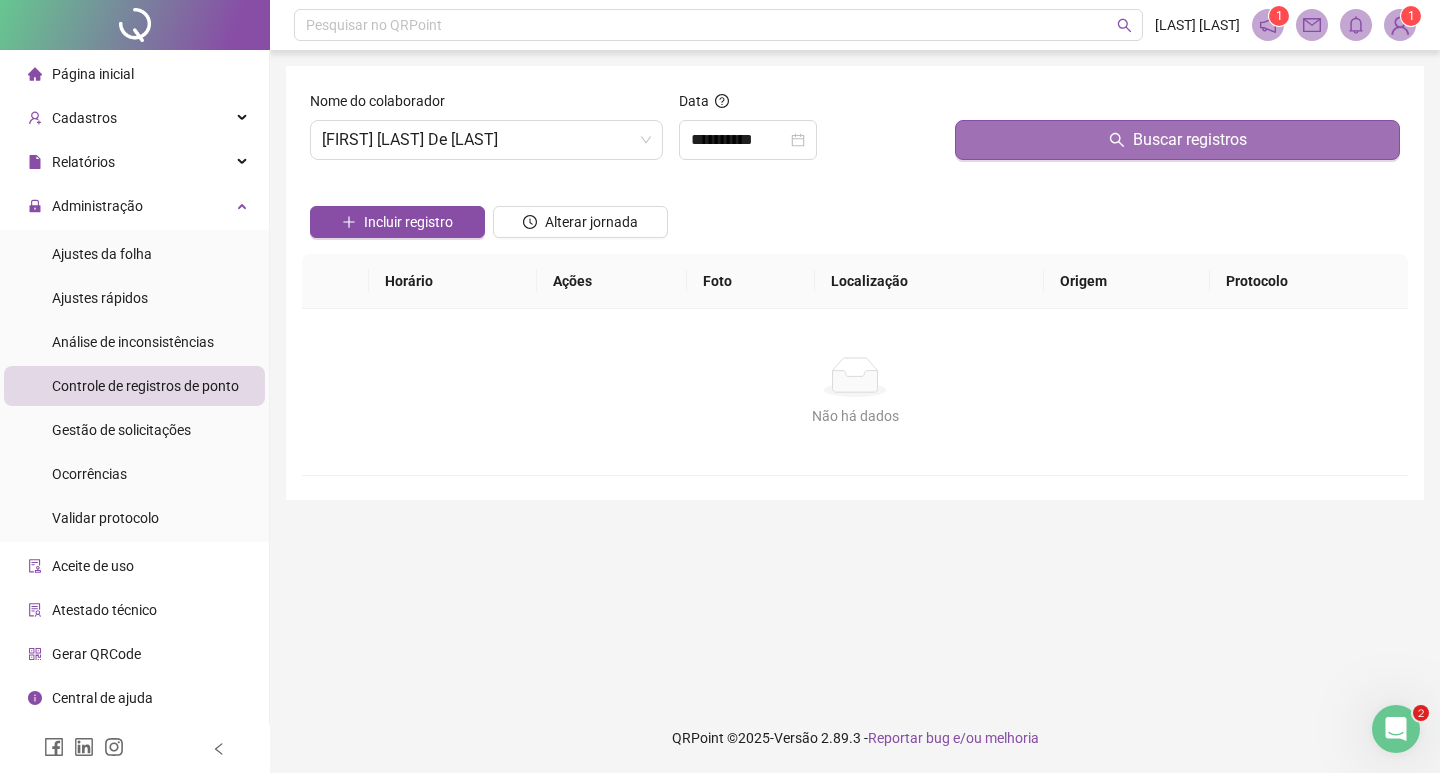 click on "Buscar registros" at bounding box center [1177, 140] 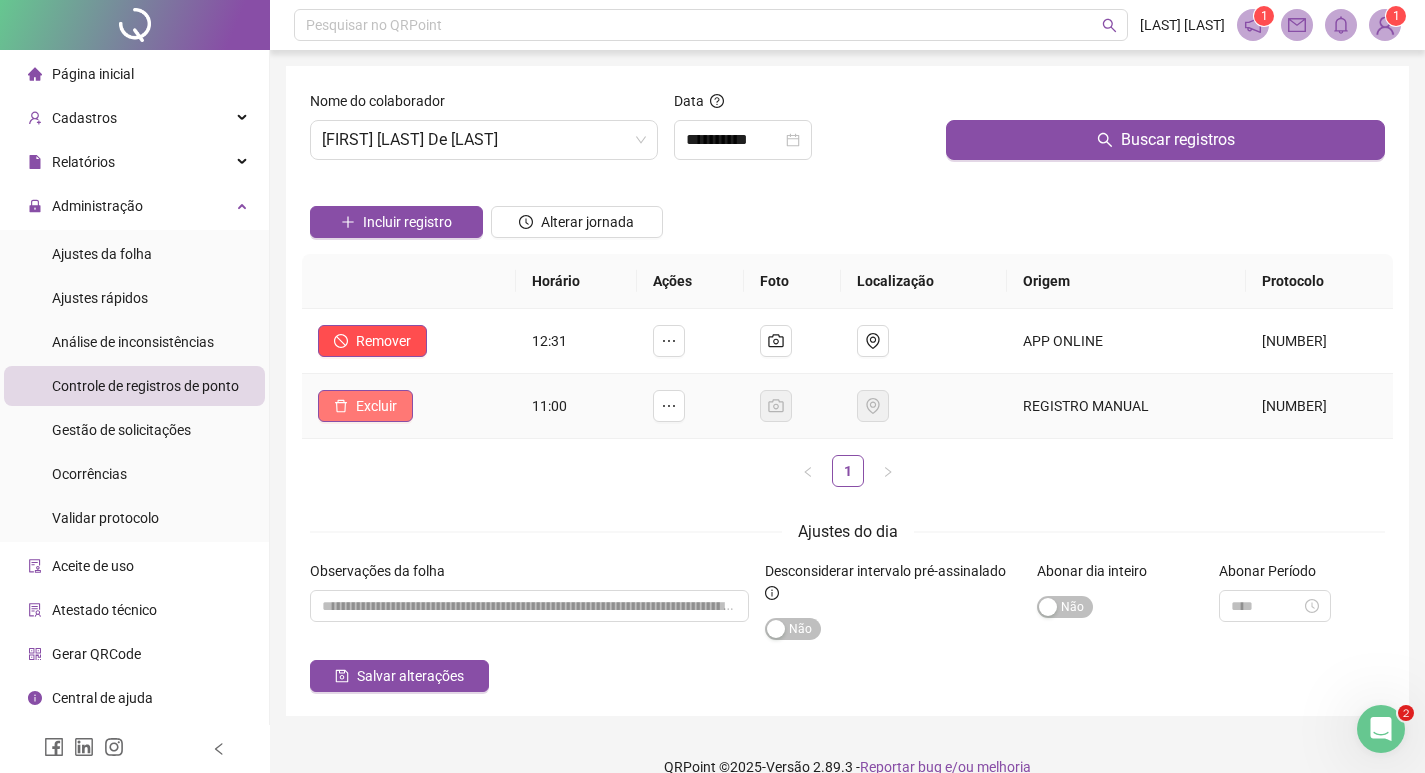 click on "Excluir" at bounding box center (376, 406) 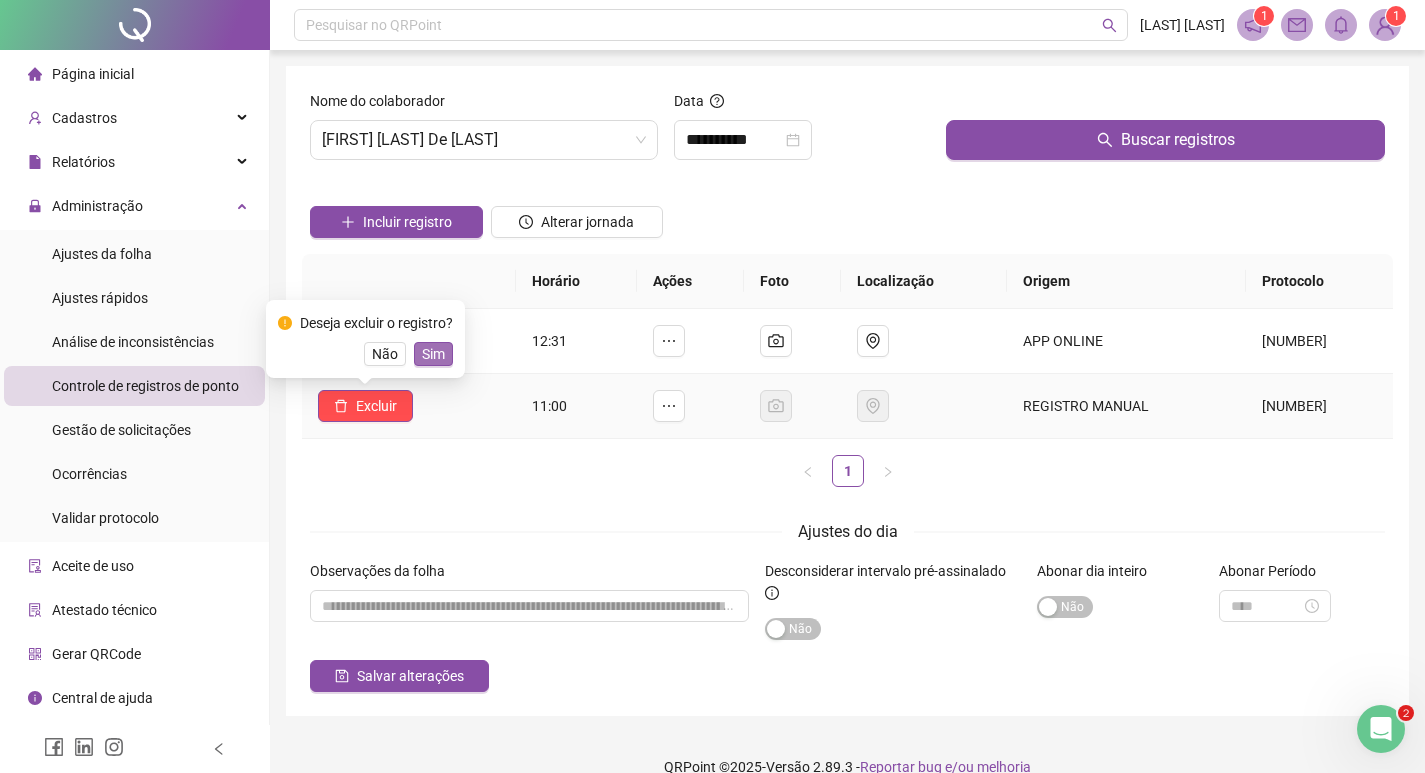click on "Sim" at bounding box center [433, 354] 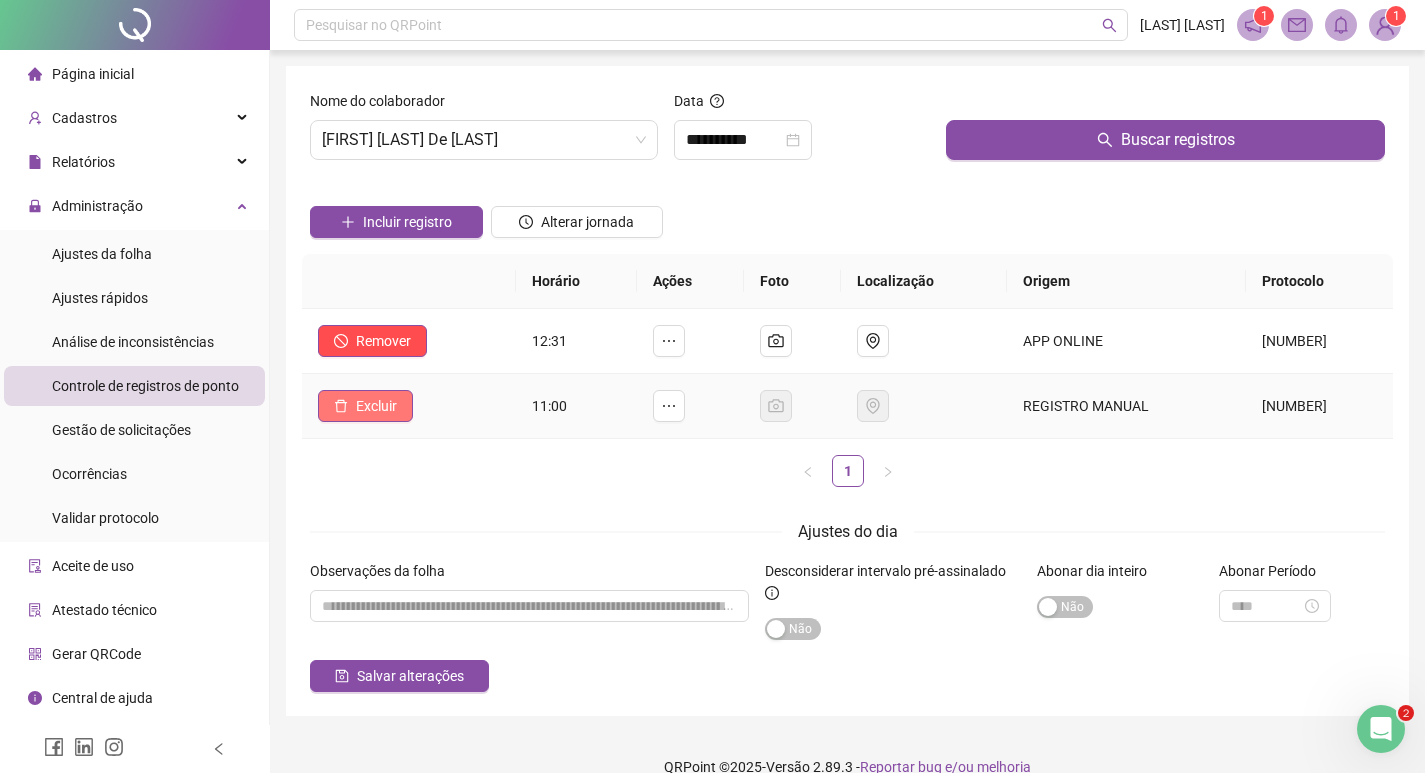 click on "Excluir" at bounding box center (376, 406) 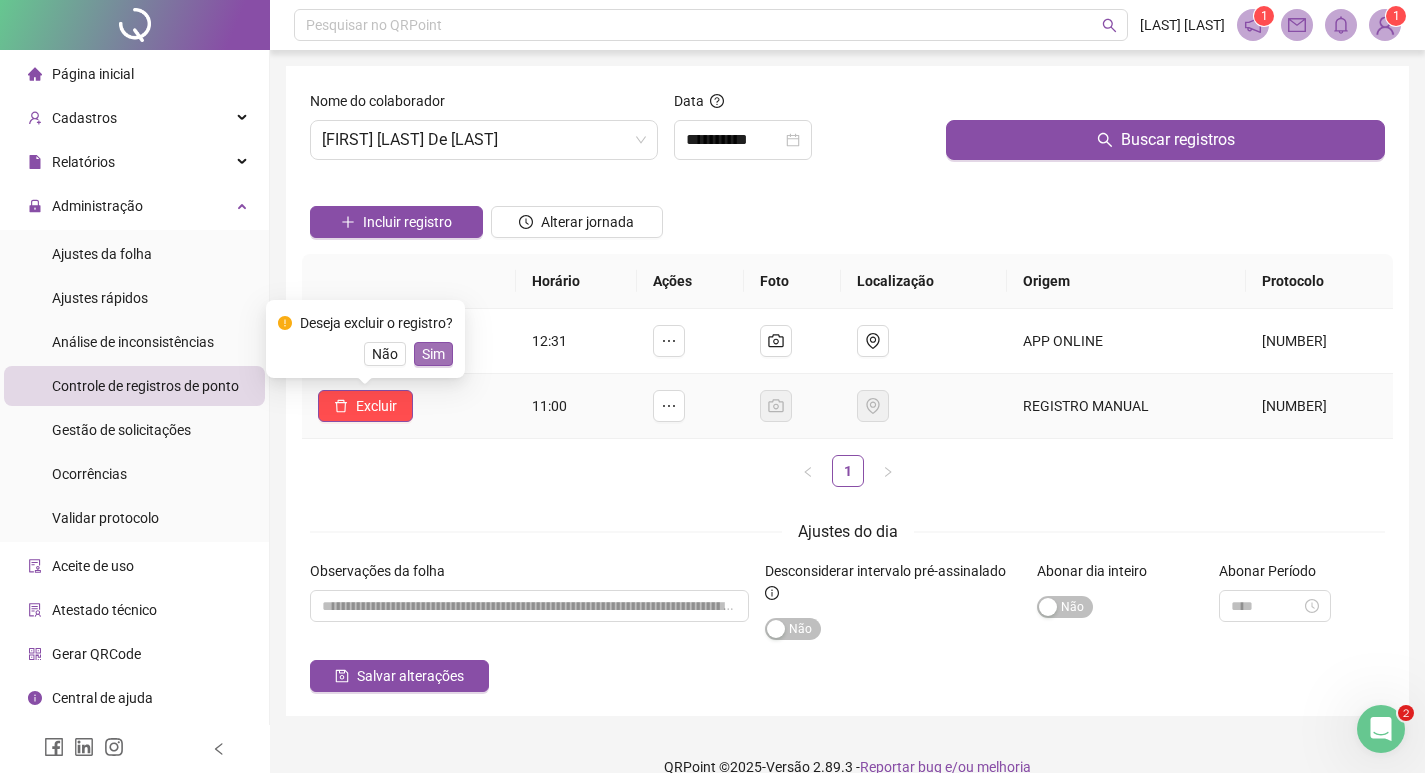 click on "Sim" at bounding box center [433, 354] 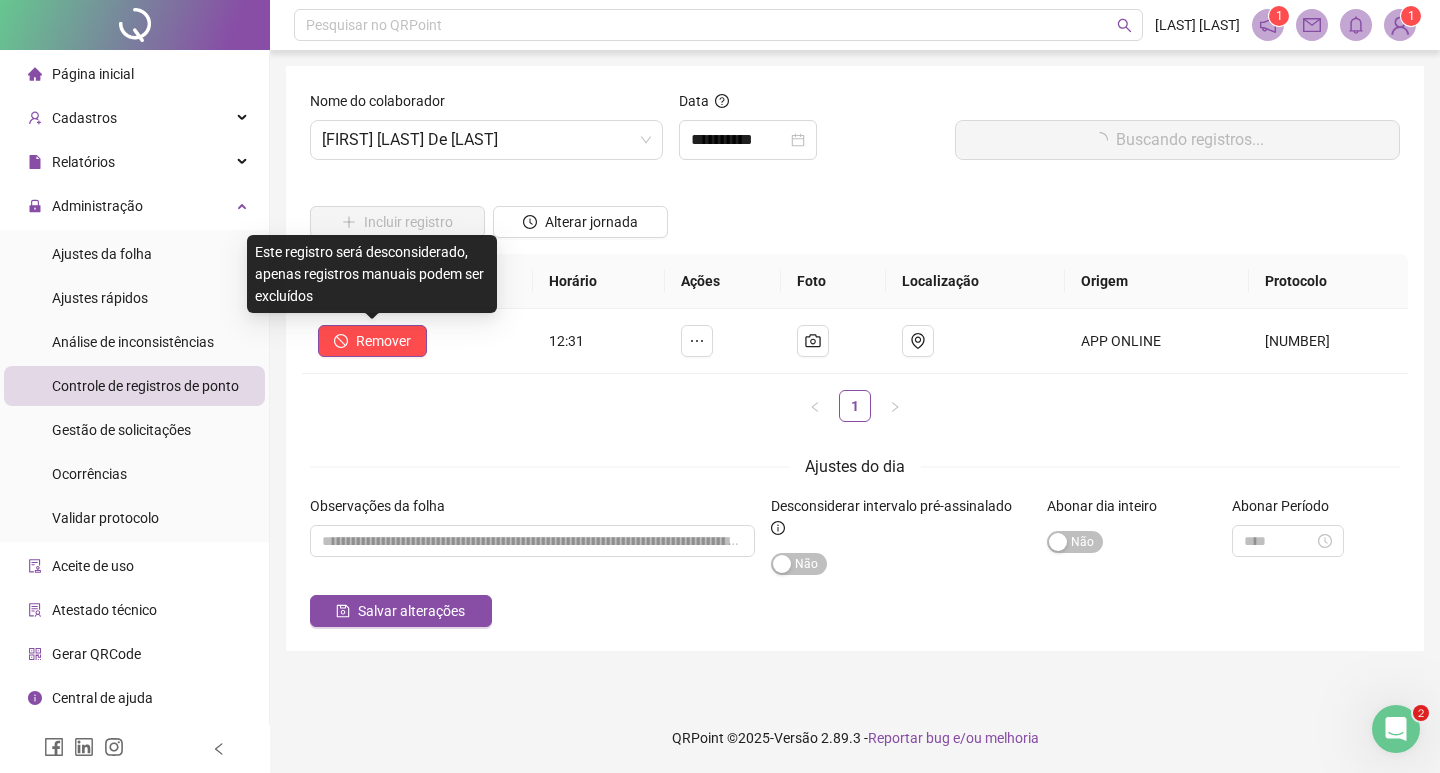 click on "Incluir registro" at bounding box center [397, 222] 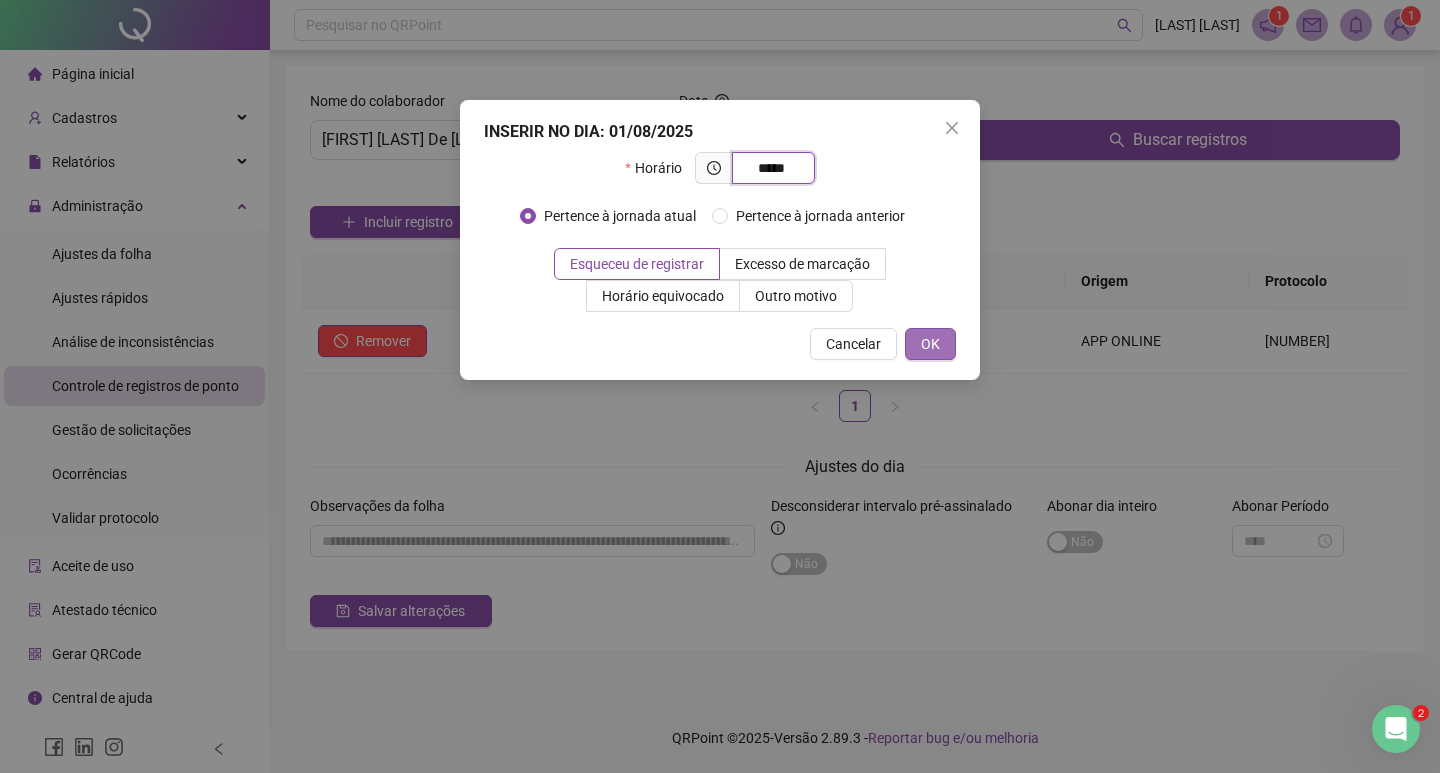 type on "*****" 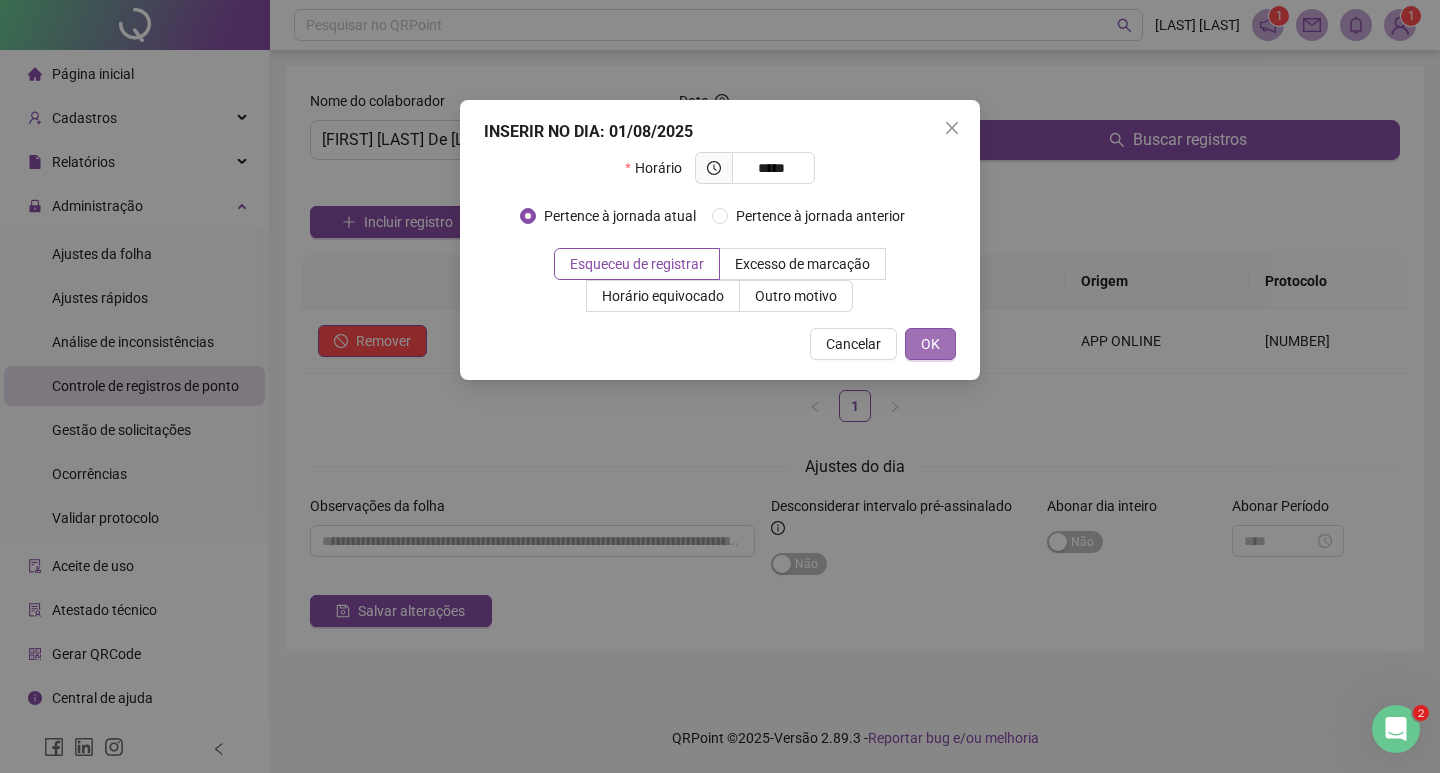 click on "OK" at bounding box center [930, 344] 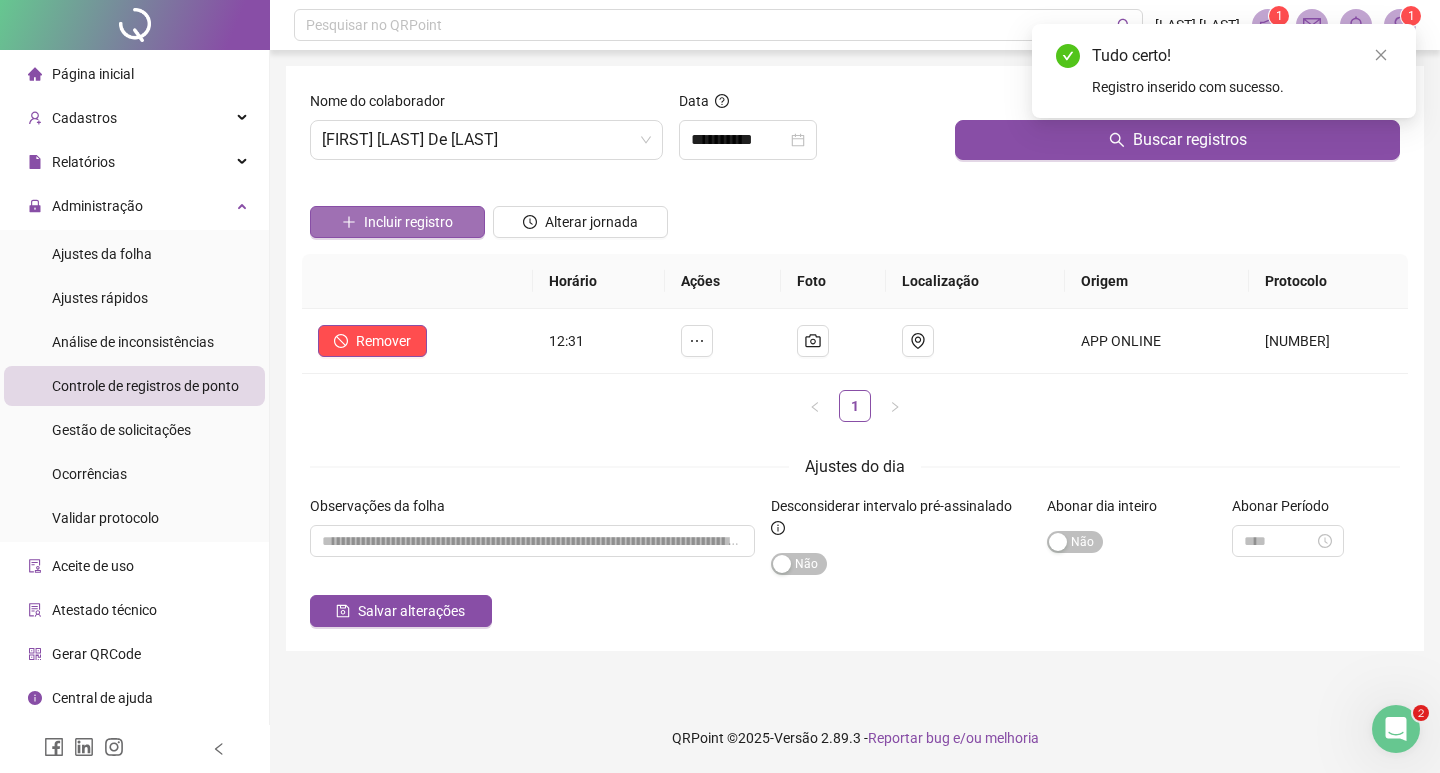 click on "Incluir registro" at bounding box center (408, 222) 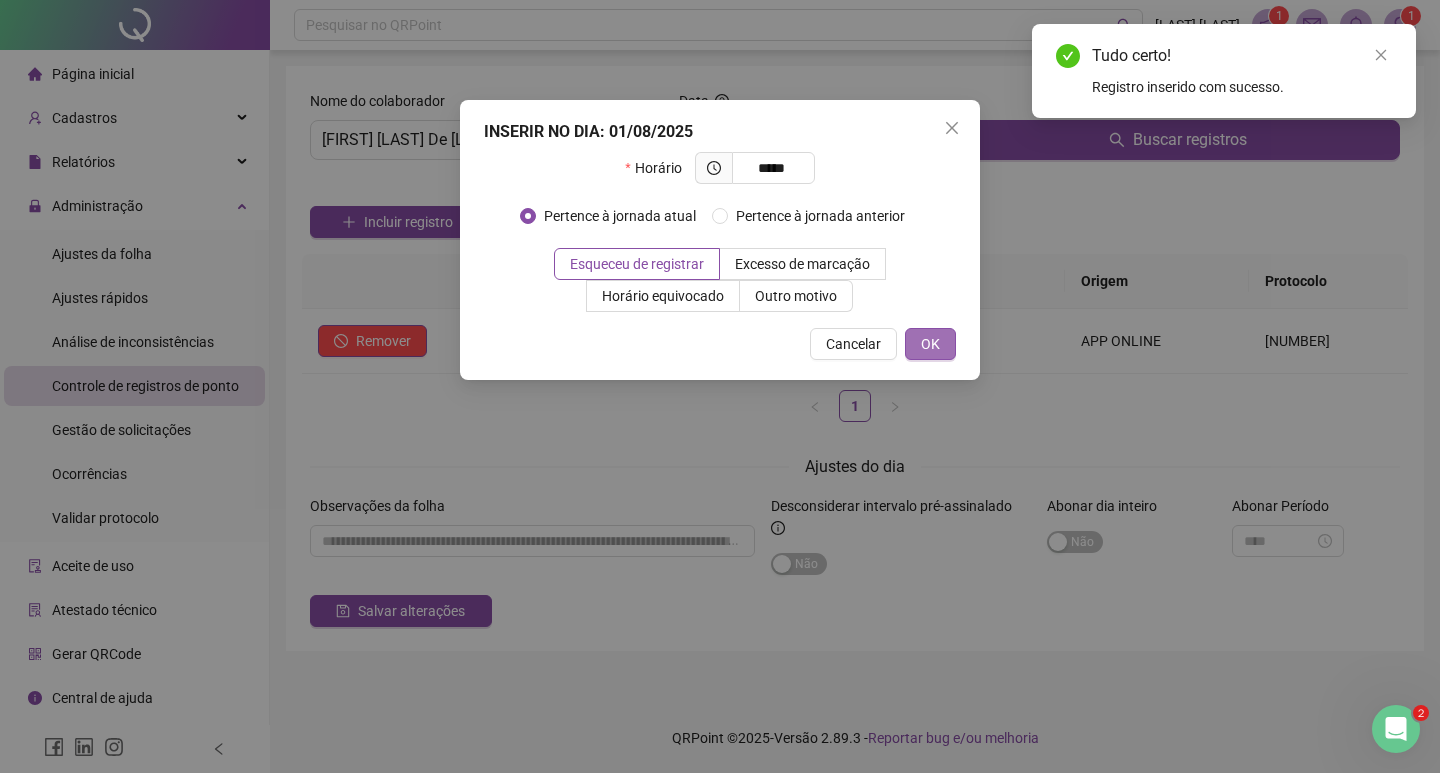 type on "*****" 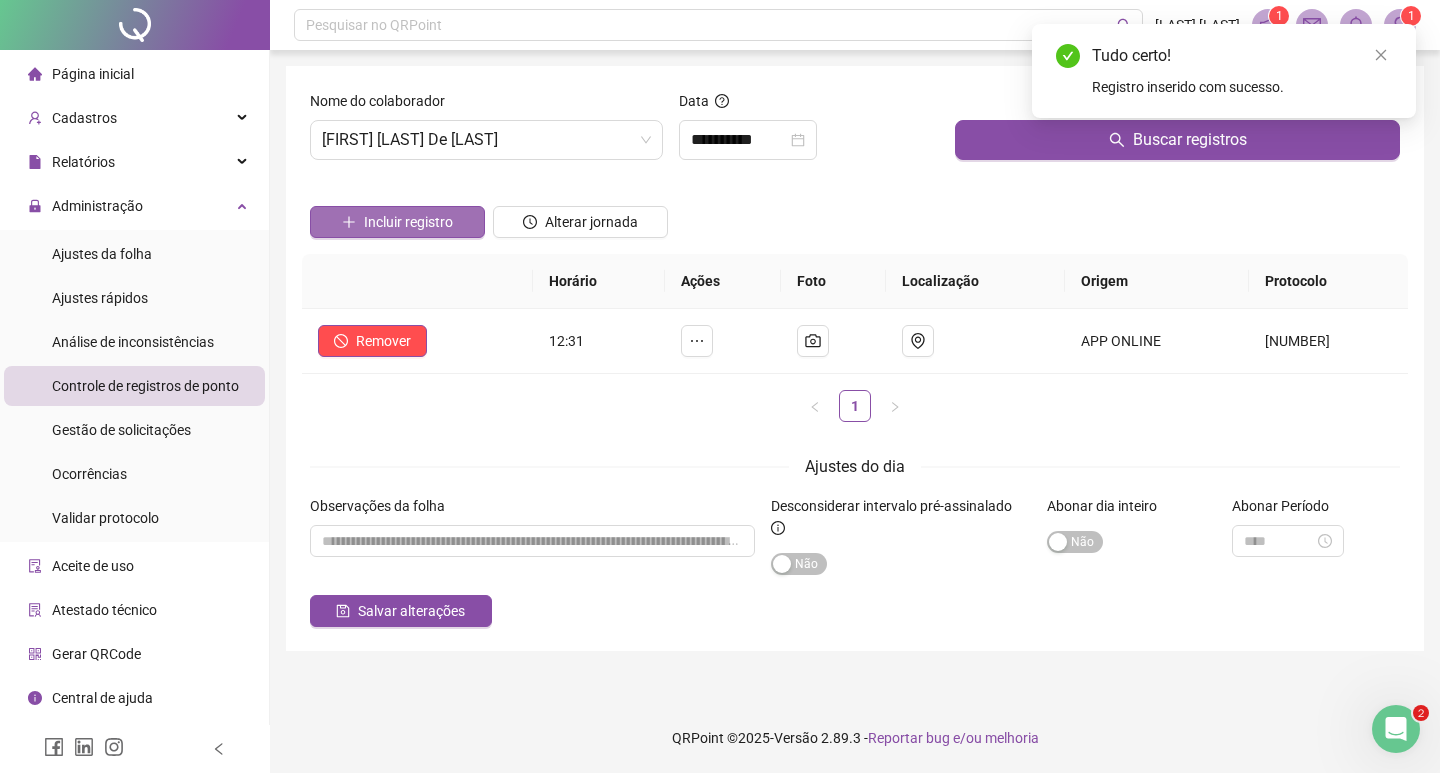 click on "Incluir registro" at bounding box center (408, 222) 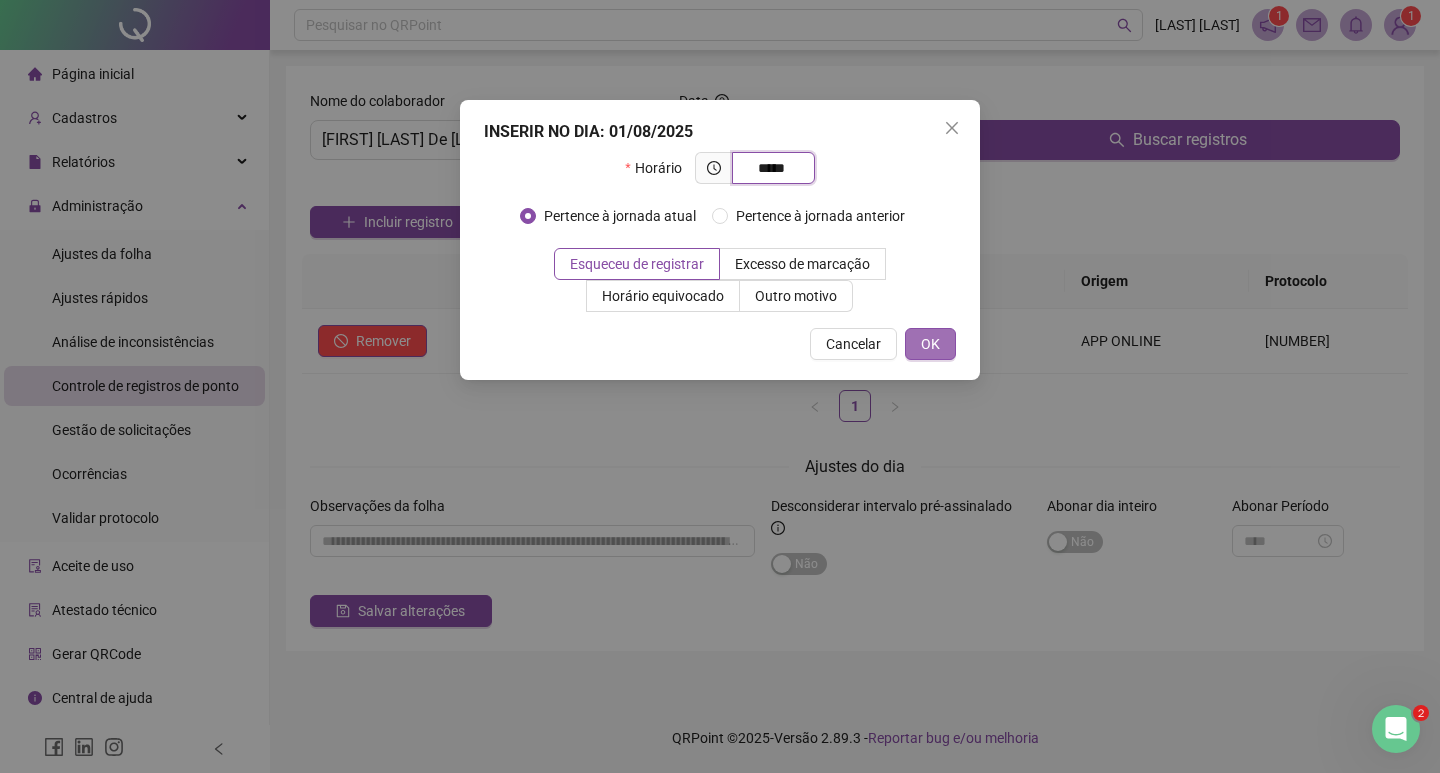 type on "*****" 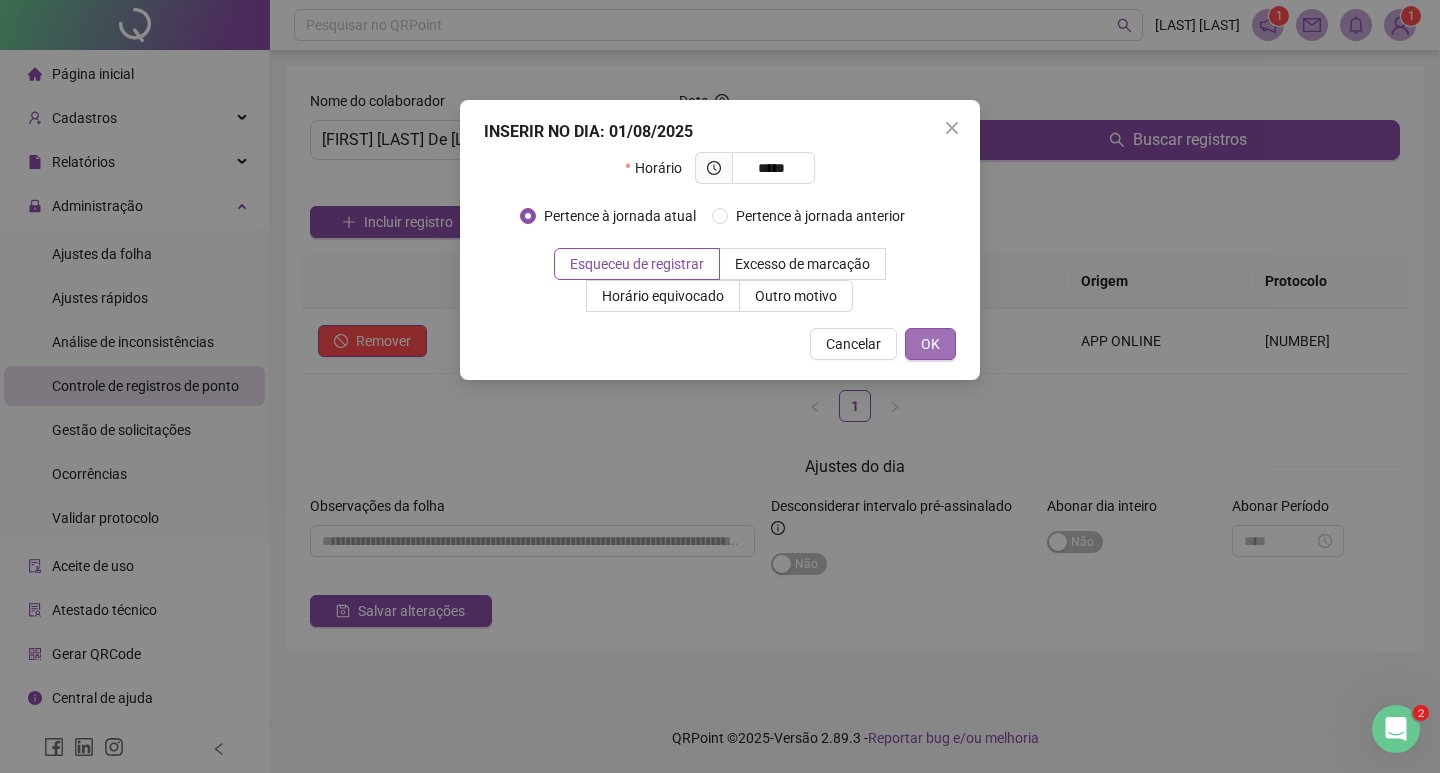 click on "OK" at bounding box center (930, 344) 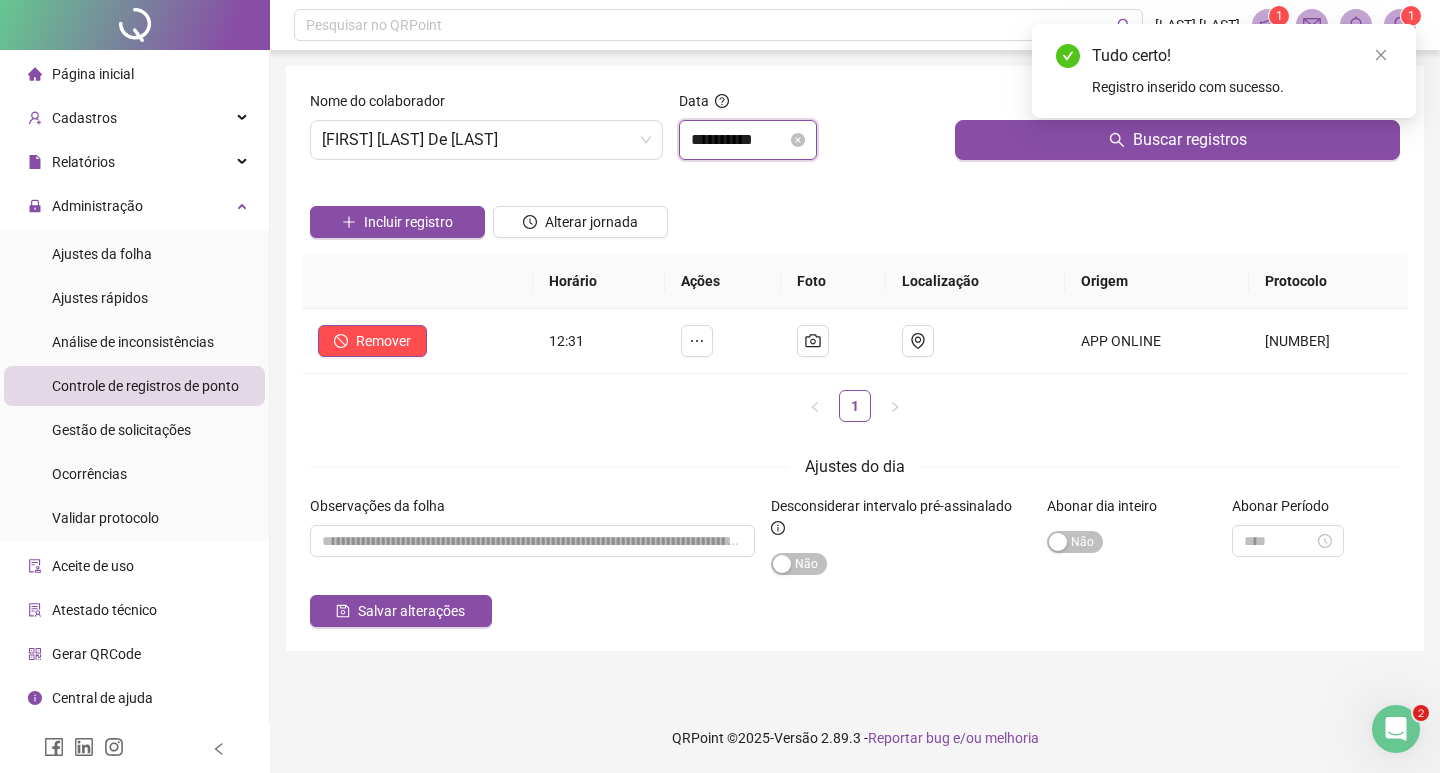 click on "**********" at bounding box center (739, 140) 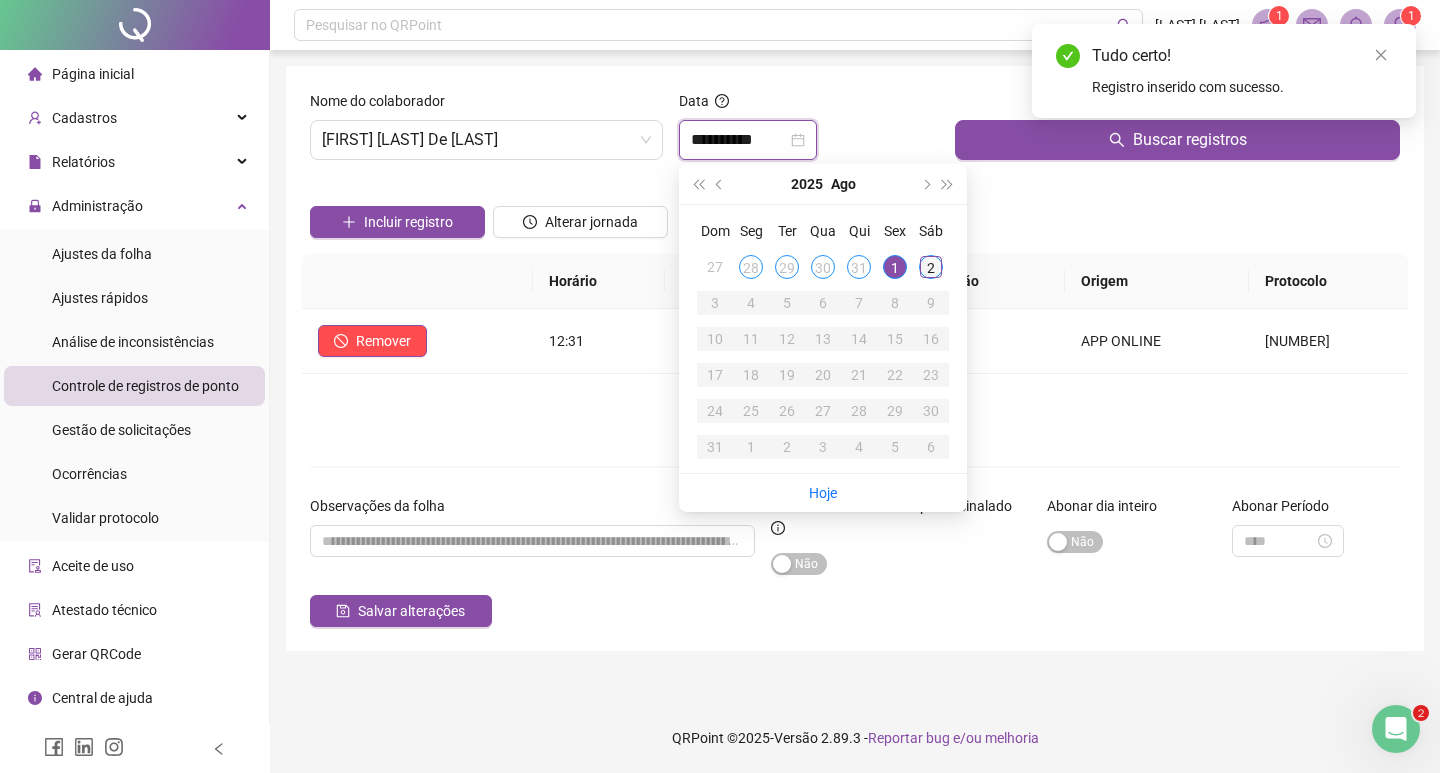 type on "**********" 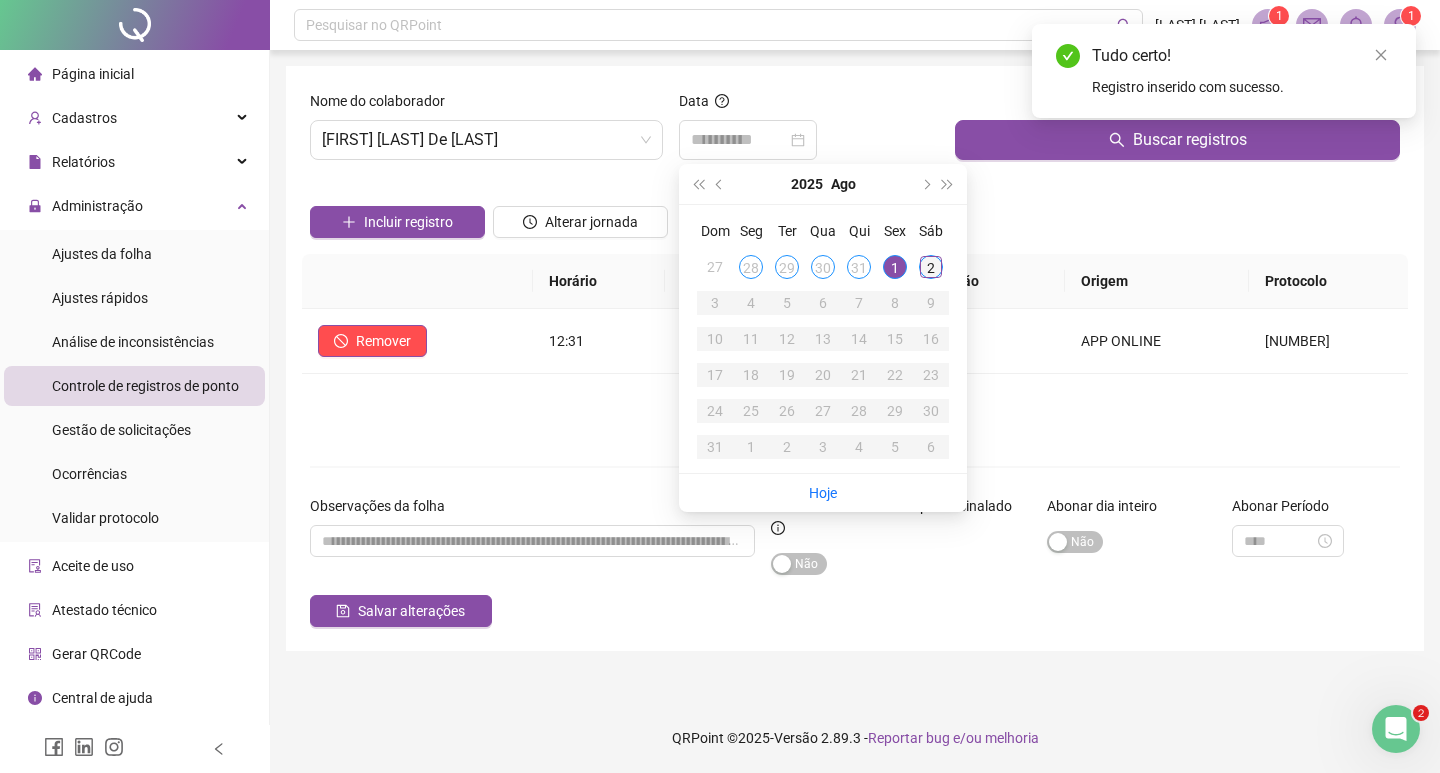 click on "2" at bounding box center [931, 267] 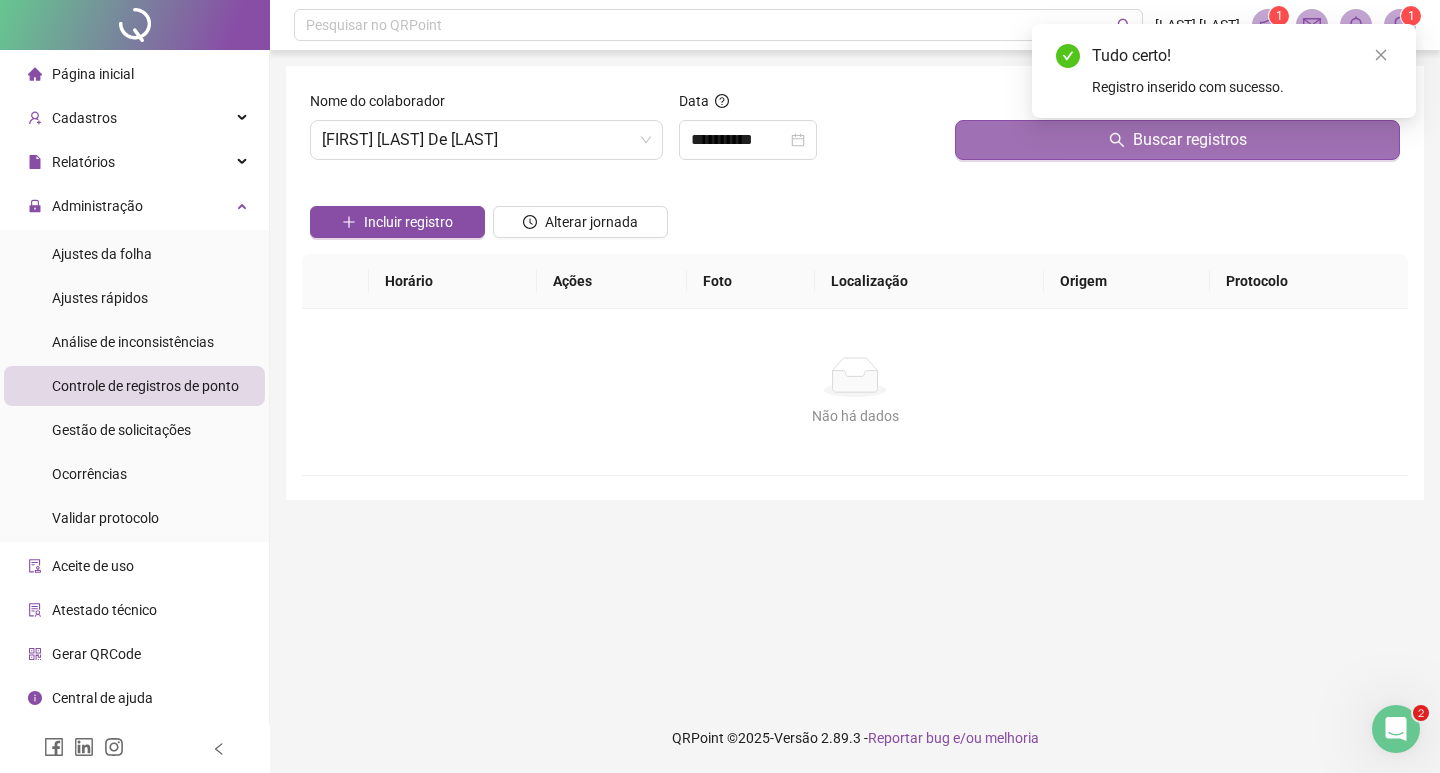 click on "Buscar registros" at bounding box center (1177, 140) 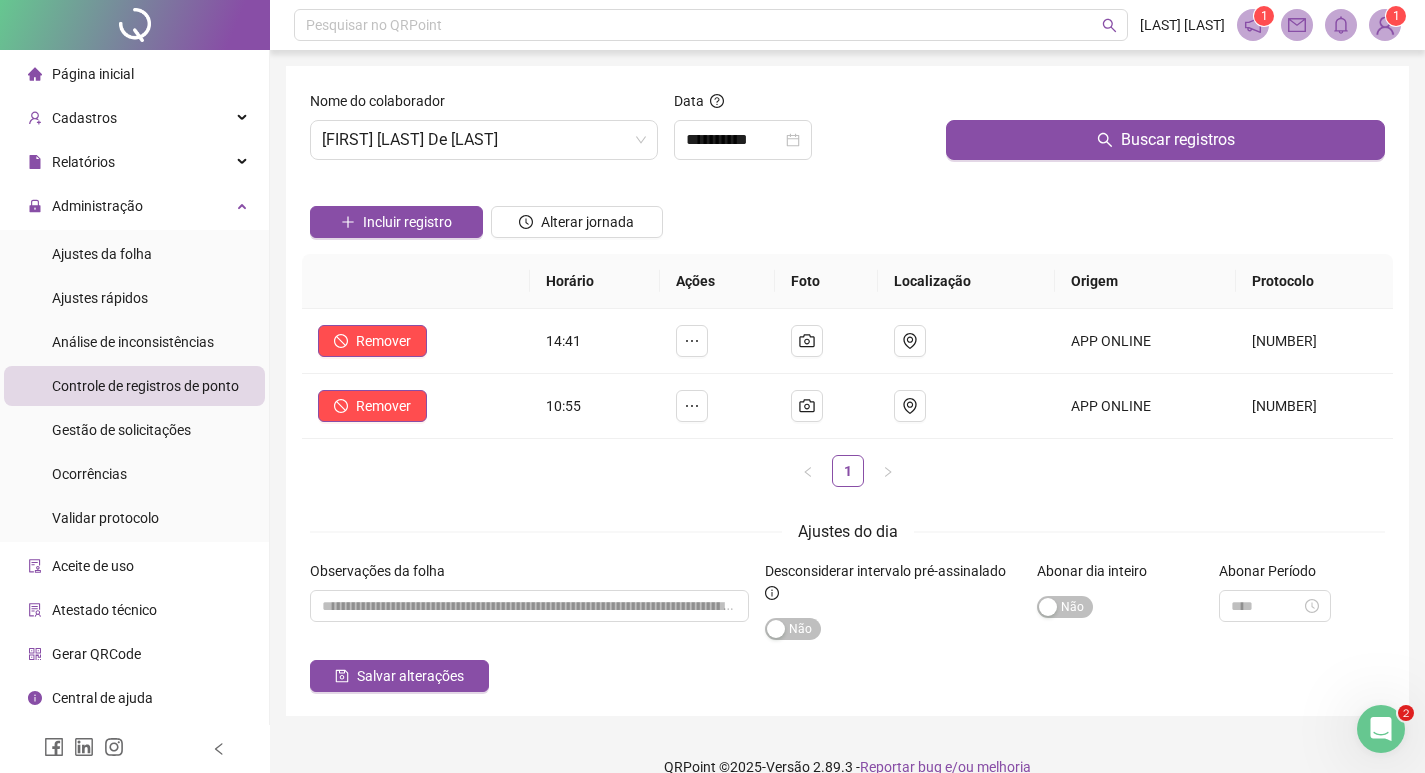 click at bounding box center [396, 191] 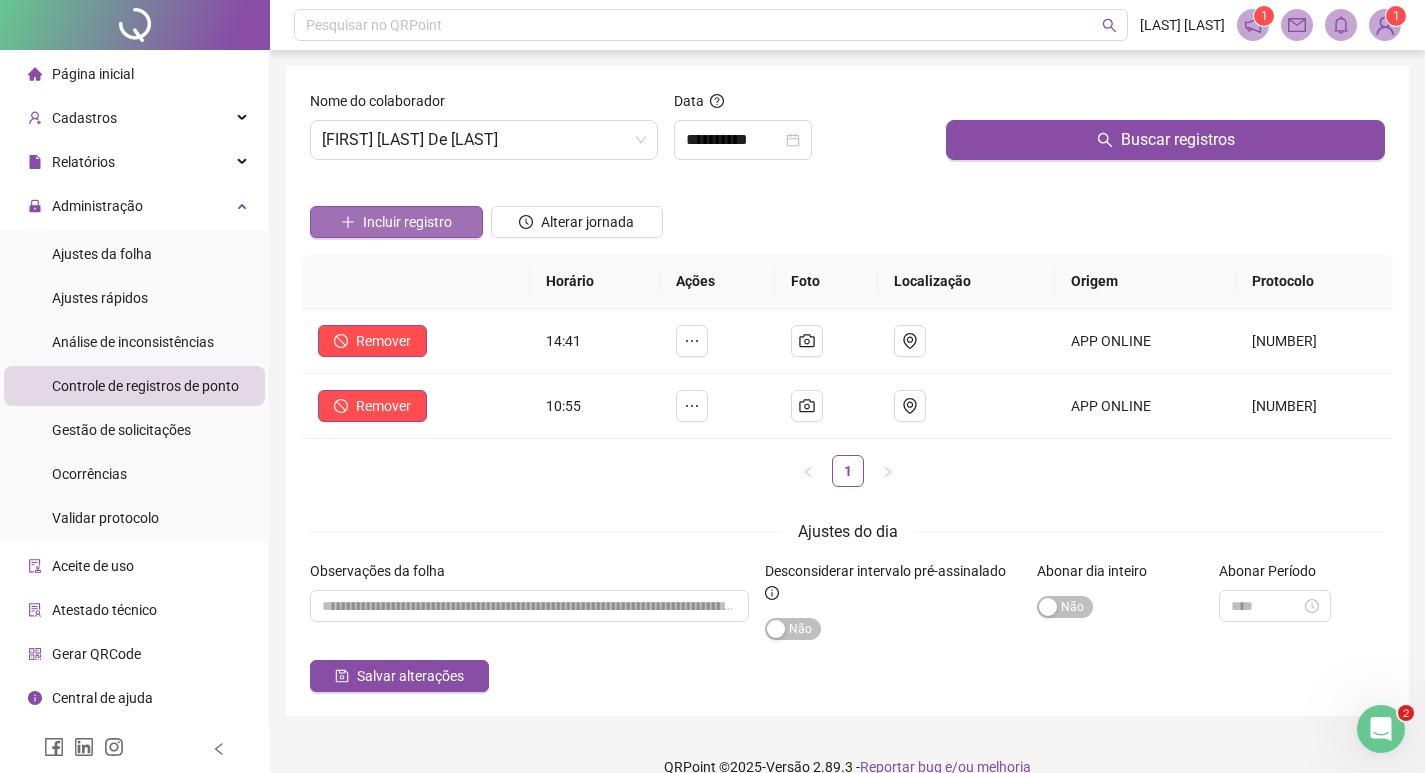 click on "Incluir registro" at bounding box center (407, 222) 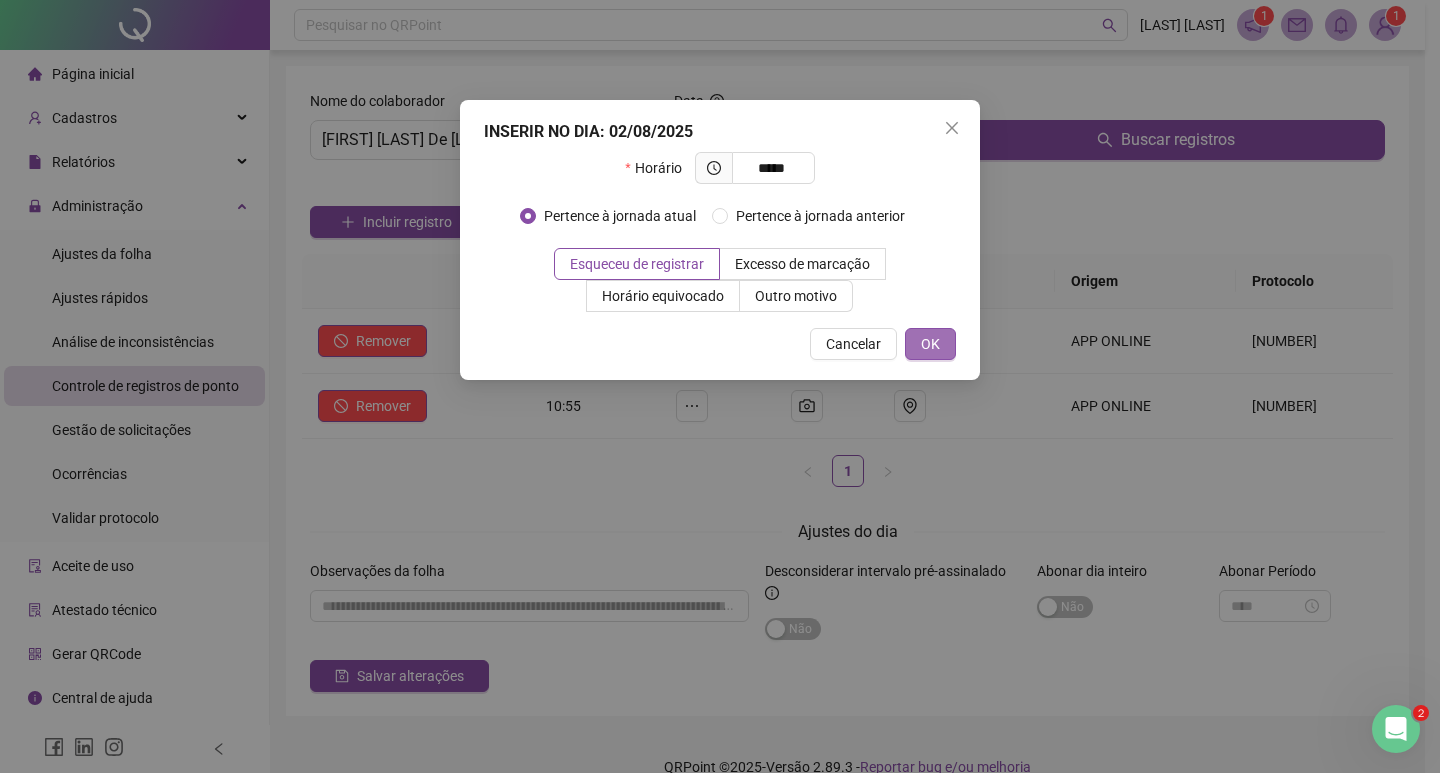 type on "*****" 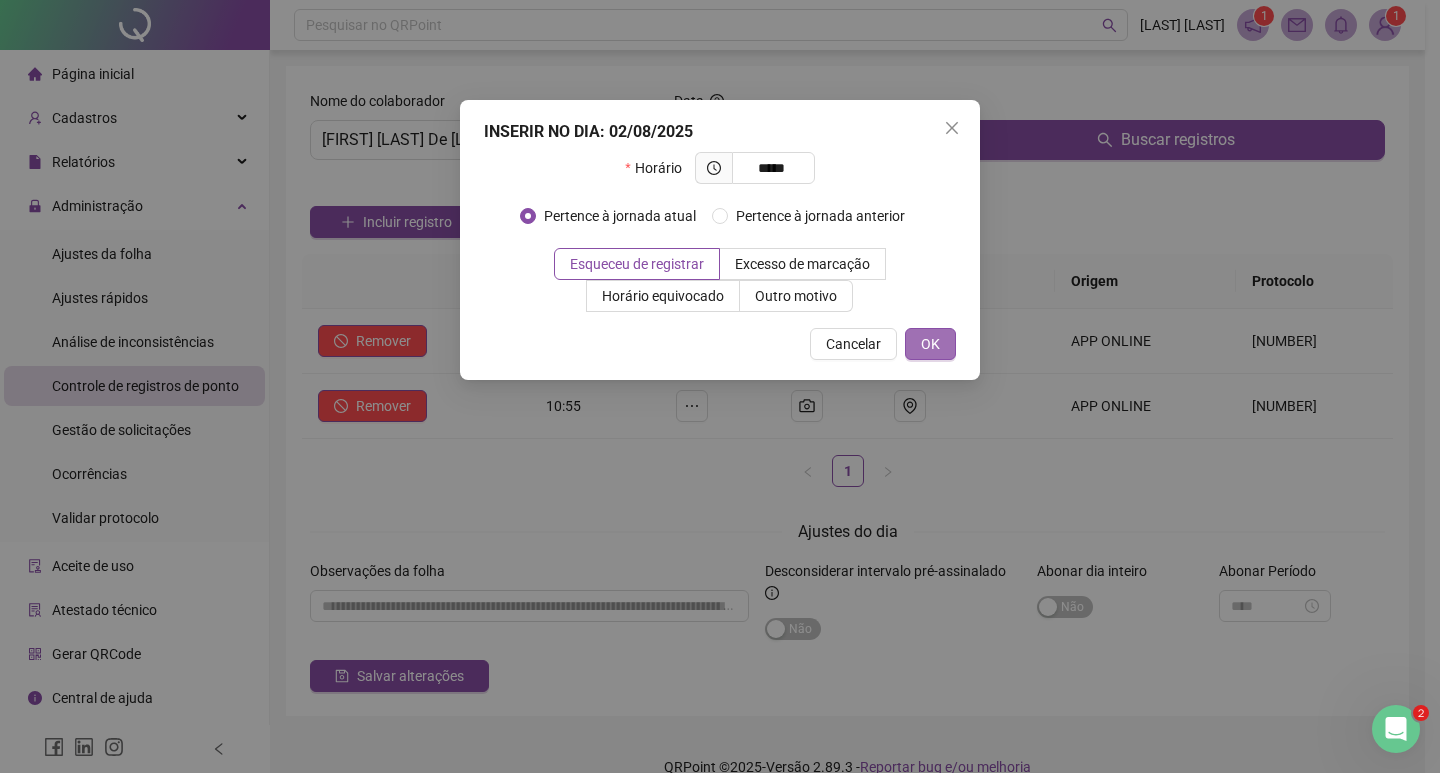 click on "OK" at bounding box center (930, 344) 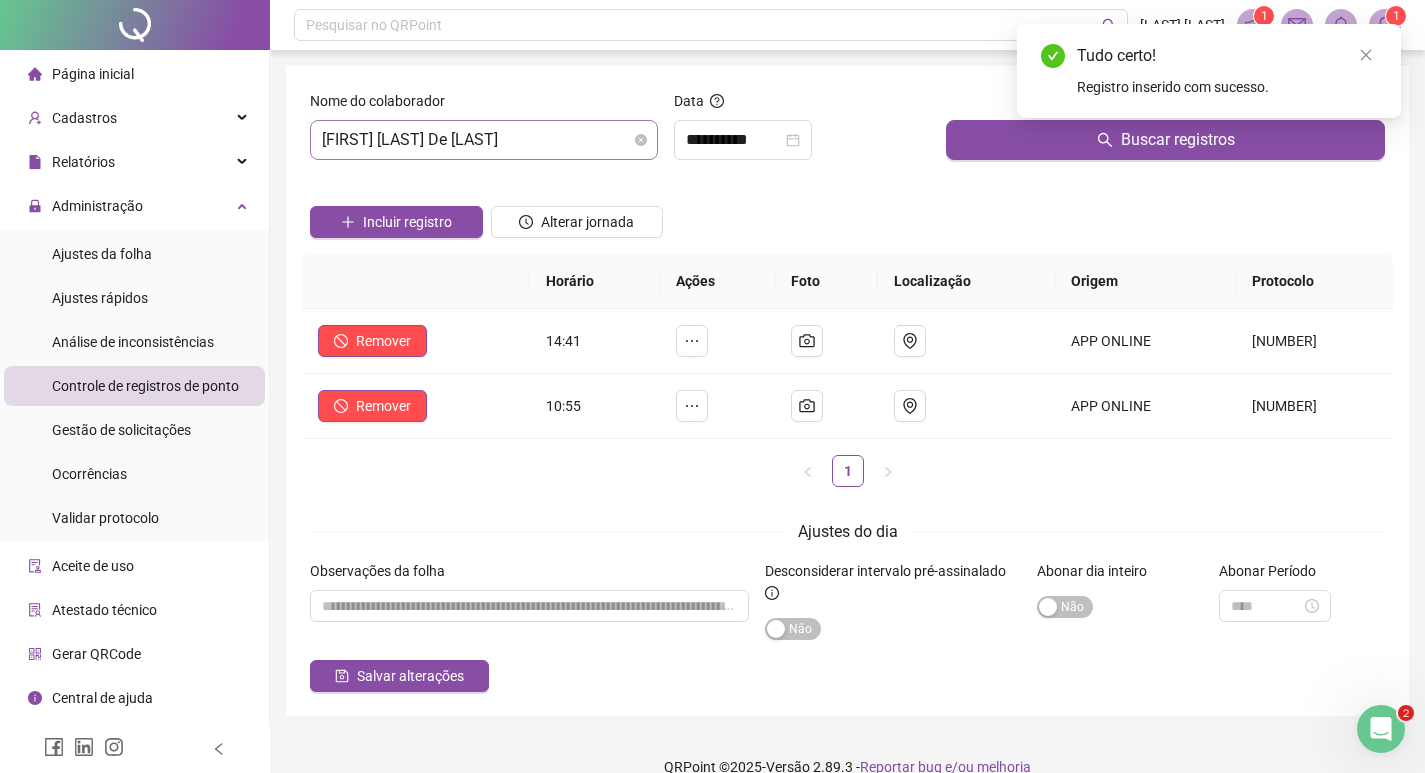 click on "[FIRST] [LAST] De [LAST]" at bounding box center (484, 140) 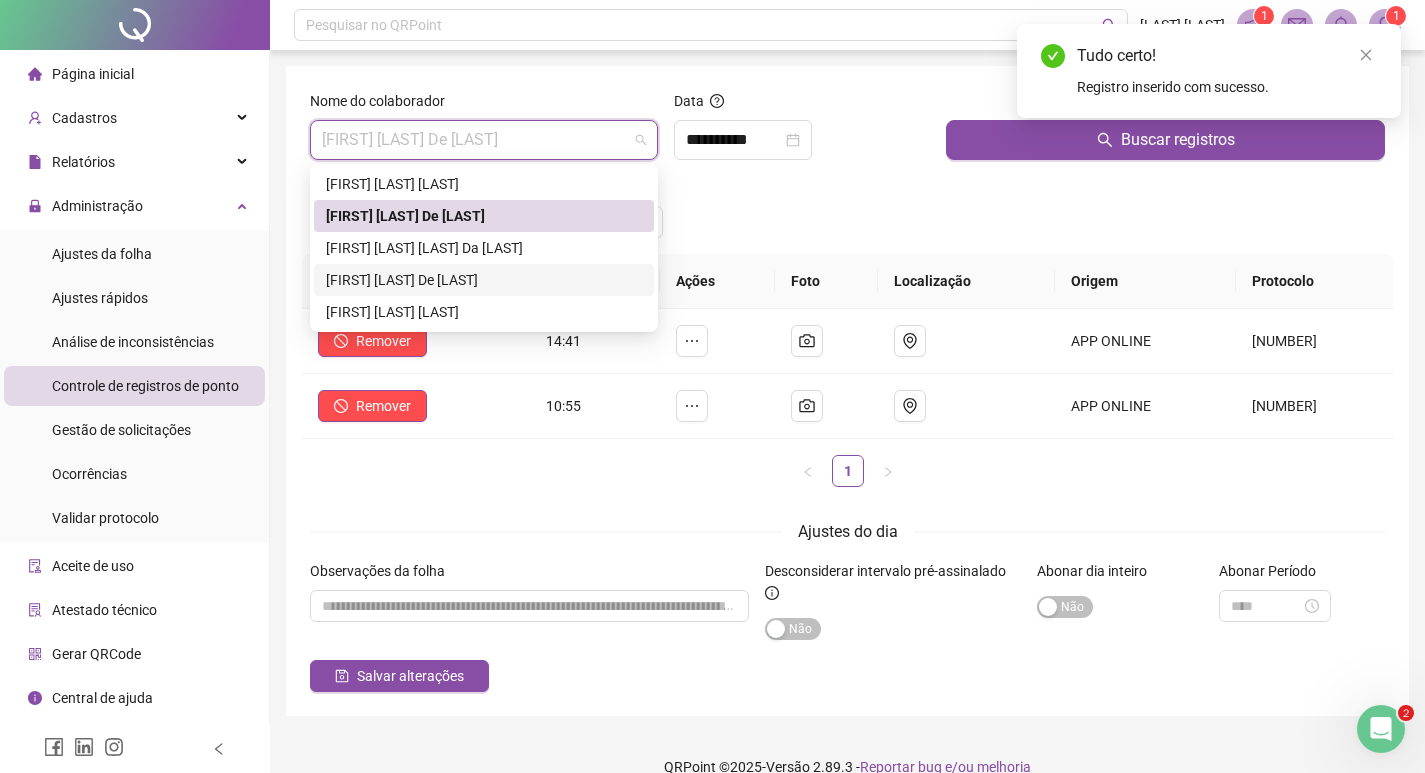 click on "[FIRST] [LAST] De [LAST]" at bounding box center (484, 280) 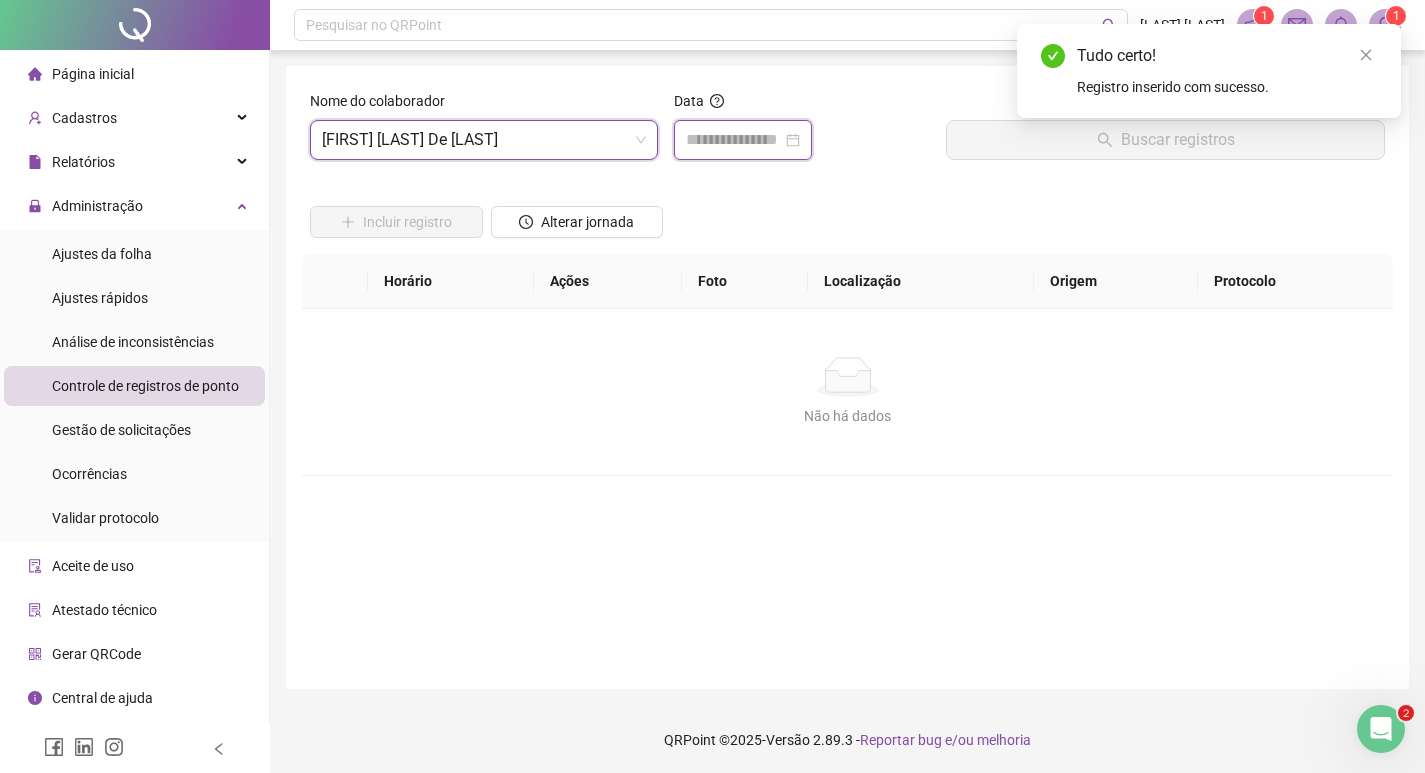 click at bounding box center (734, 140) 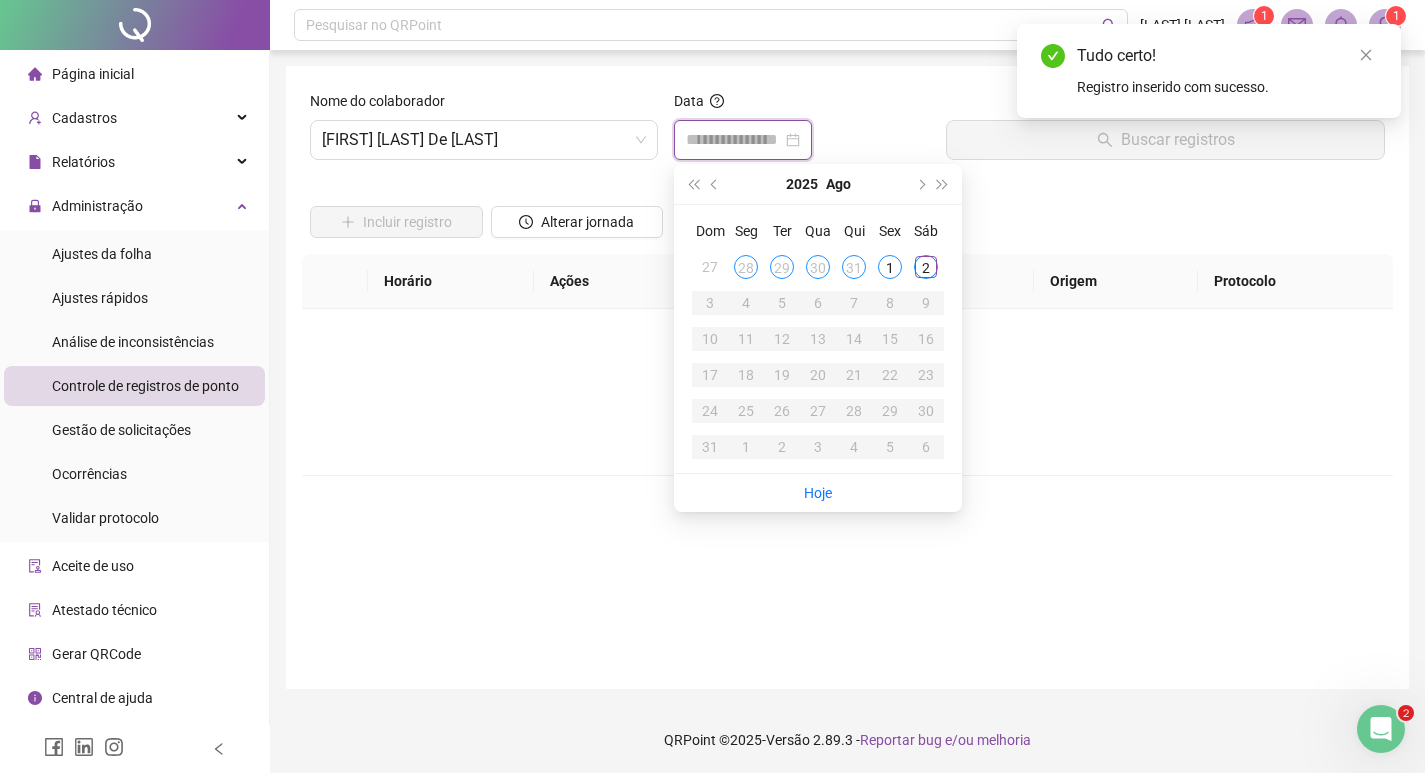 type on "**********" 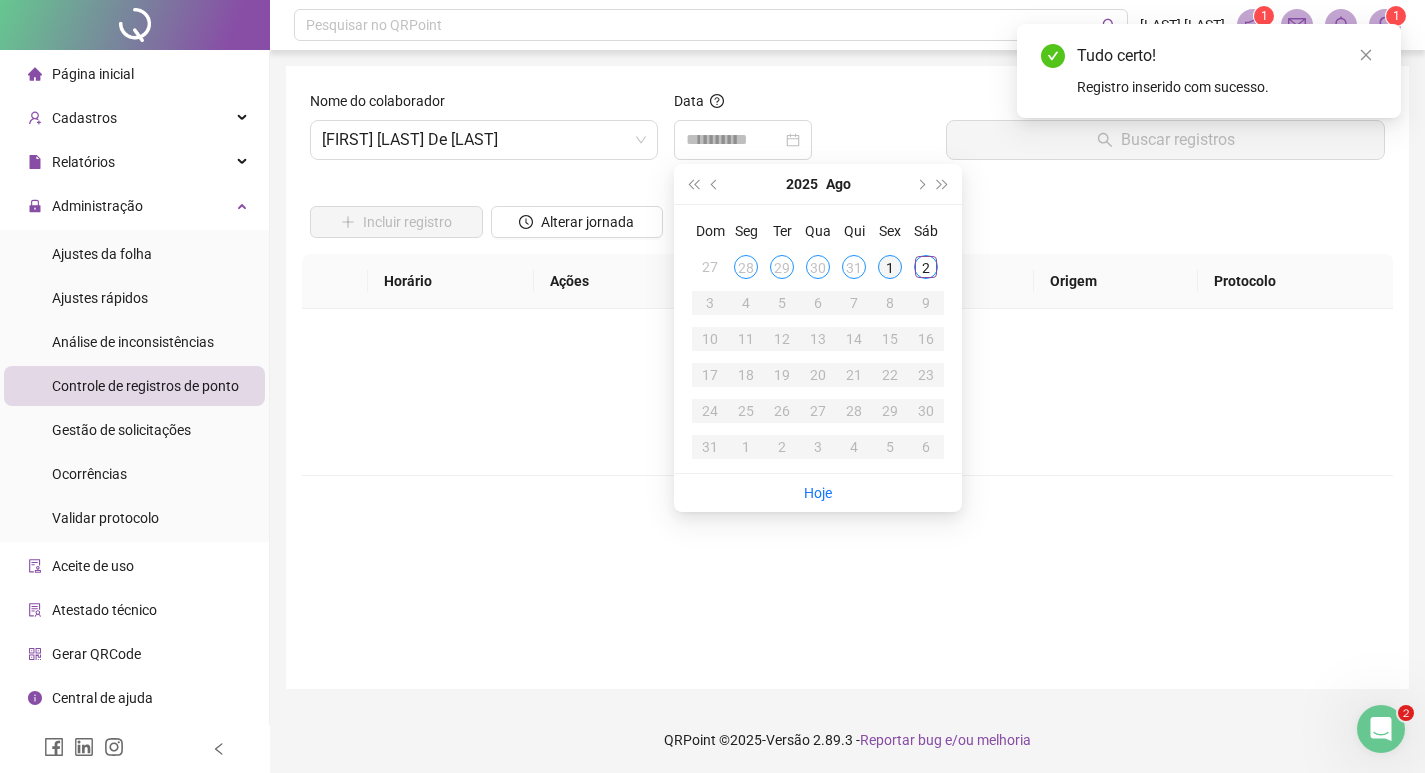 click on "1" at bounding box center [890, 267] 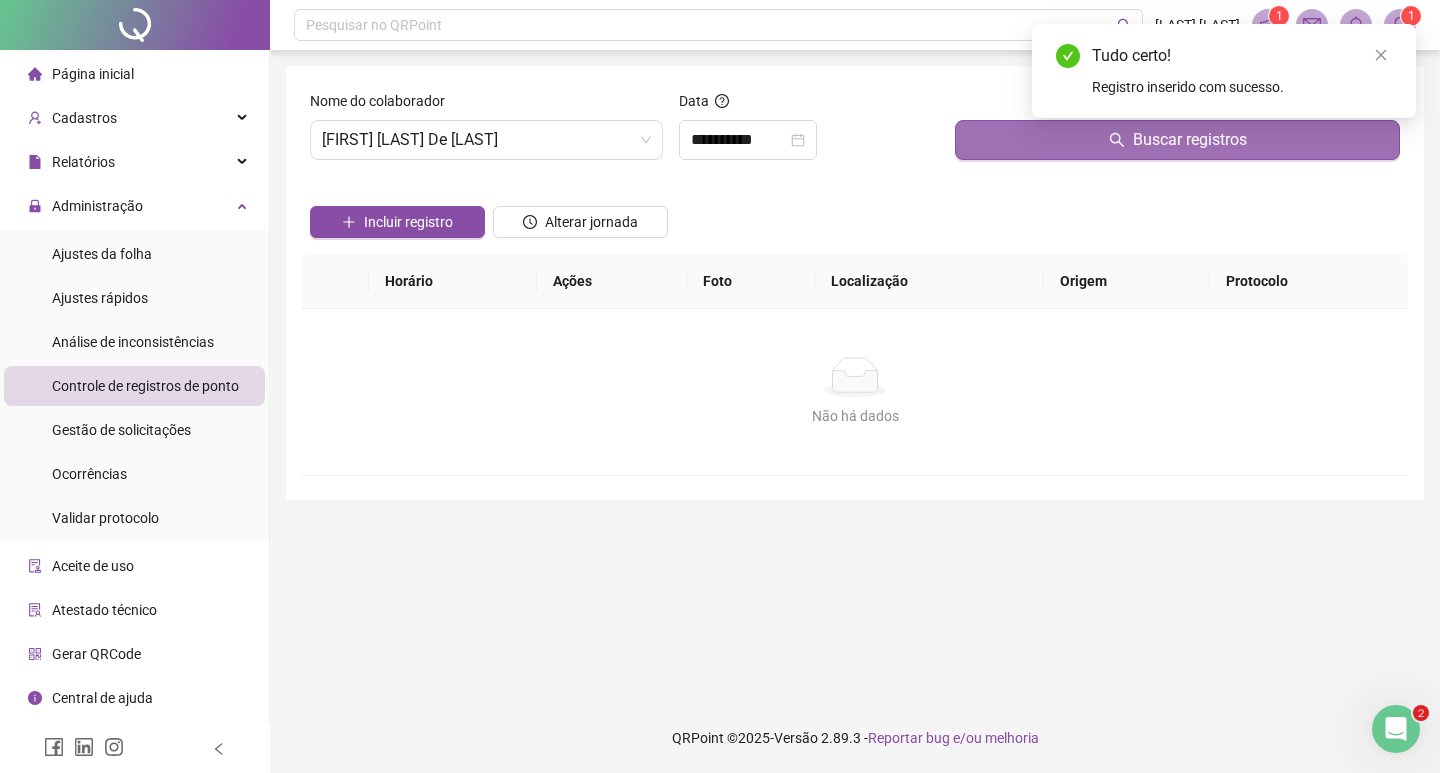 click on "Buscar registros" at bounding box center (1177, 140) 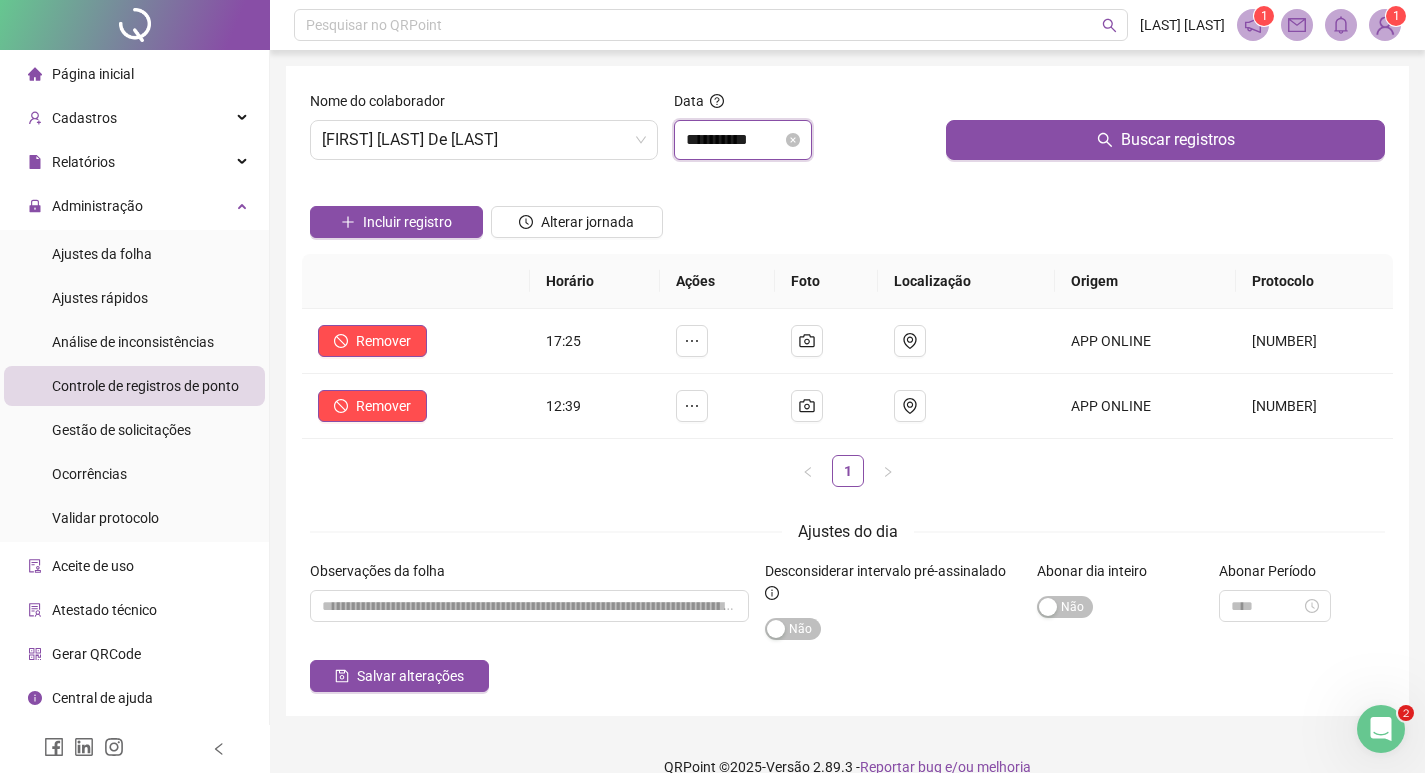 click on "**********" at bounding box center [734, 140] 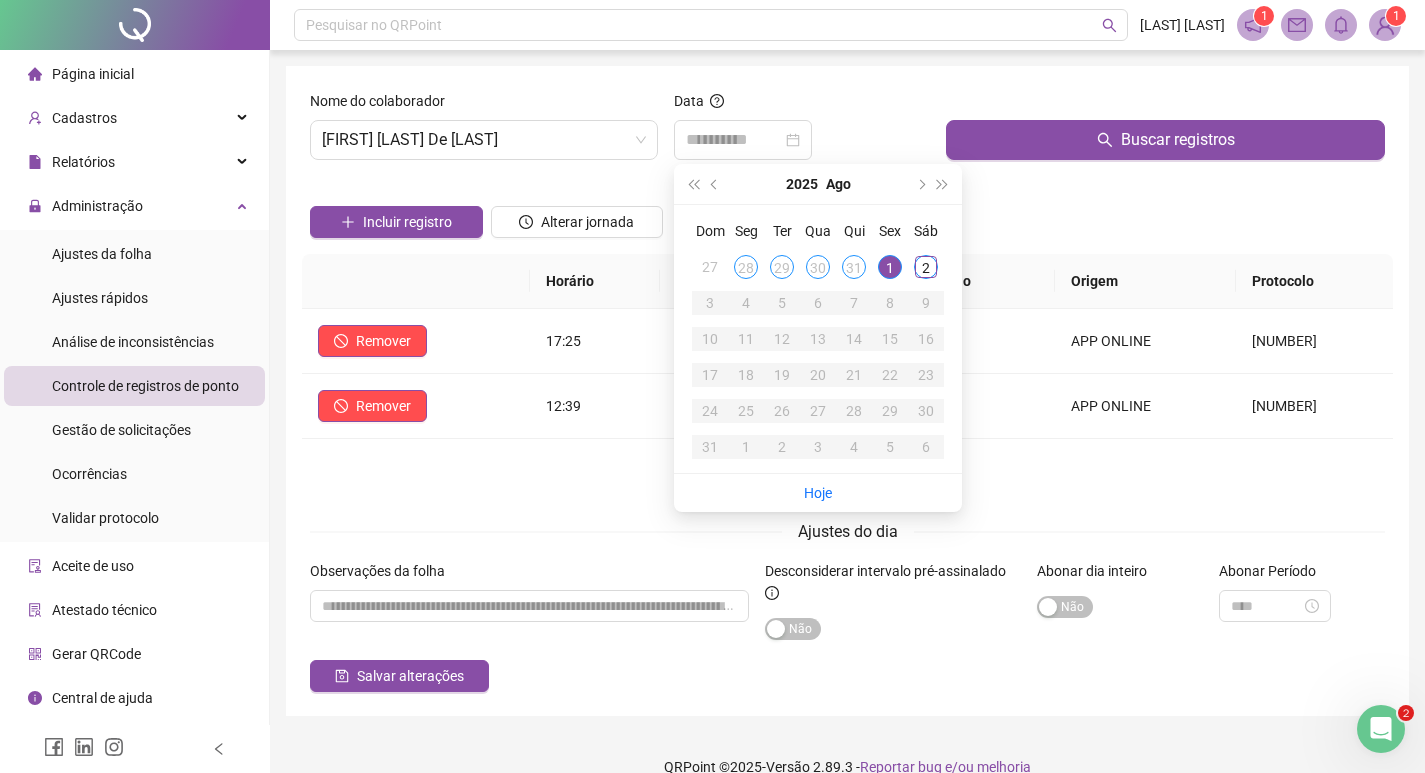click on "1" at bounding box center [890, 267] 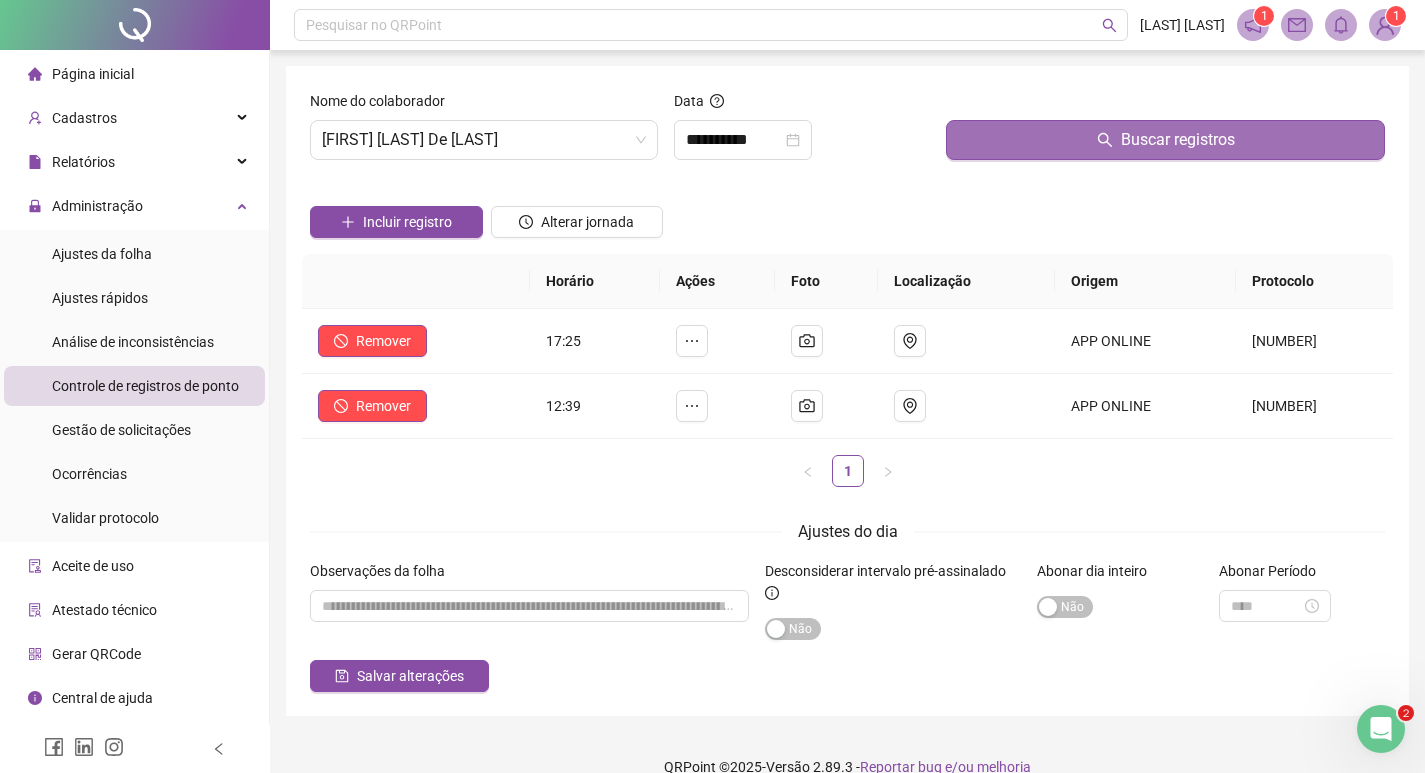 click on "Buscar registros" at bounding box center (1165, 140) 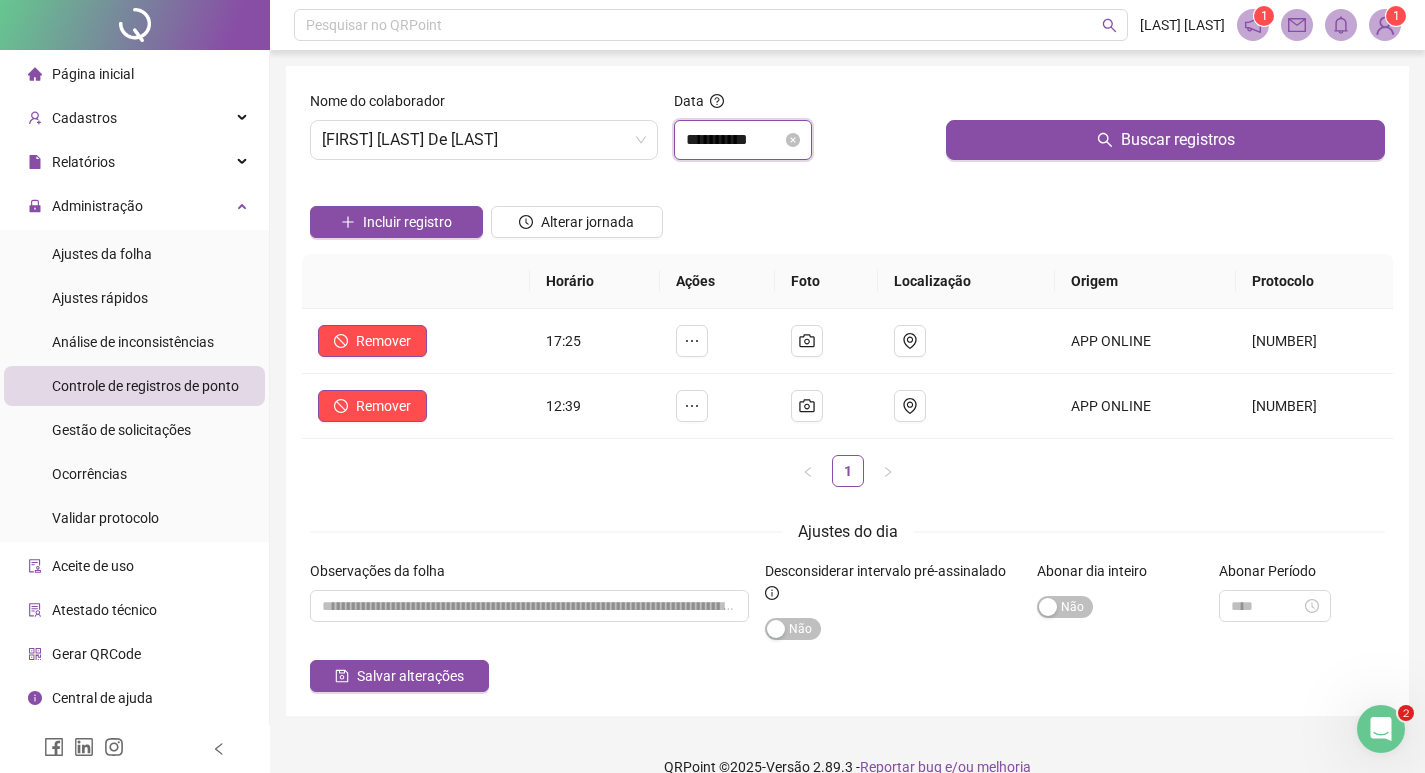 click on "**********" at bounding box center (734, 140) 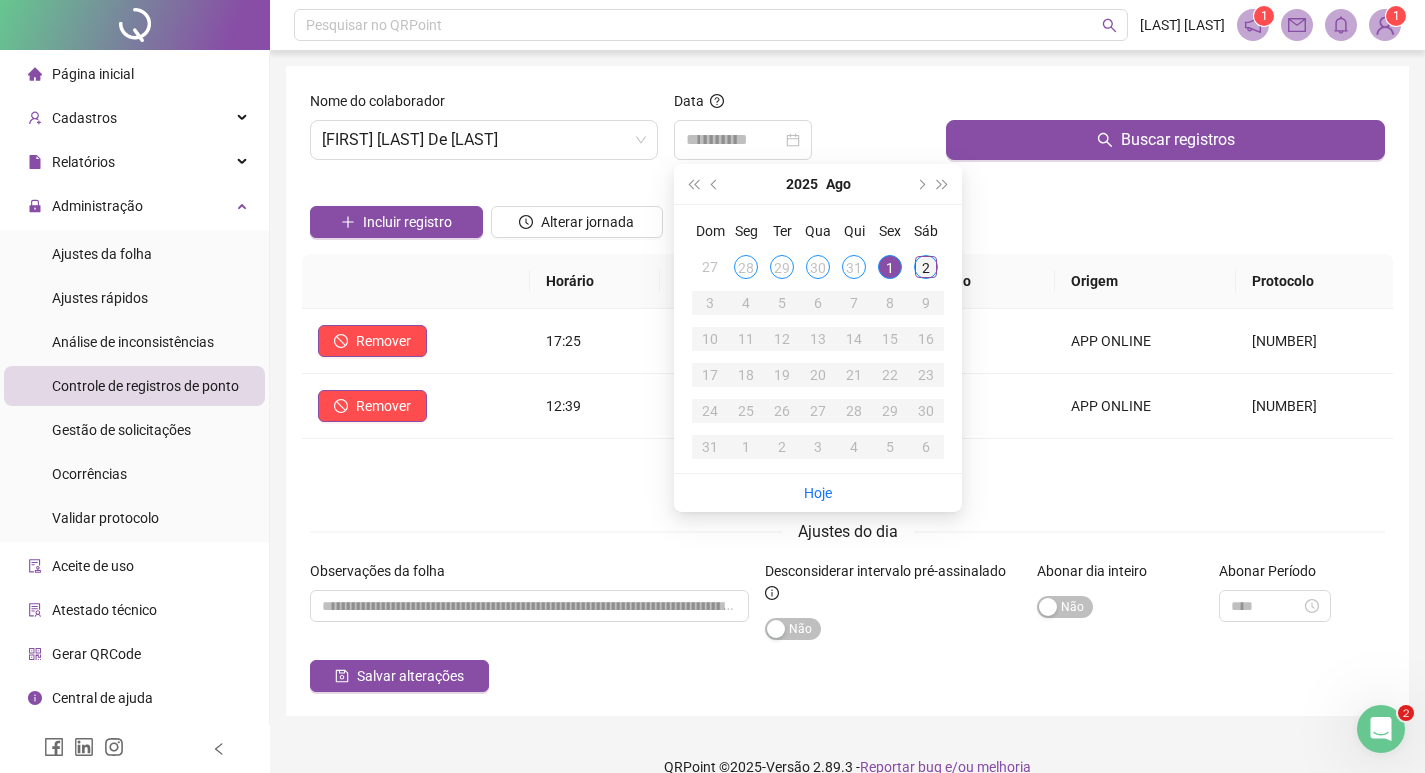 click on "2" at bounding box center (926, 267) 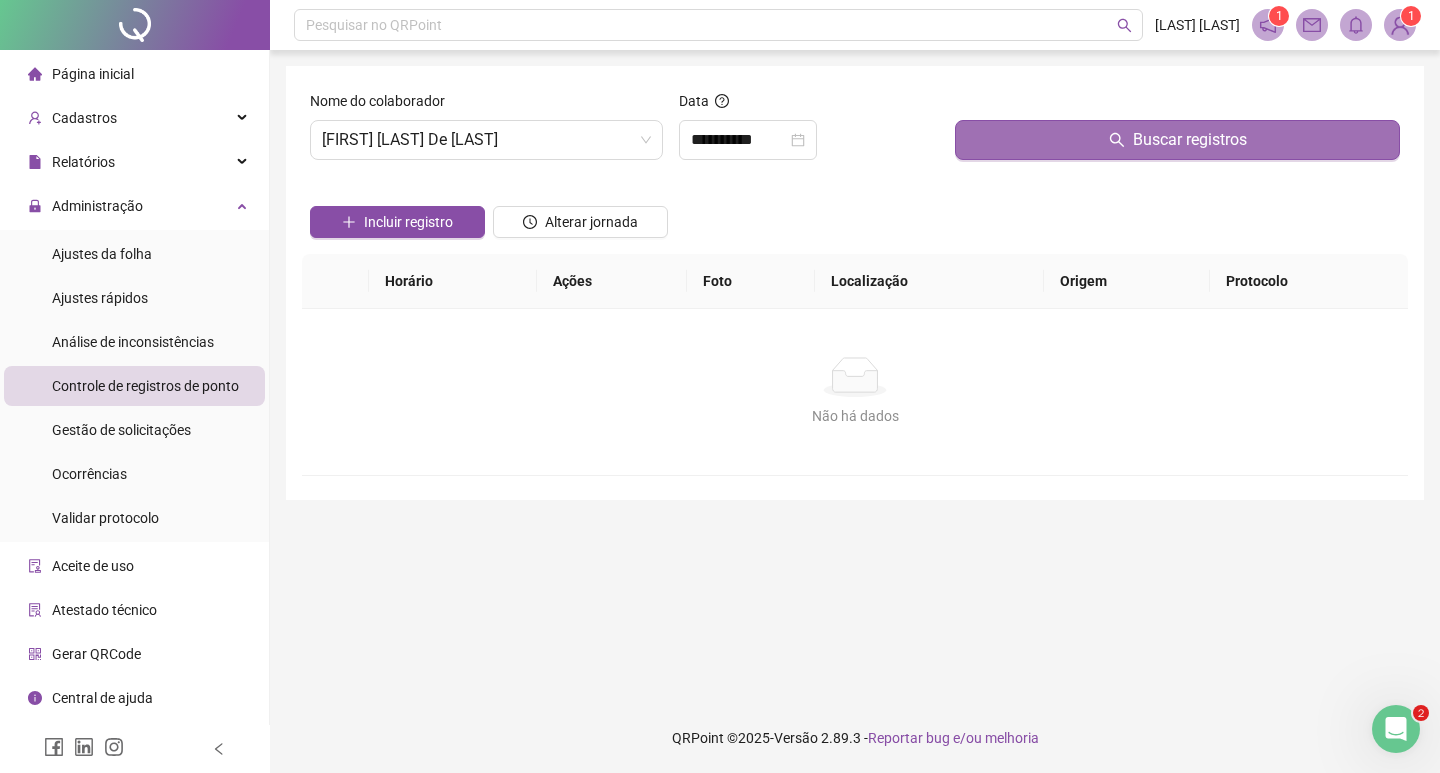 click on "Buscar registros" at bounding box center [1177, 140] 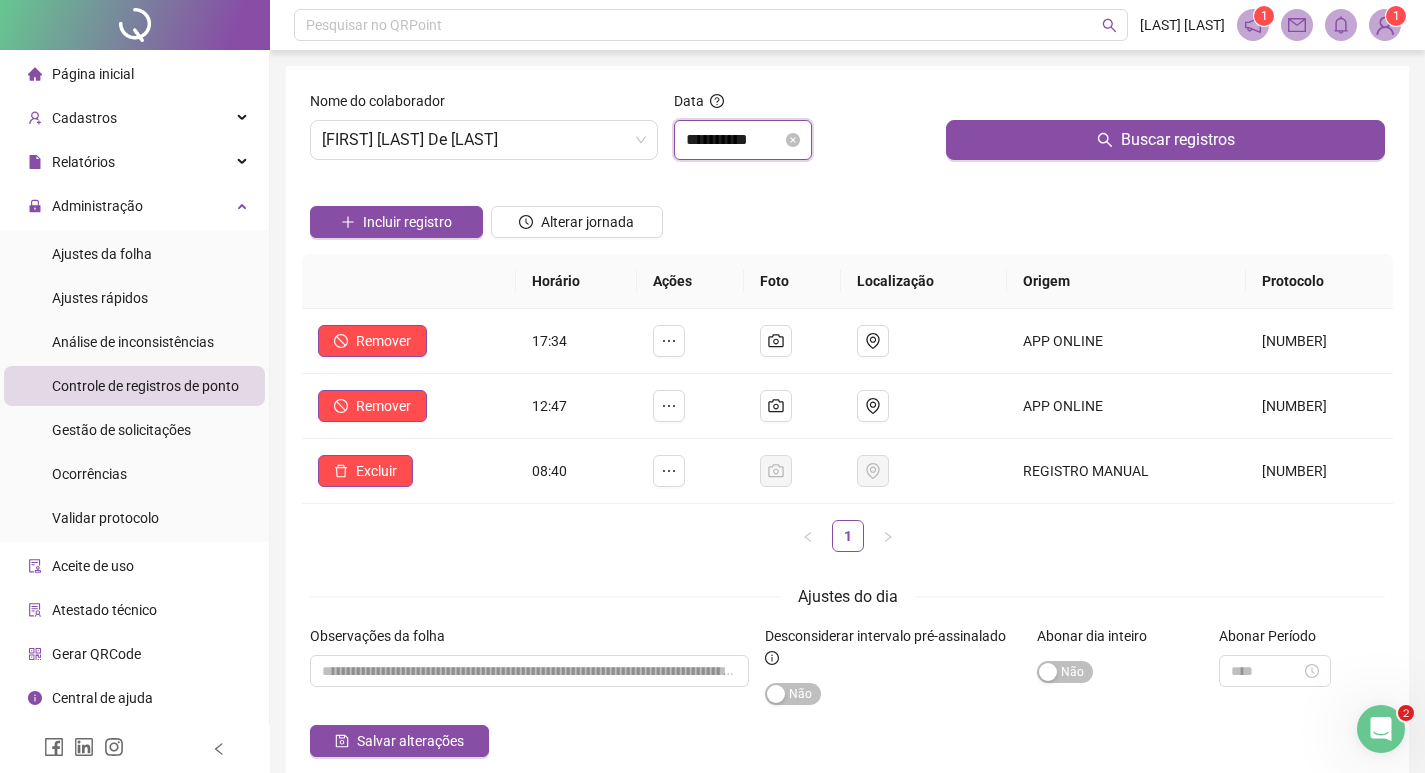 click on "**********" at bounding box center [734, 140] 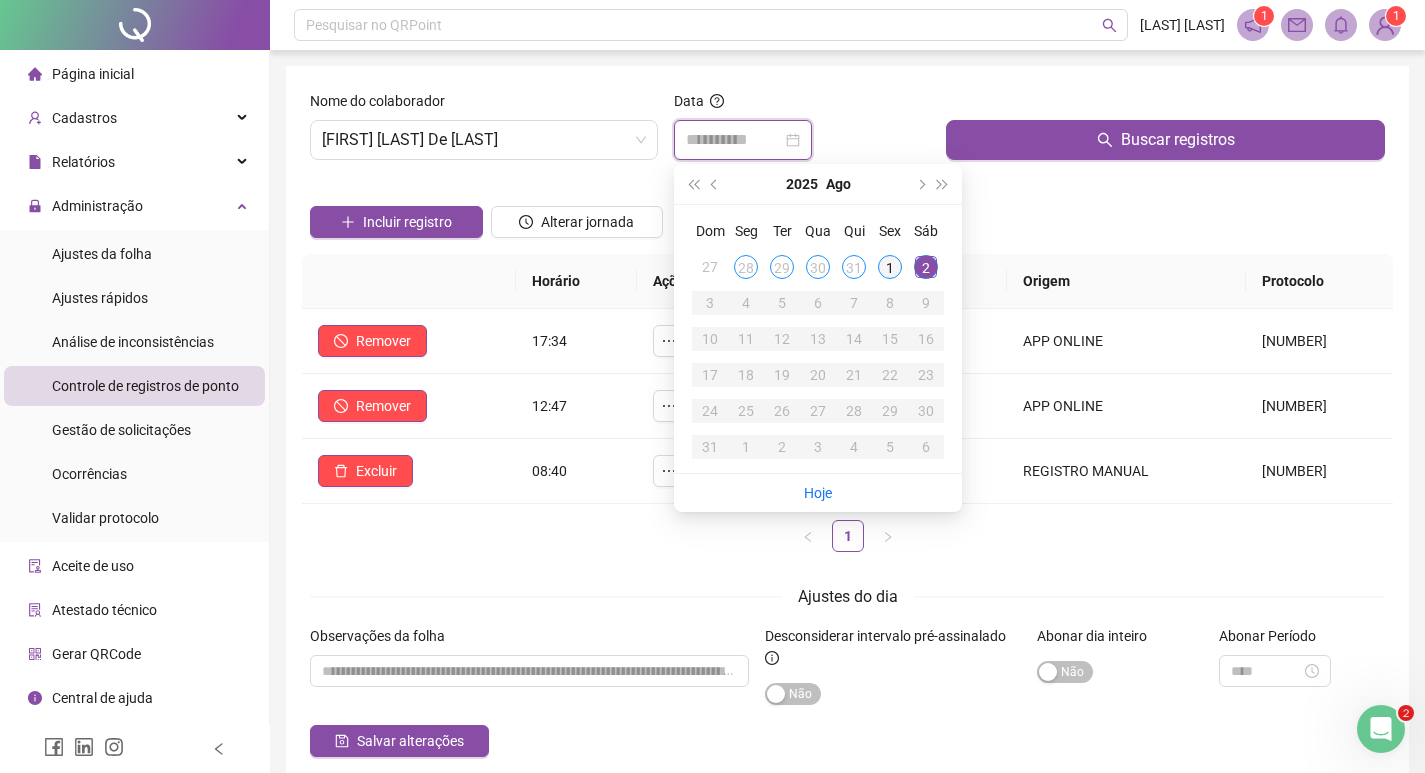 type on "**********" 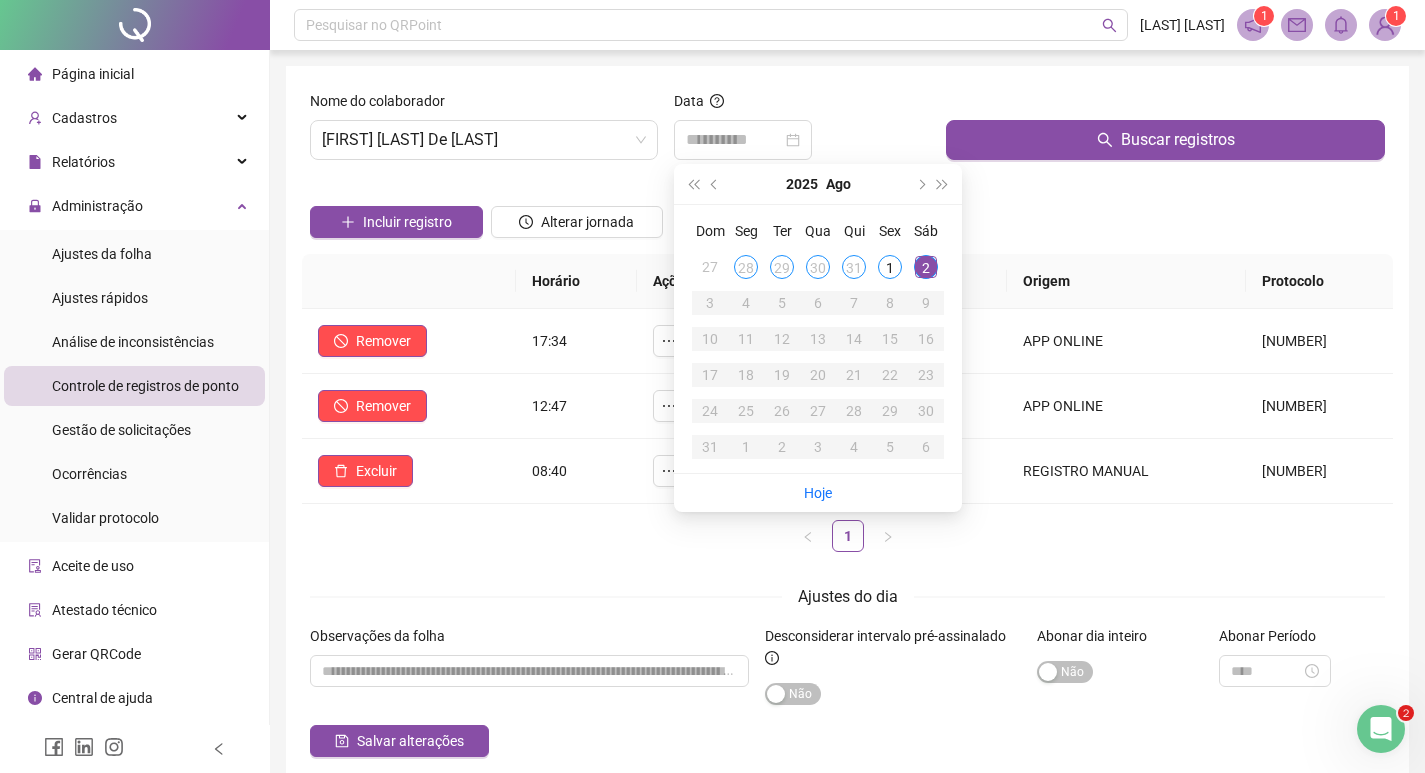 click on "1" at bounding box center (890, 267) 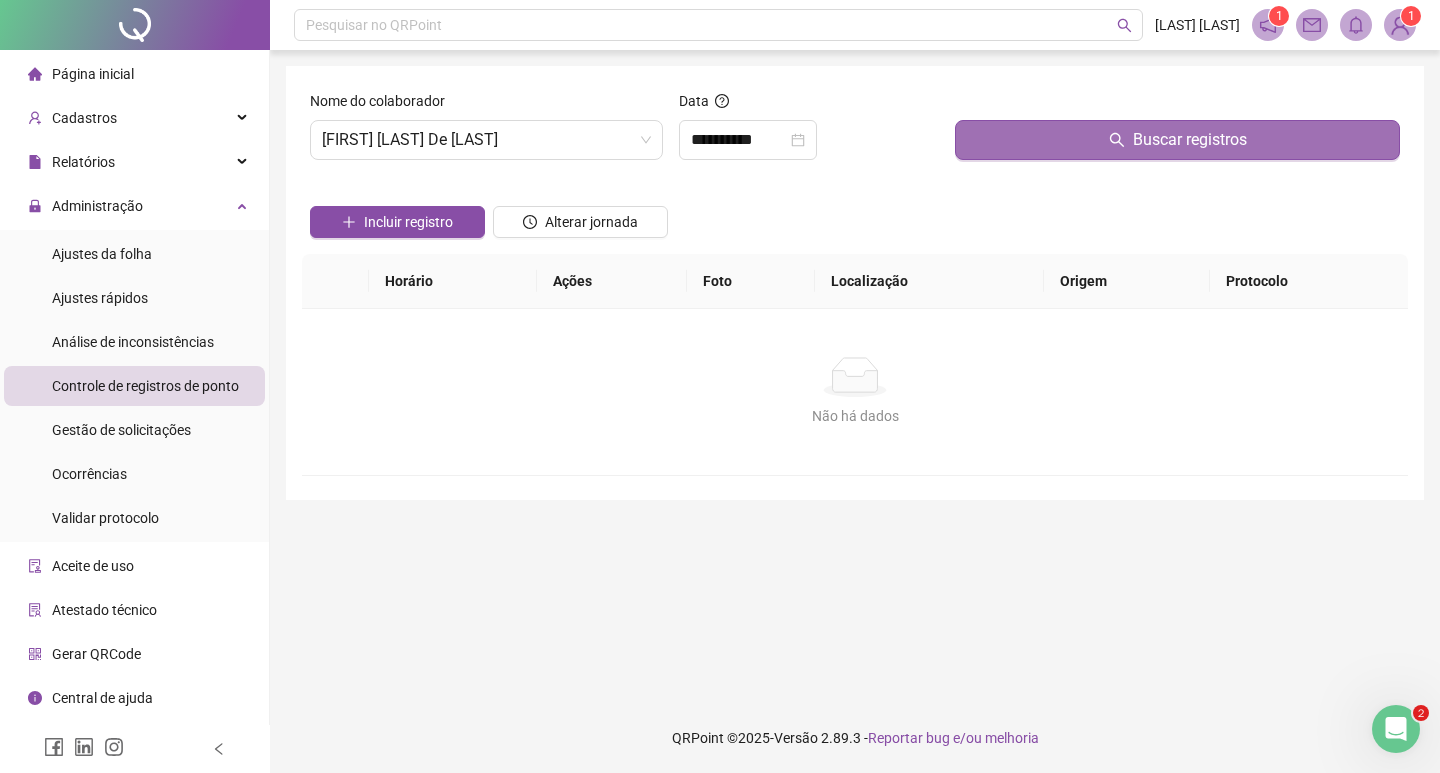 click on "Buscar registros" at bounding box center [1177, 140] 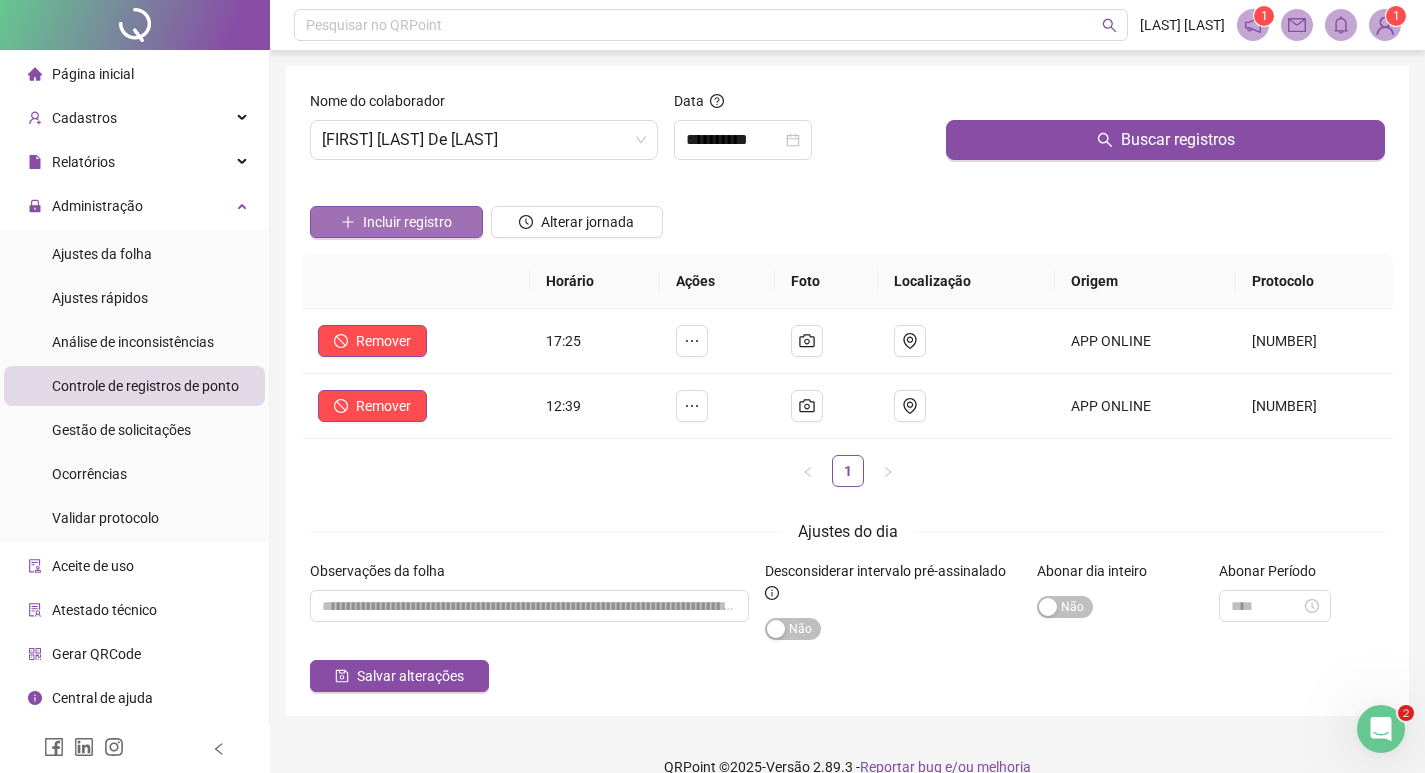 click on "Incluir registro" at bounding box center (407, 222) 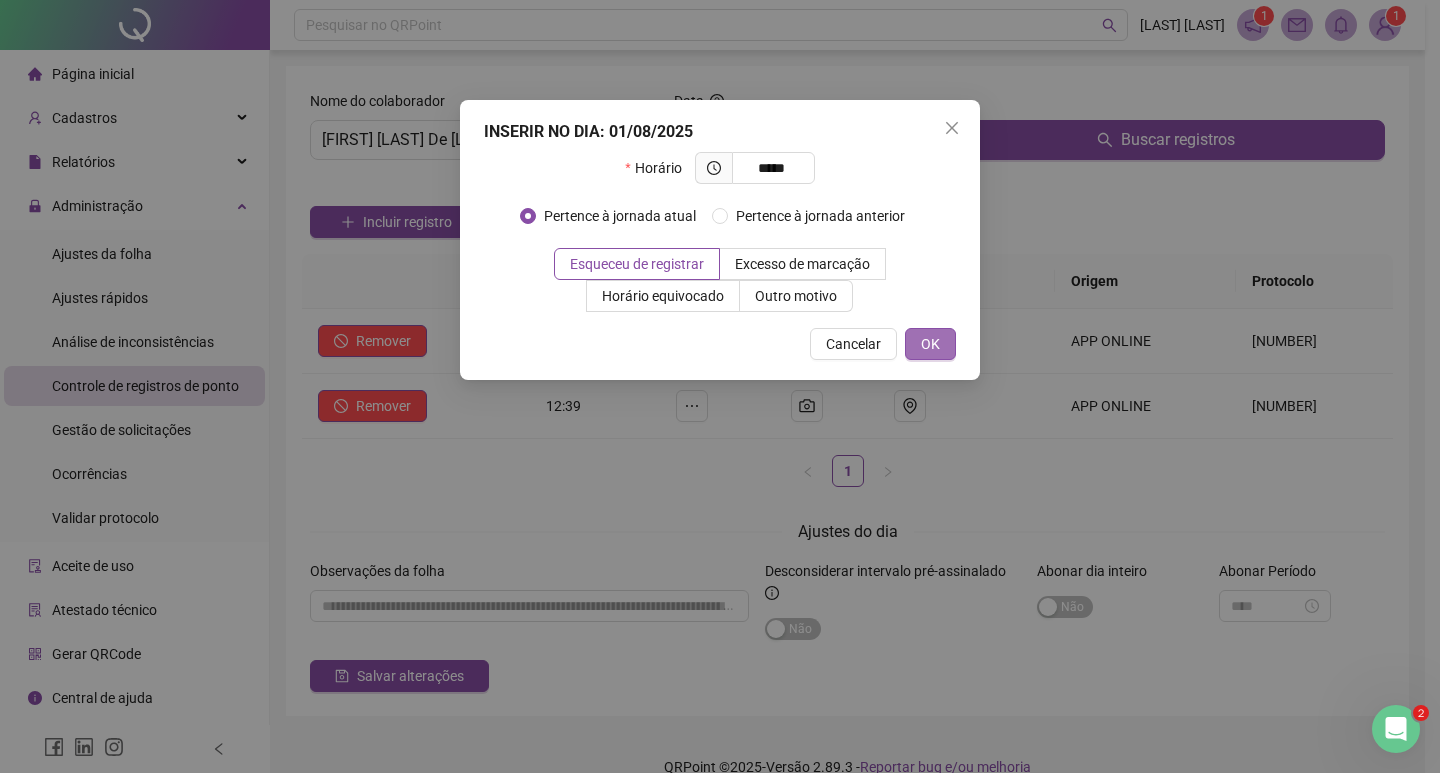 type on "*****" 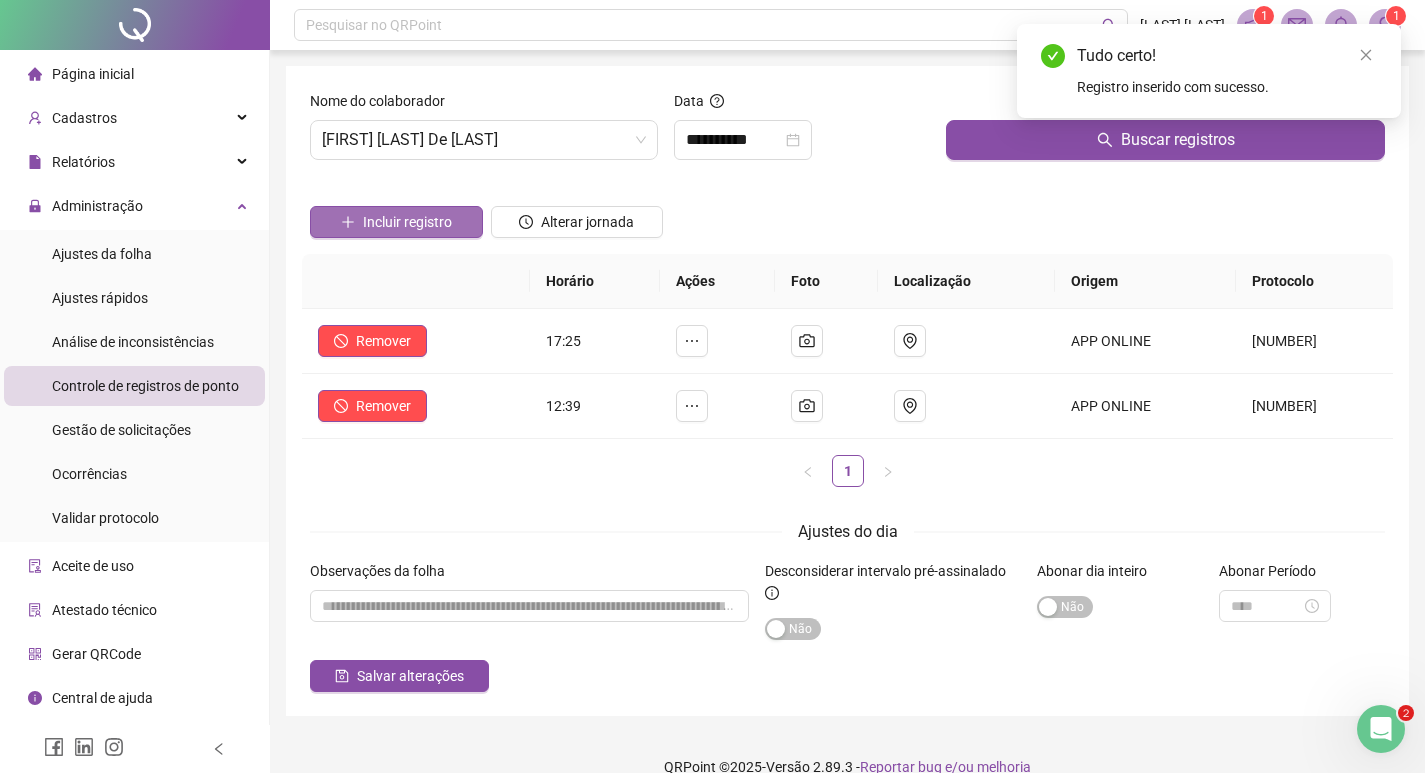 click on "Incluir registro" at bounding box center (407, 222) 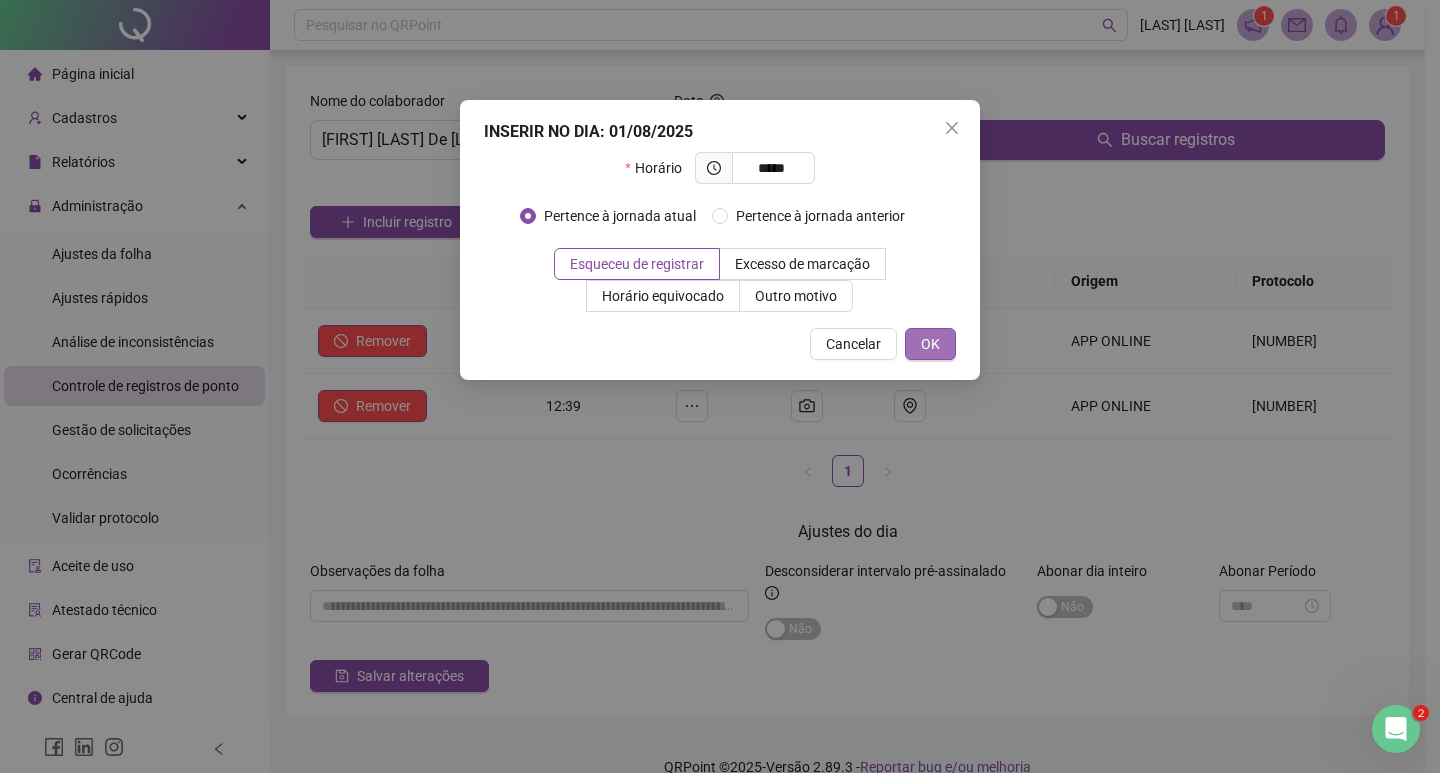 type on "*****" 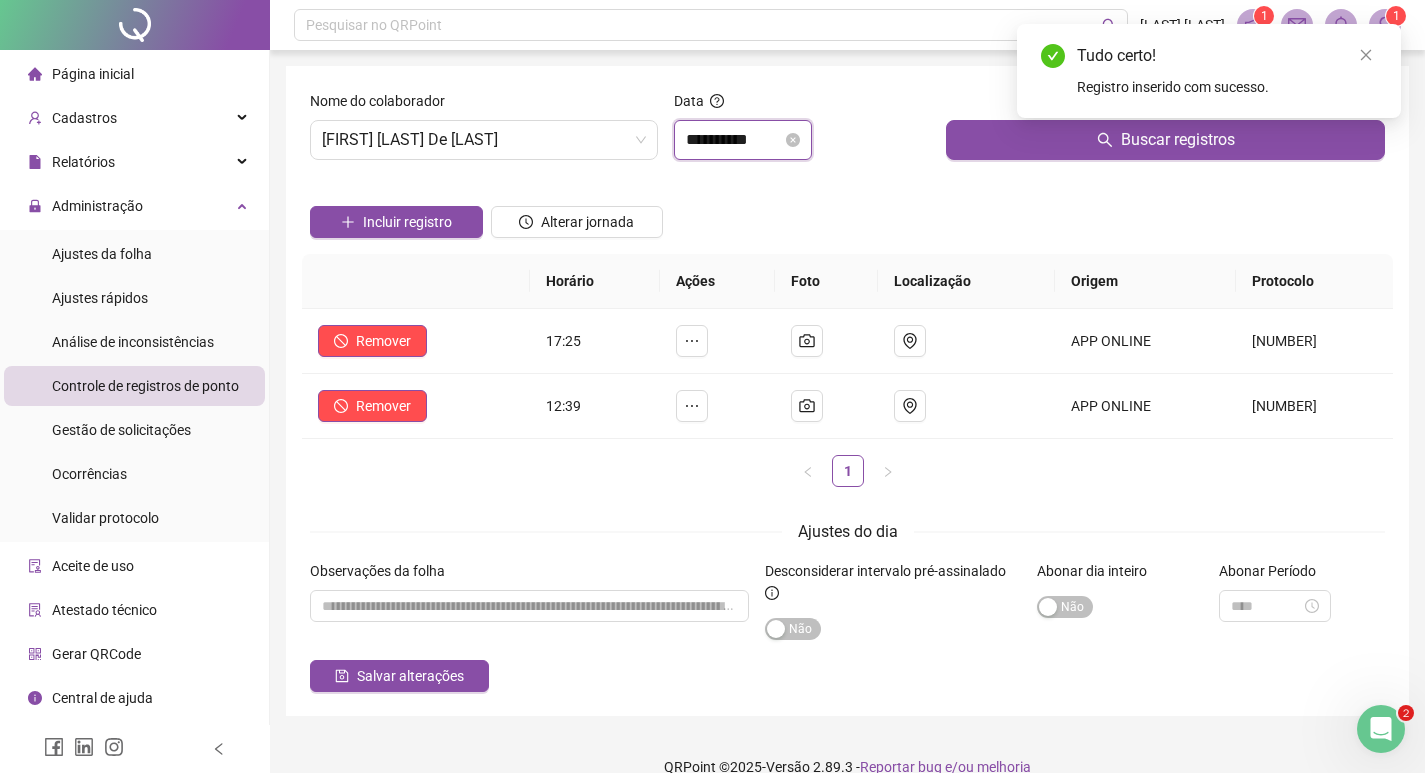 click on "**********" at bounding box center [734, 140] 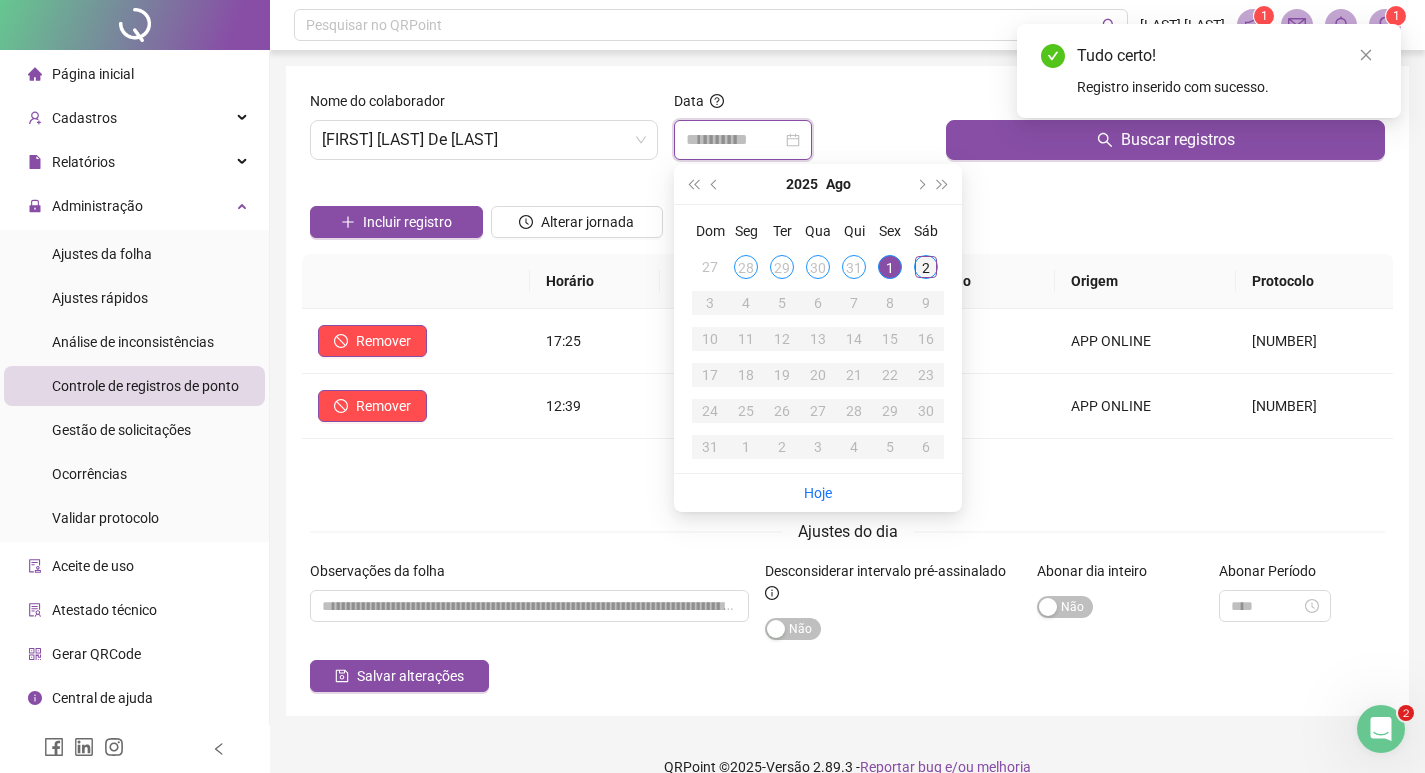 type on "**********" 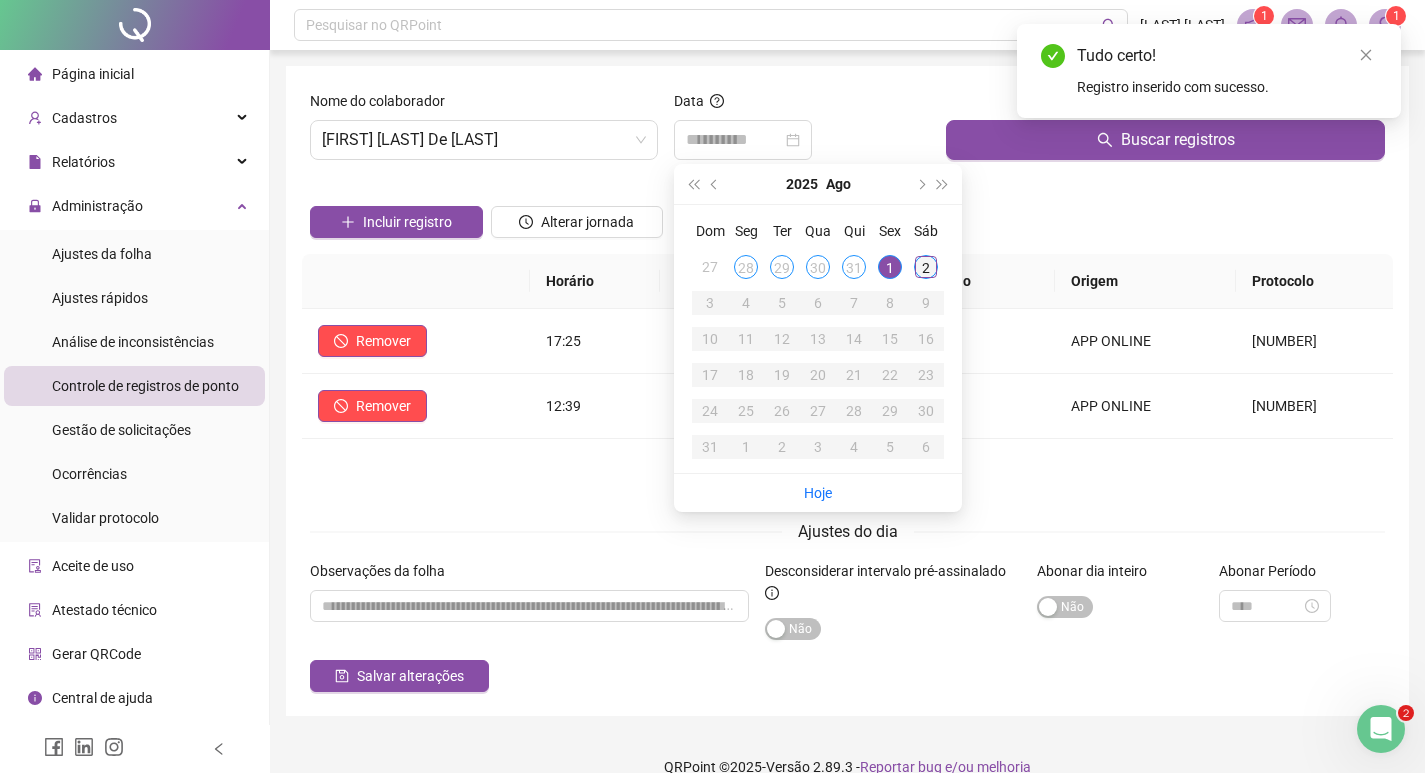 click on "2" at bounding box center (926, 267) 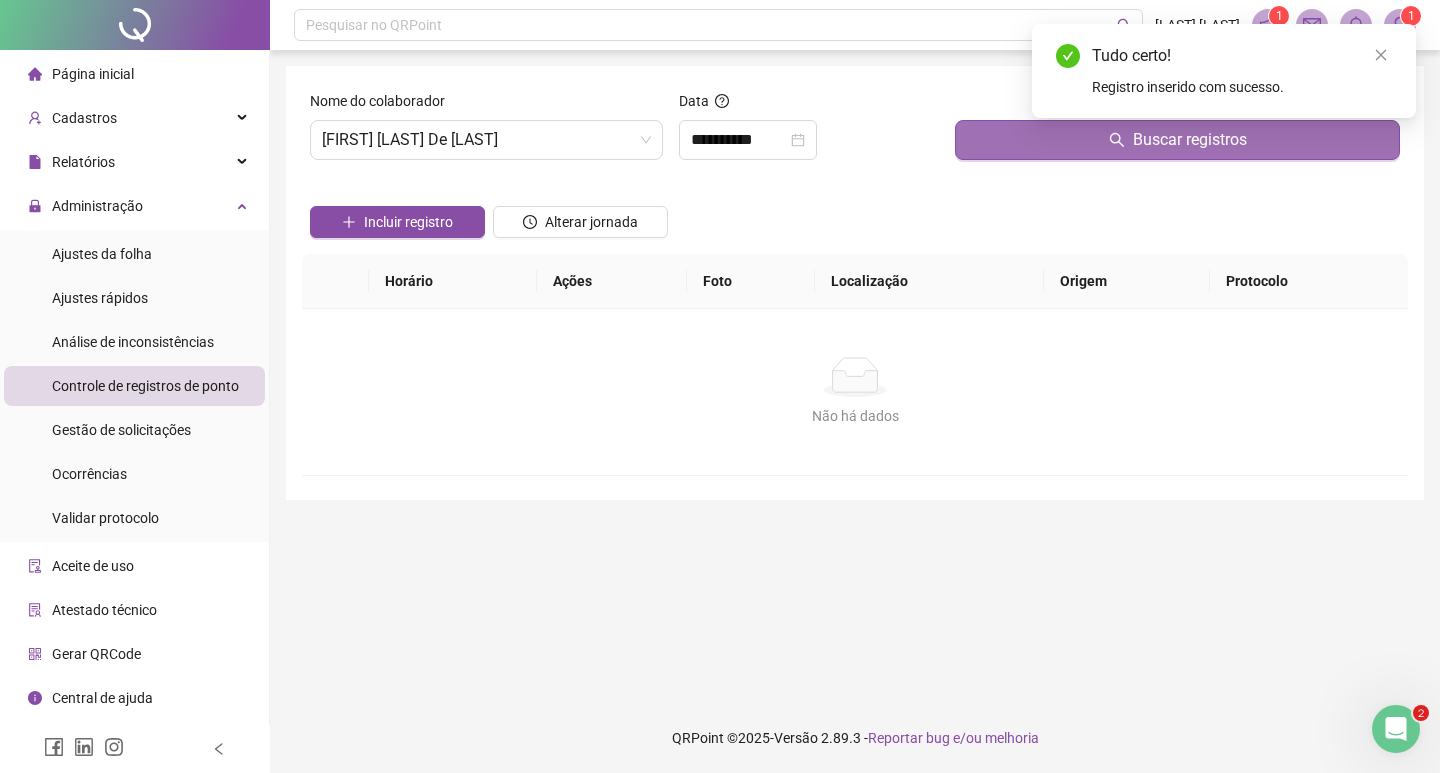 click on "Buscar registros" at bounding box center (1177, 140) 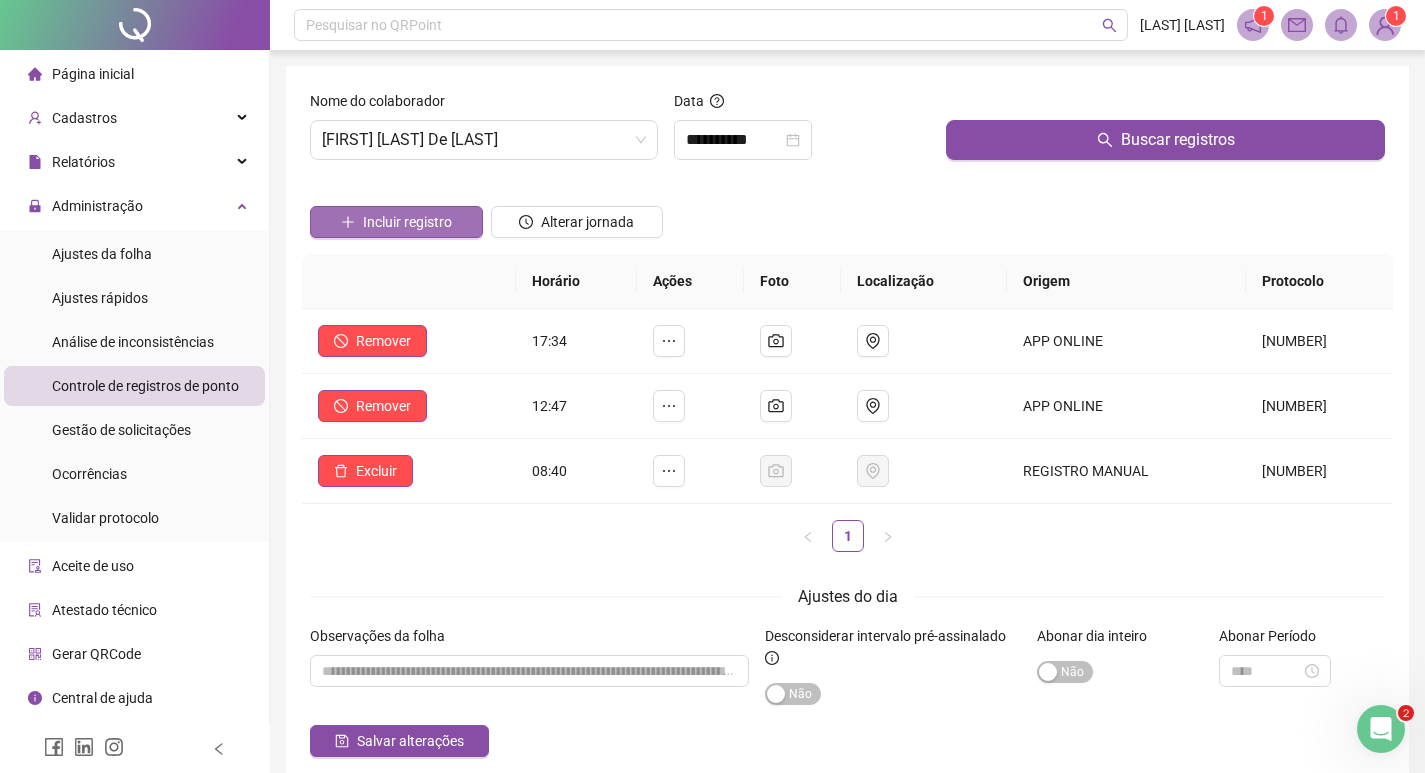 click on "Incluir registro" at bounding box center (407, 222) 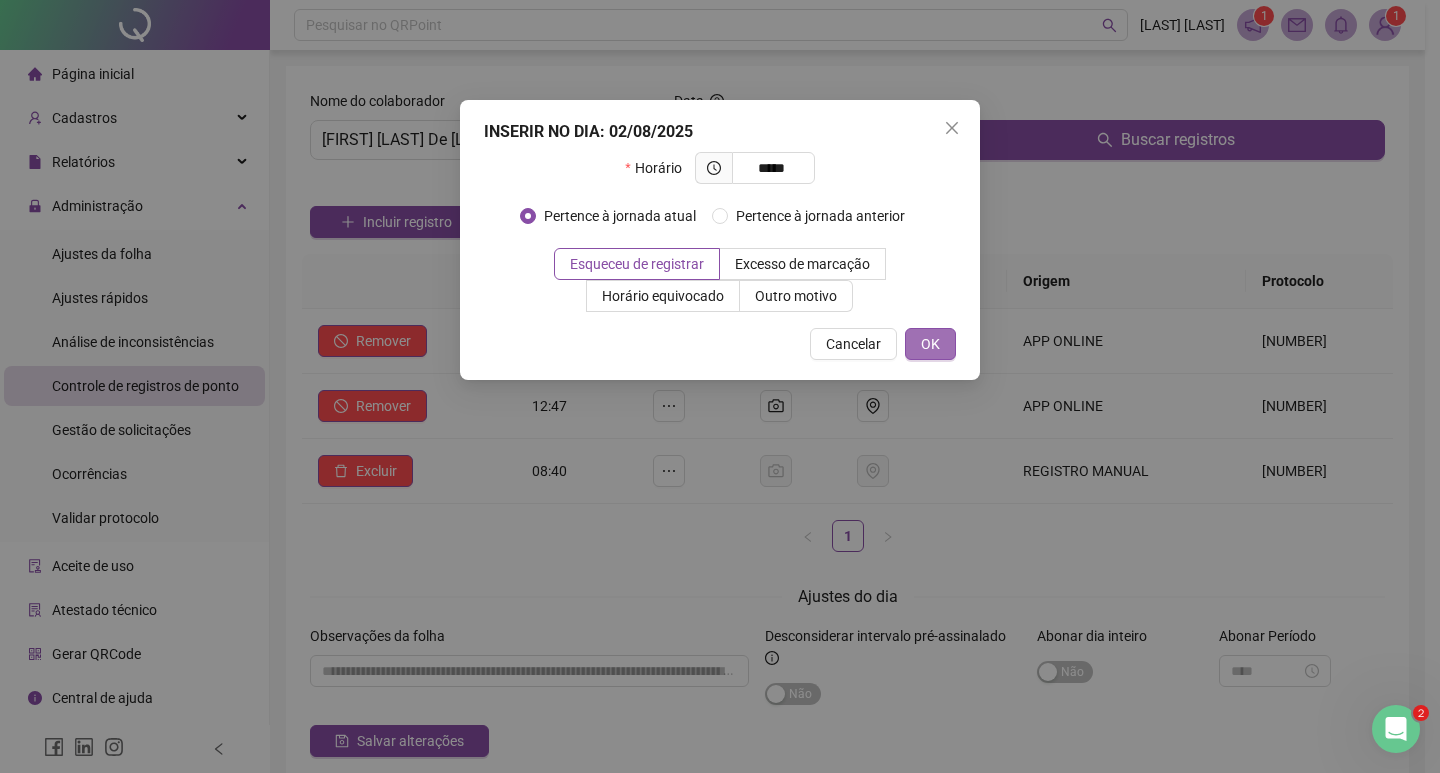 type on "*****" 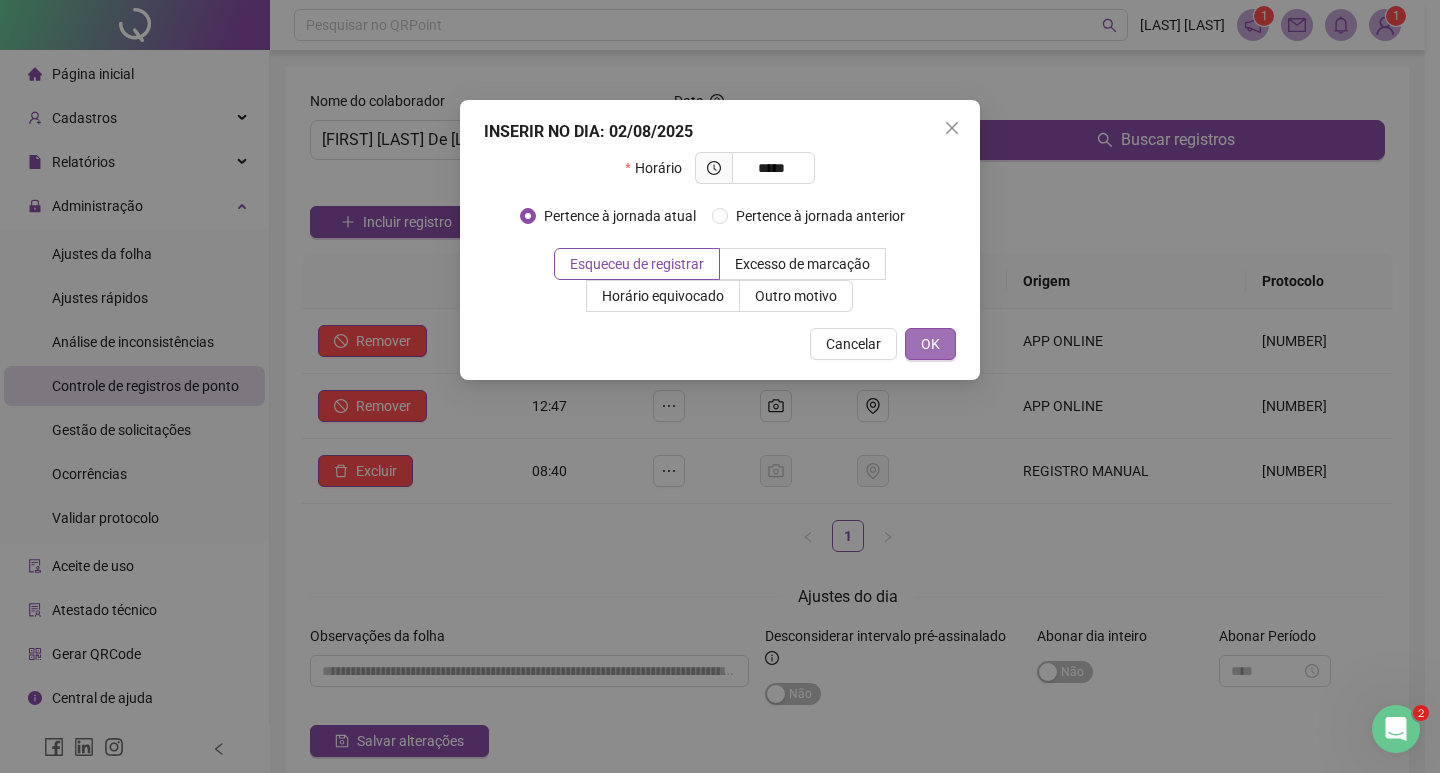 click on "OK" at bounding box center (930, 344) 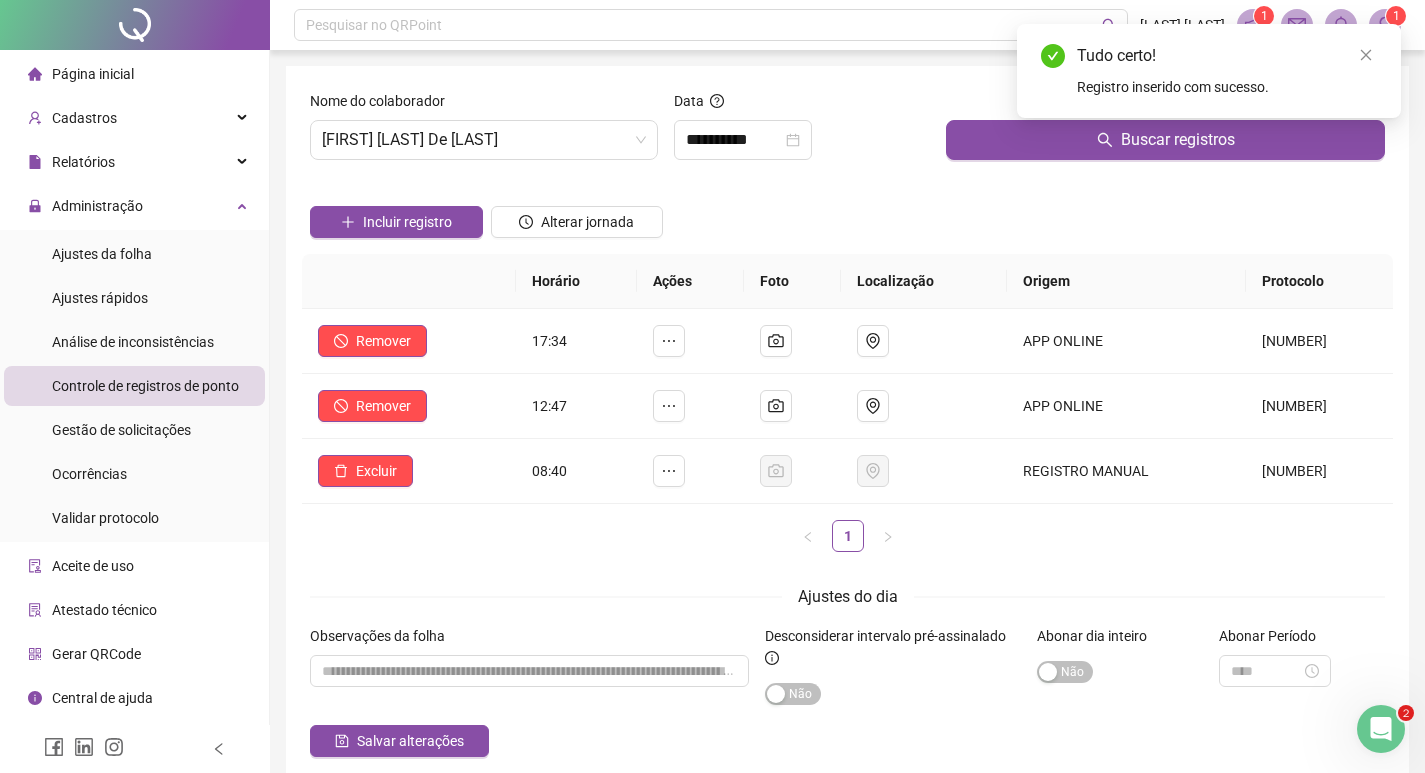 click on "Nome do colaborador [FIRST] [LAST] De [LAST]" at bounding box center [484, 133] 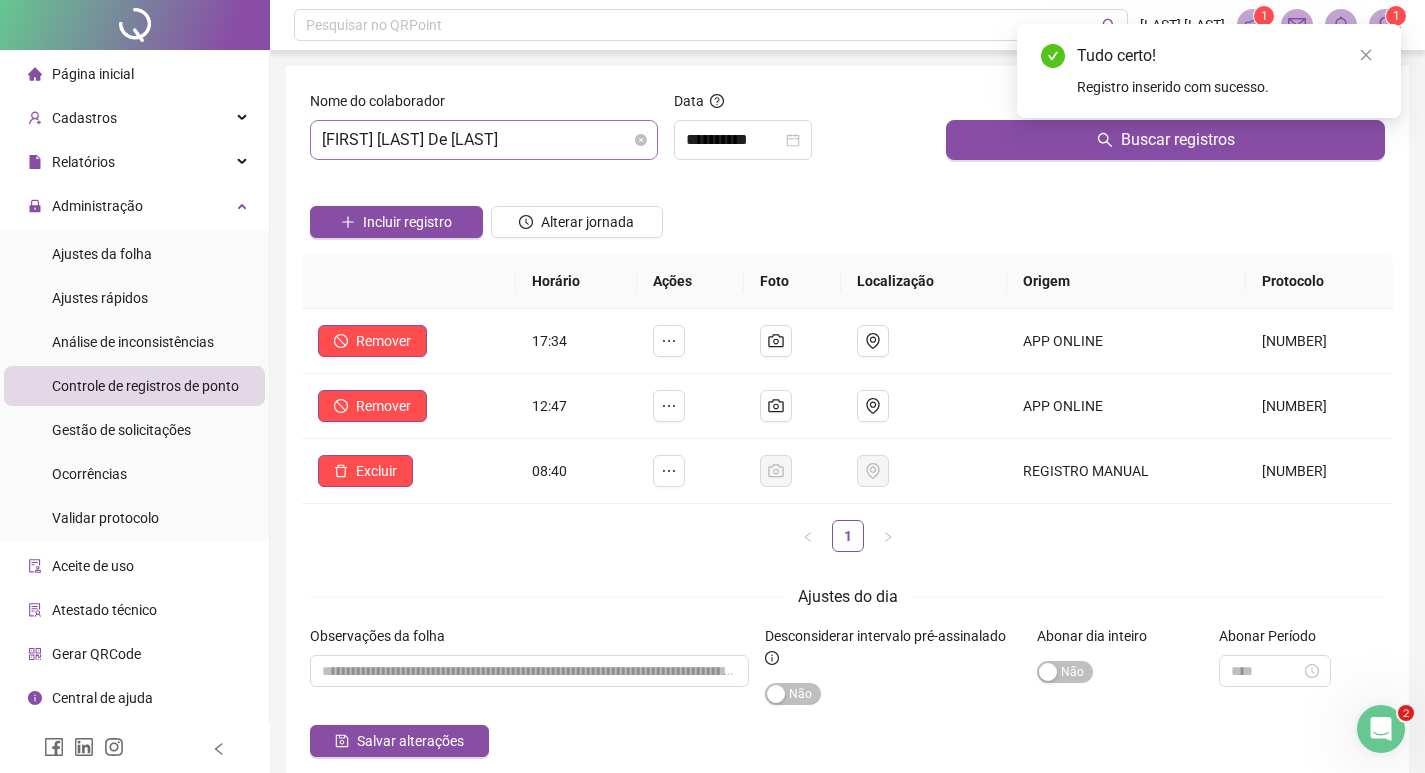click on "[FIRST] [LAST] De [LAST]" at bounding box center (484, 140) 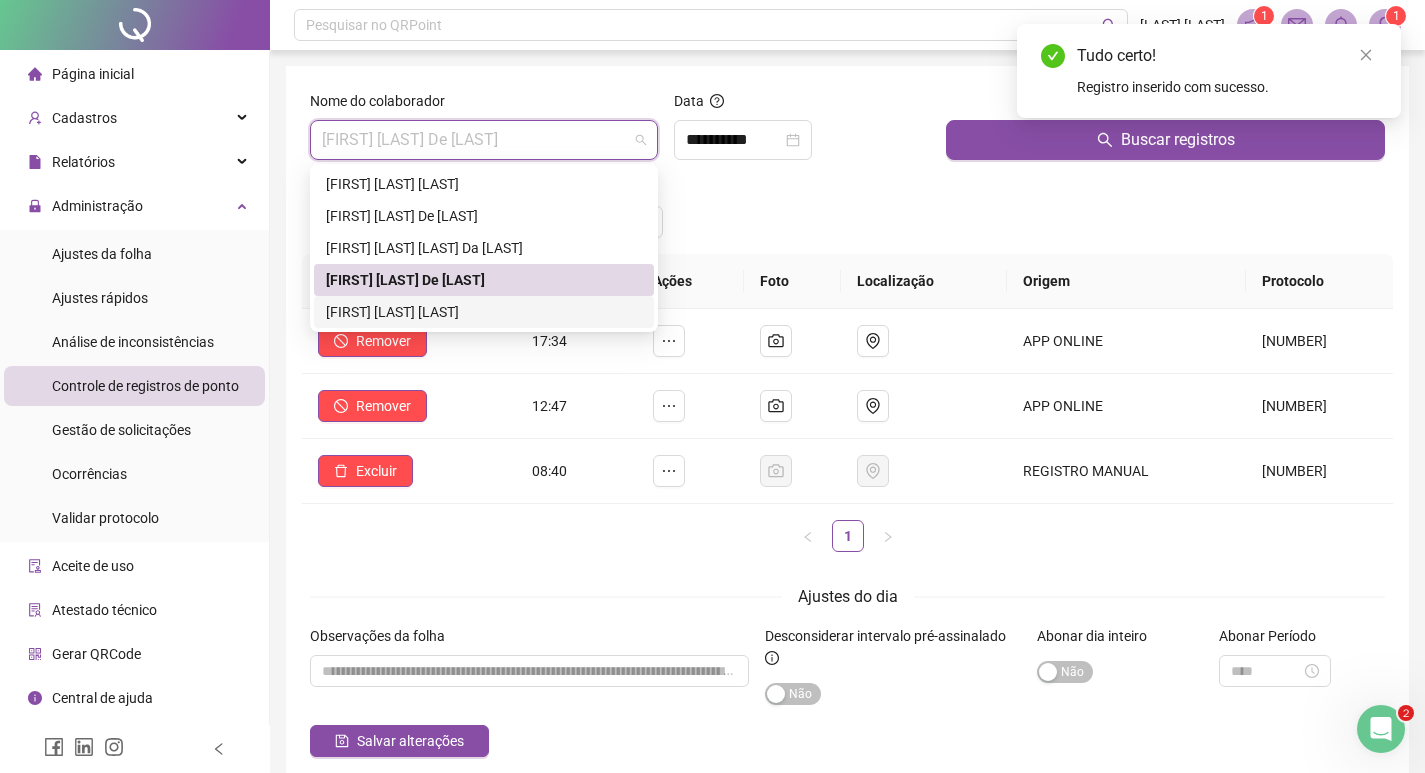 click on "[FIRST] [LAST] [LAST]" at bounding box center (484, 312) 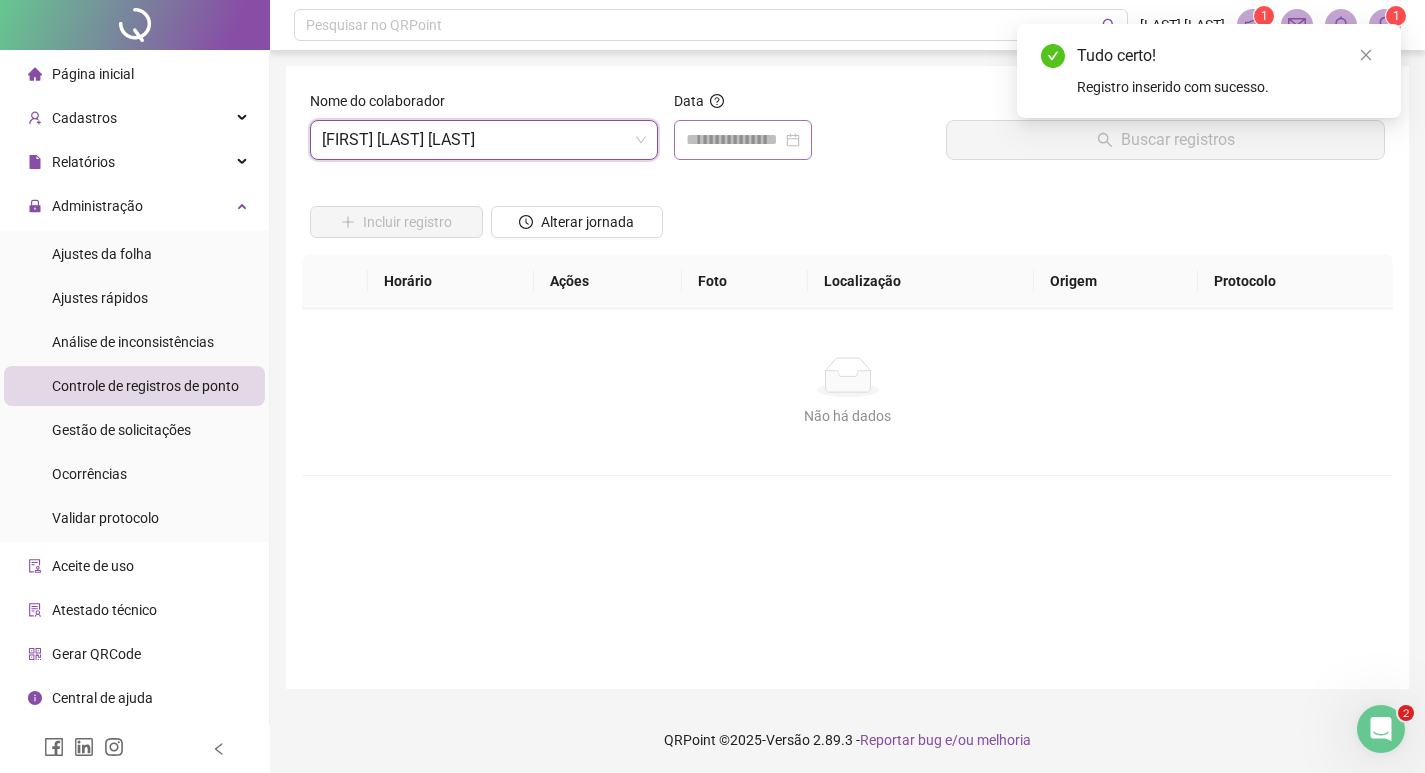 click at bounding box center [743, 140] 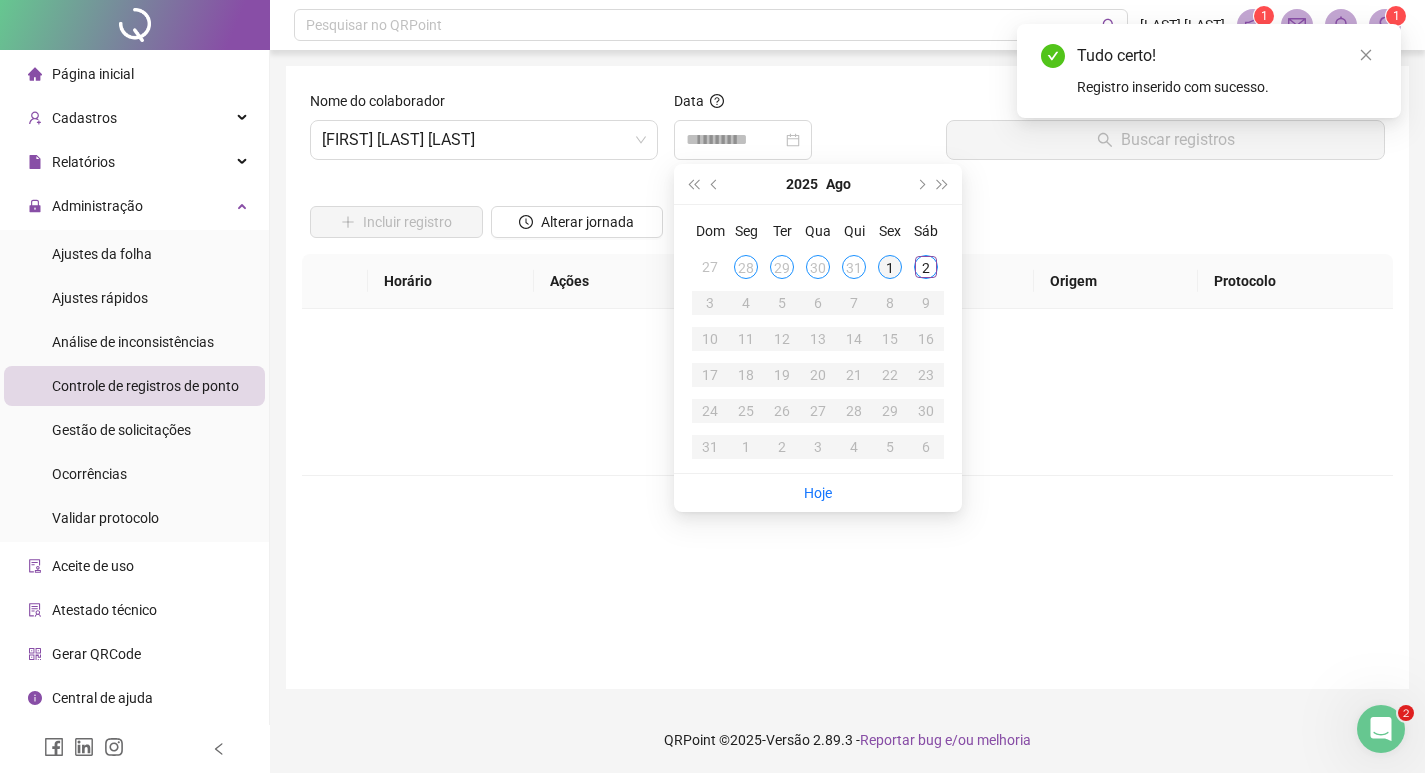 click on "1" at bounding box center (890, 267) 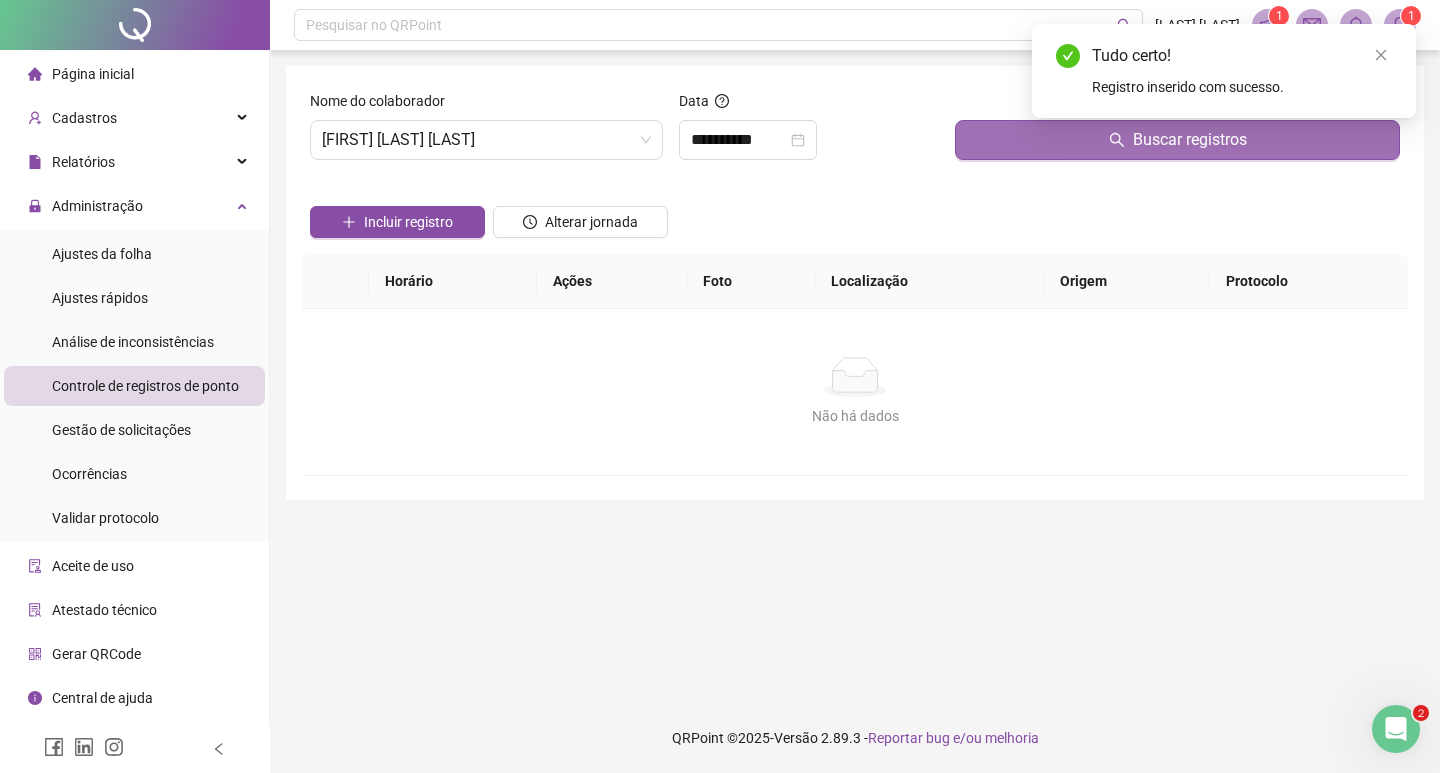 click on "Buscar registros" at bounding box center [1177, 140] 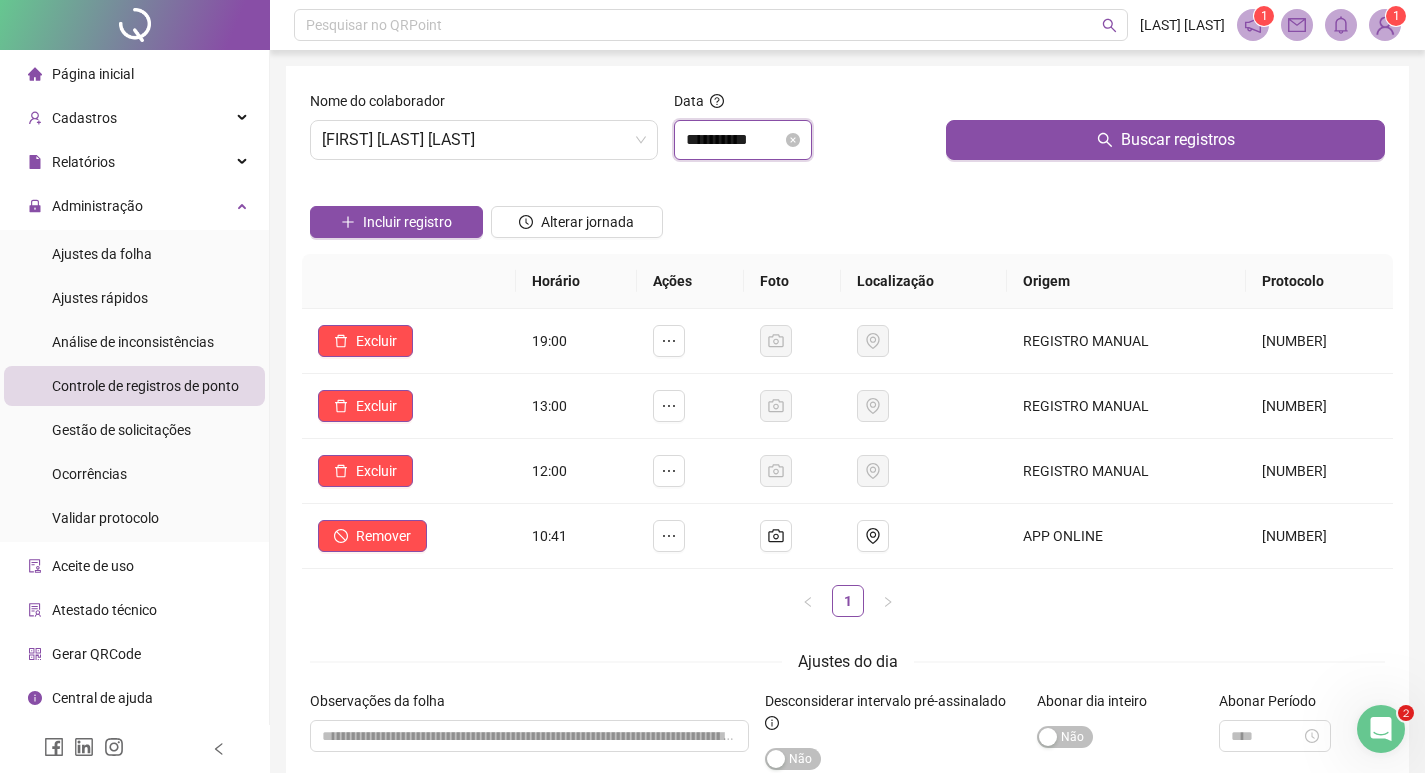 click on "**********" at bounding box center (734, 140) 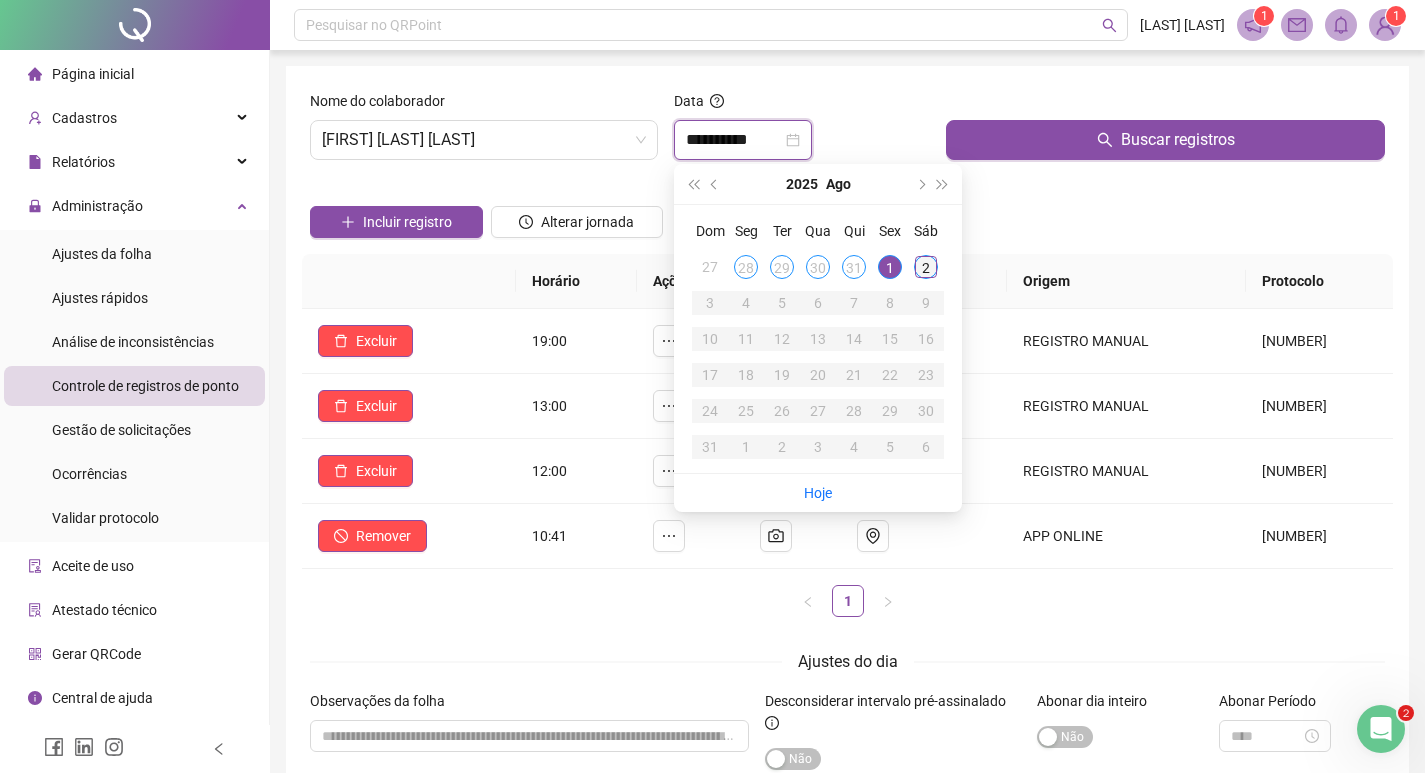 type on "**********" 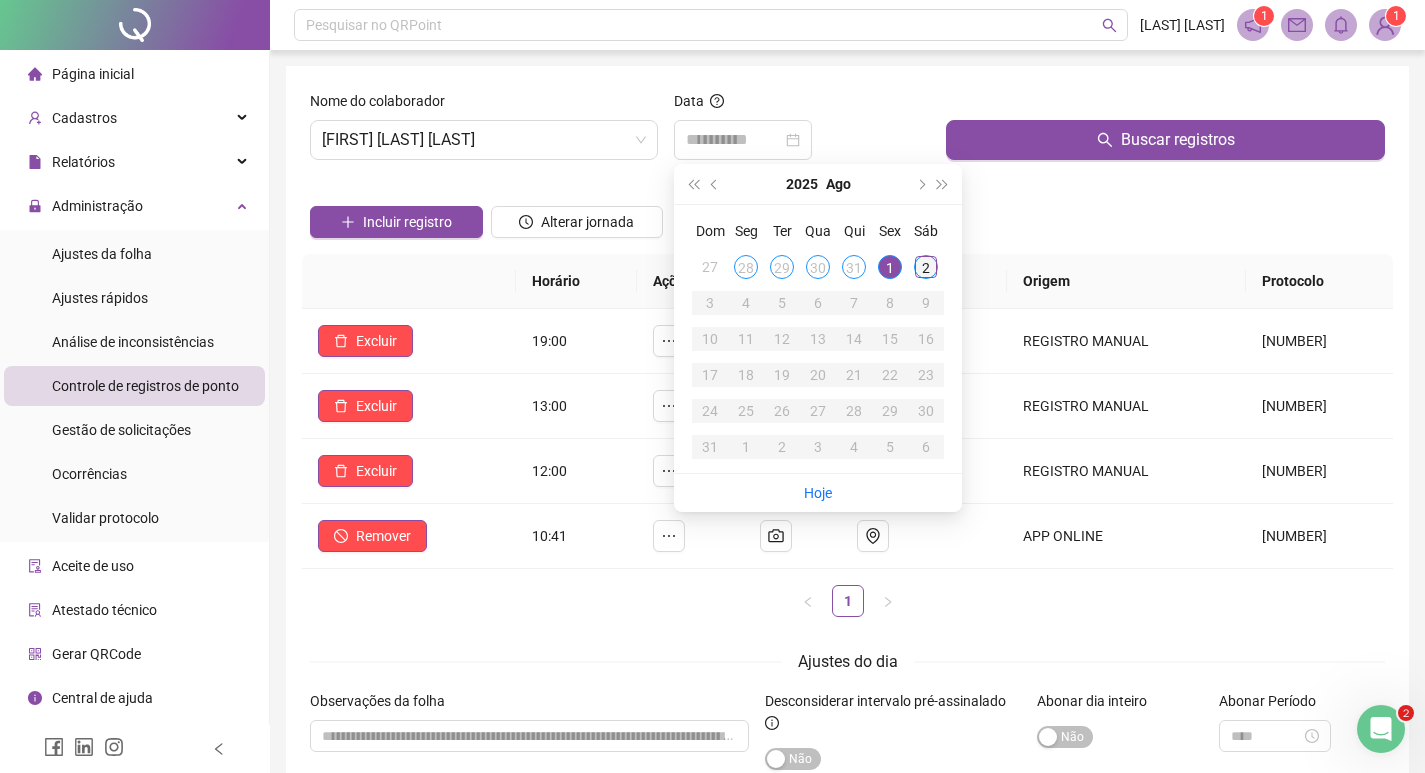 click on "2" at bounding box center (926, 267) 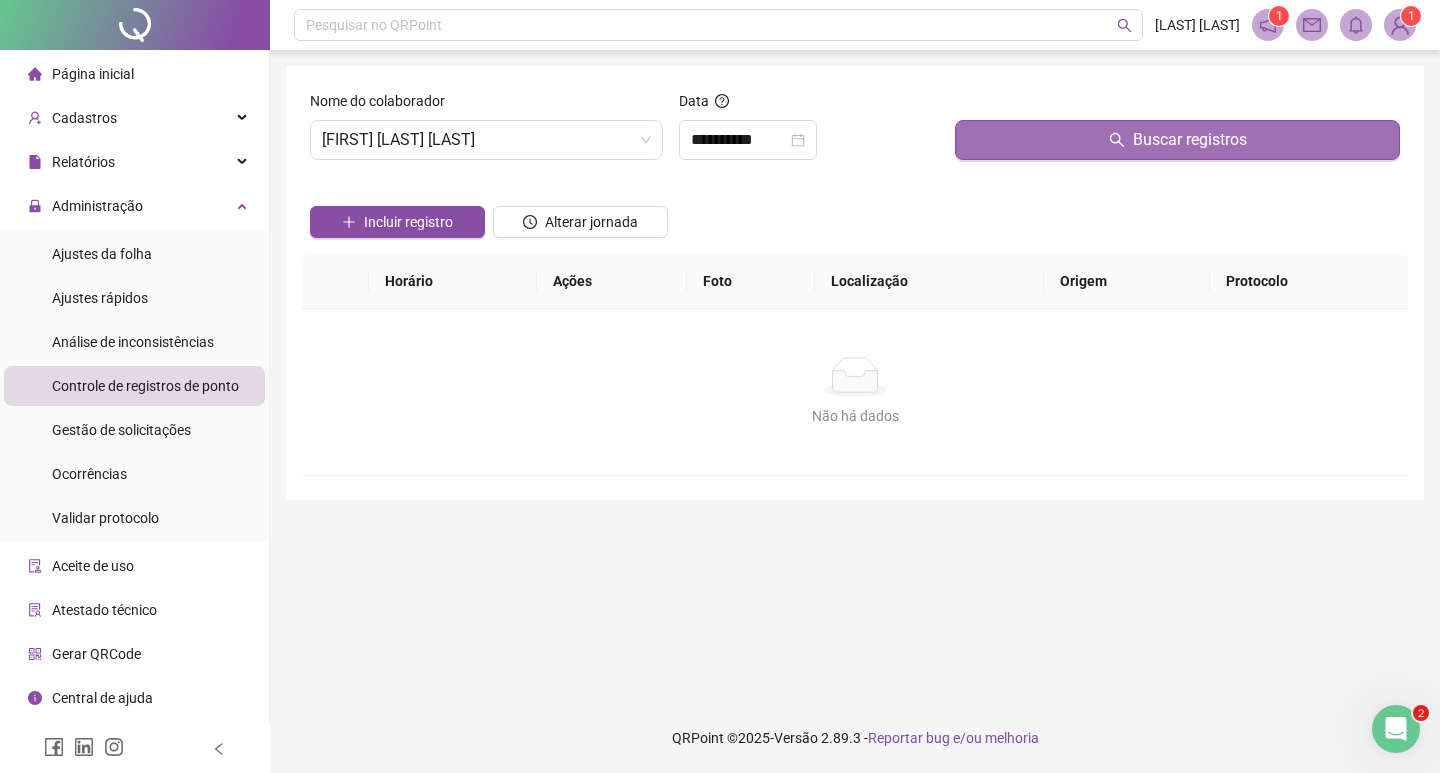 click on "Buscar registros" at bounding box center (1177, 140) 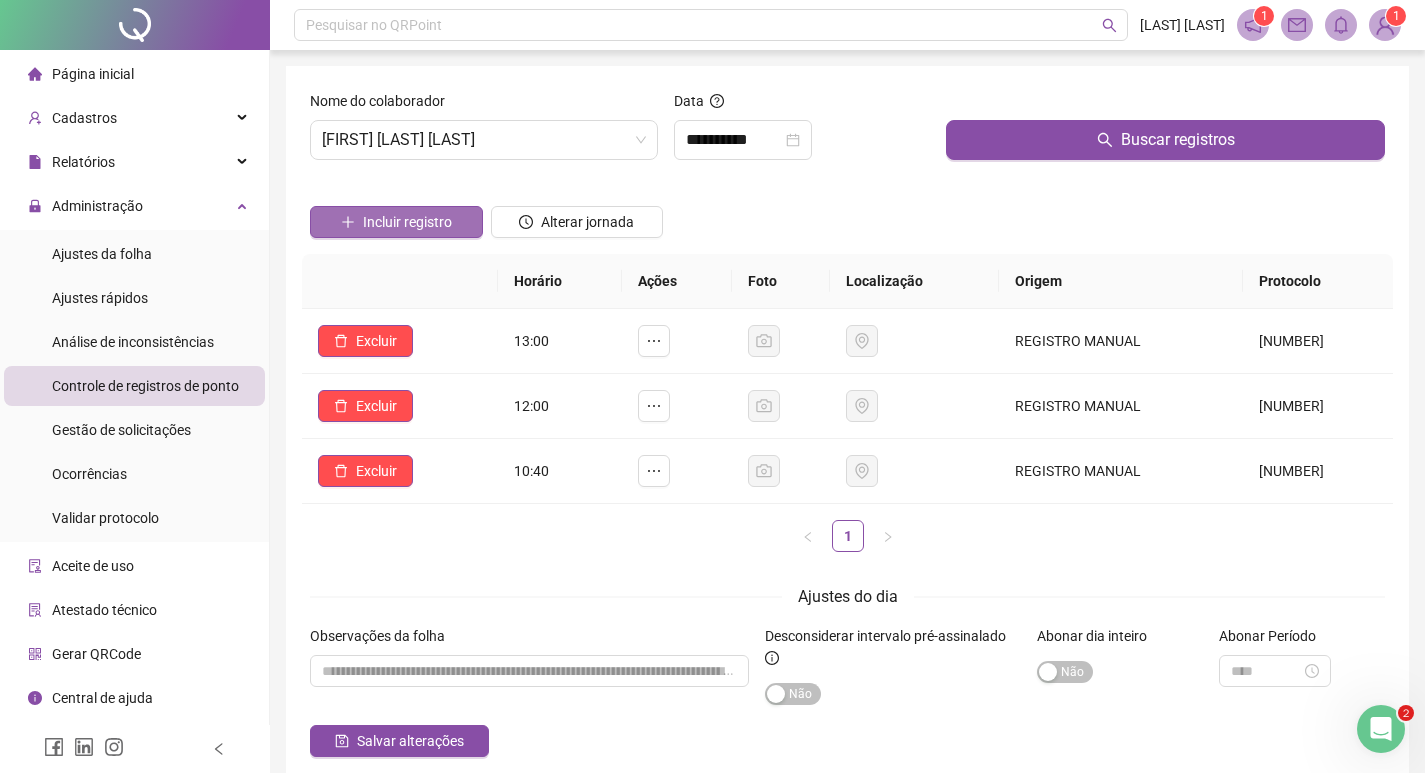 click on "Incluir registro" at bounding box center [407, 222] 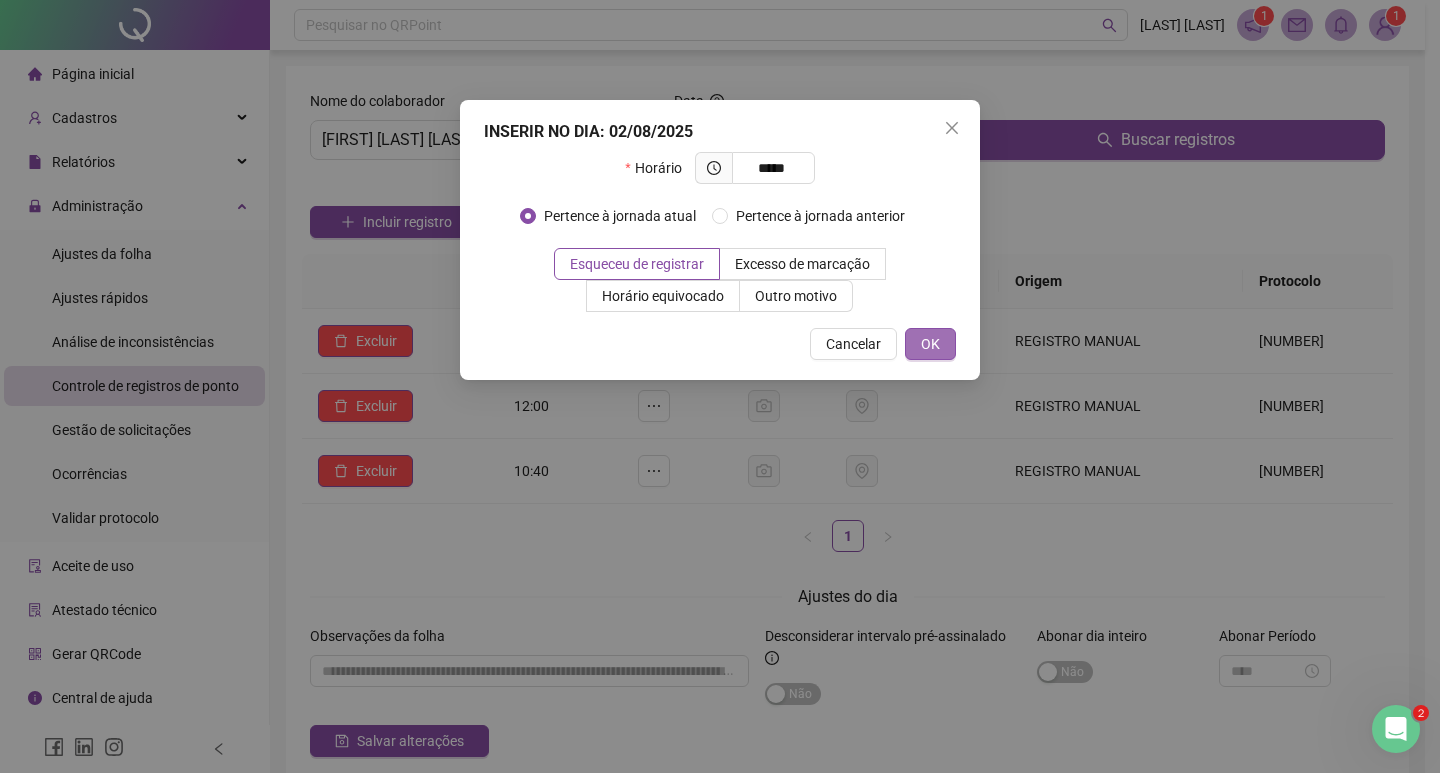 type on "*****" 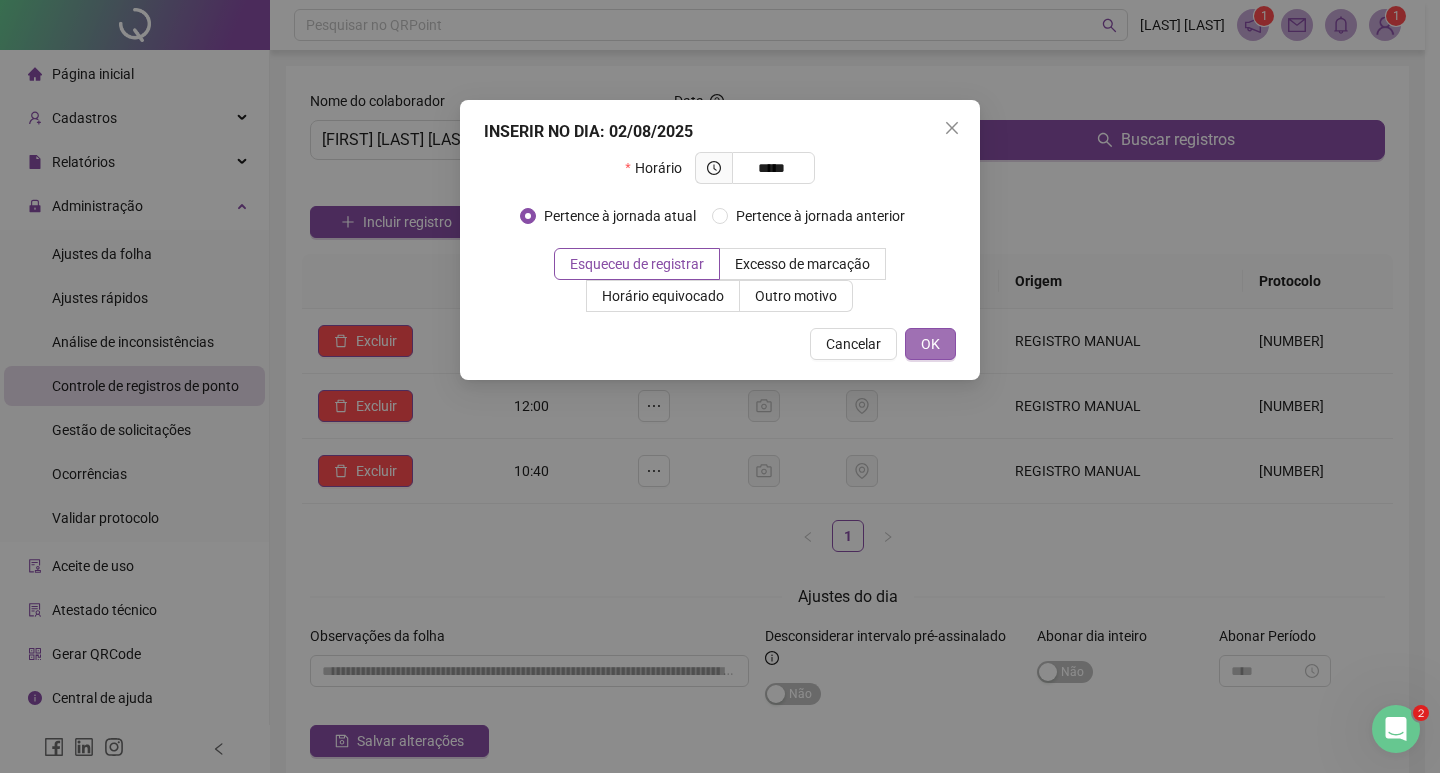 click on "OK" at bounding box center [930, 344] 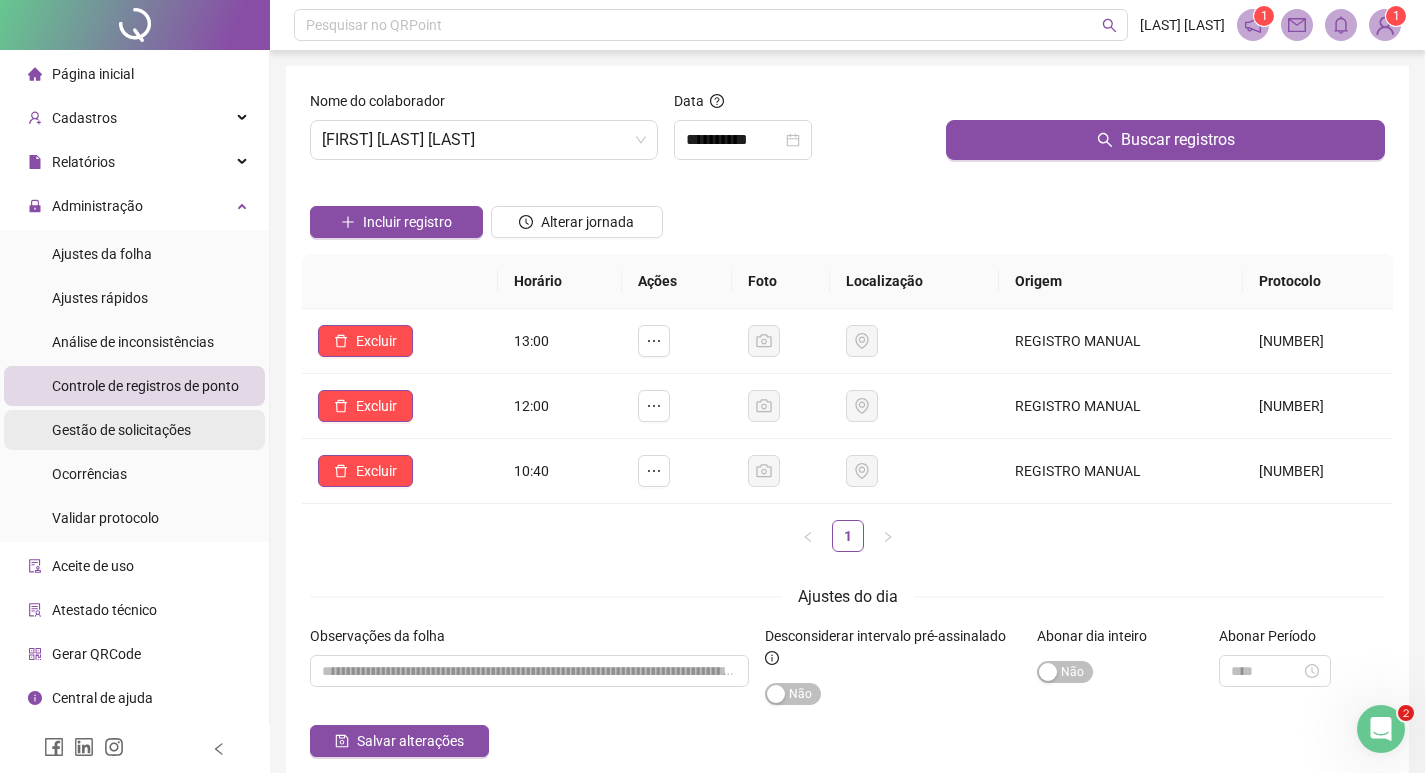 click on "Gestão de solicitações" at bounding box center (121, 430) 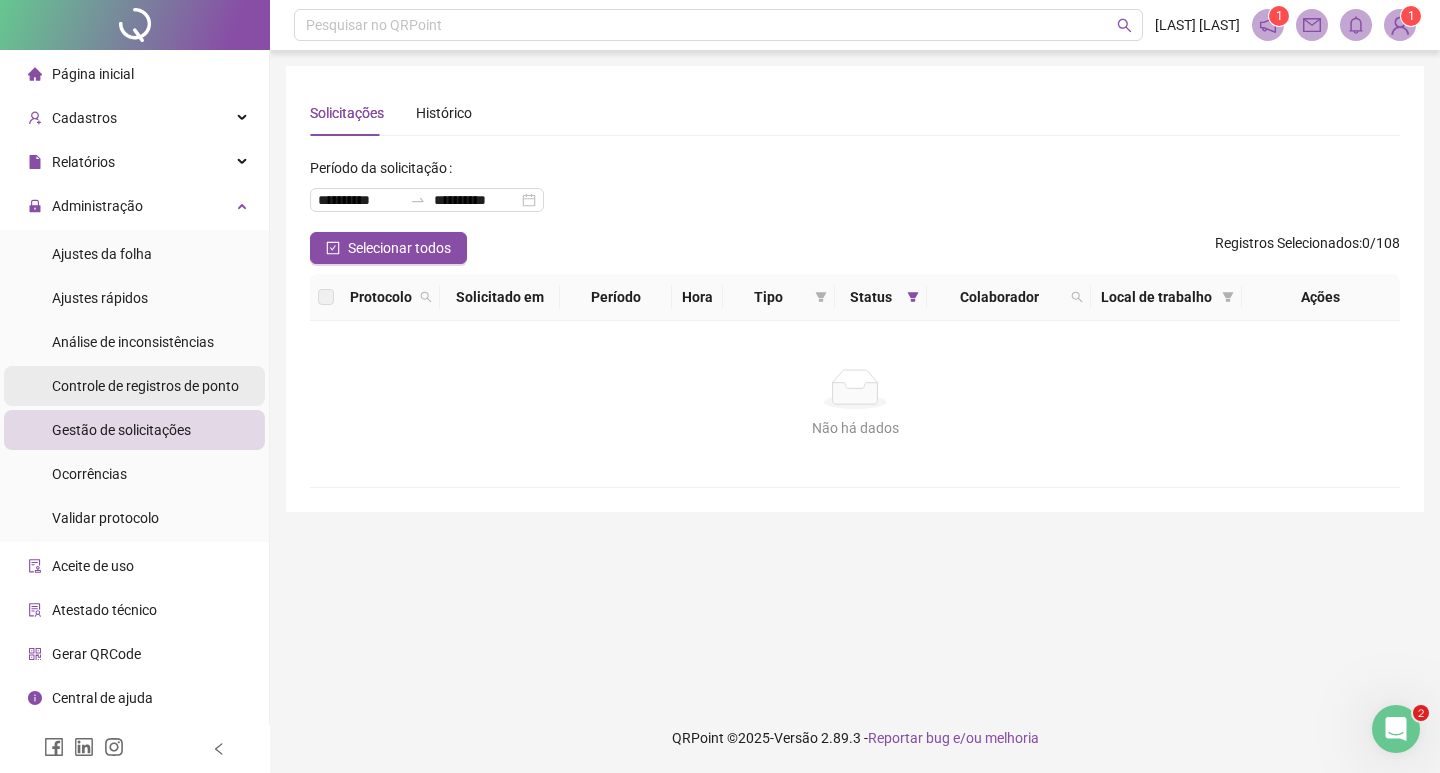 click on "Controle de registros de ponto" at bounding box center (145, 386) 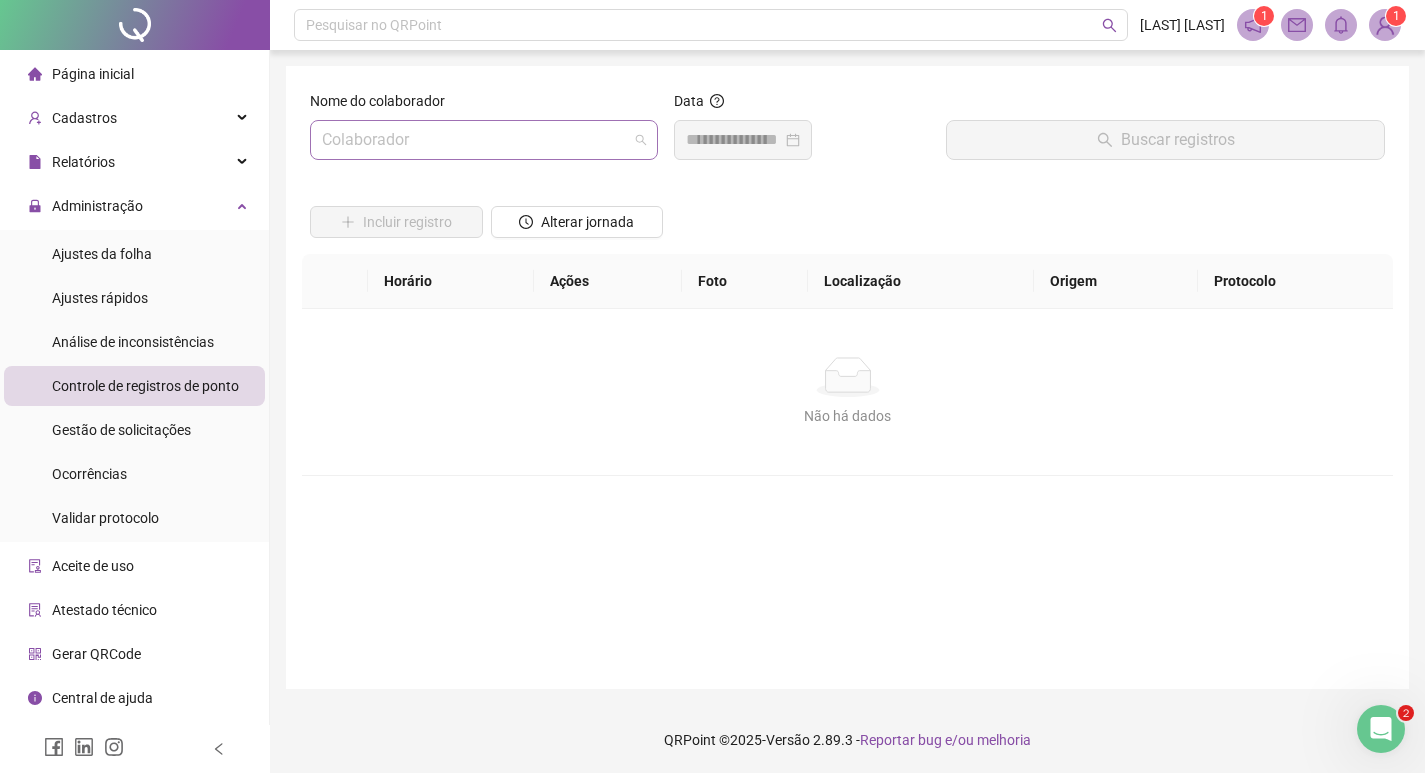 click at bounding box center [475, 140] 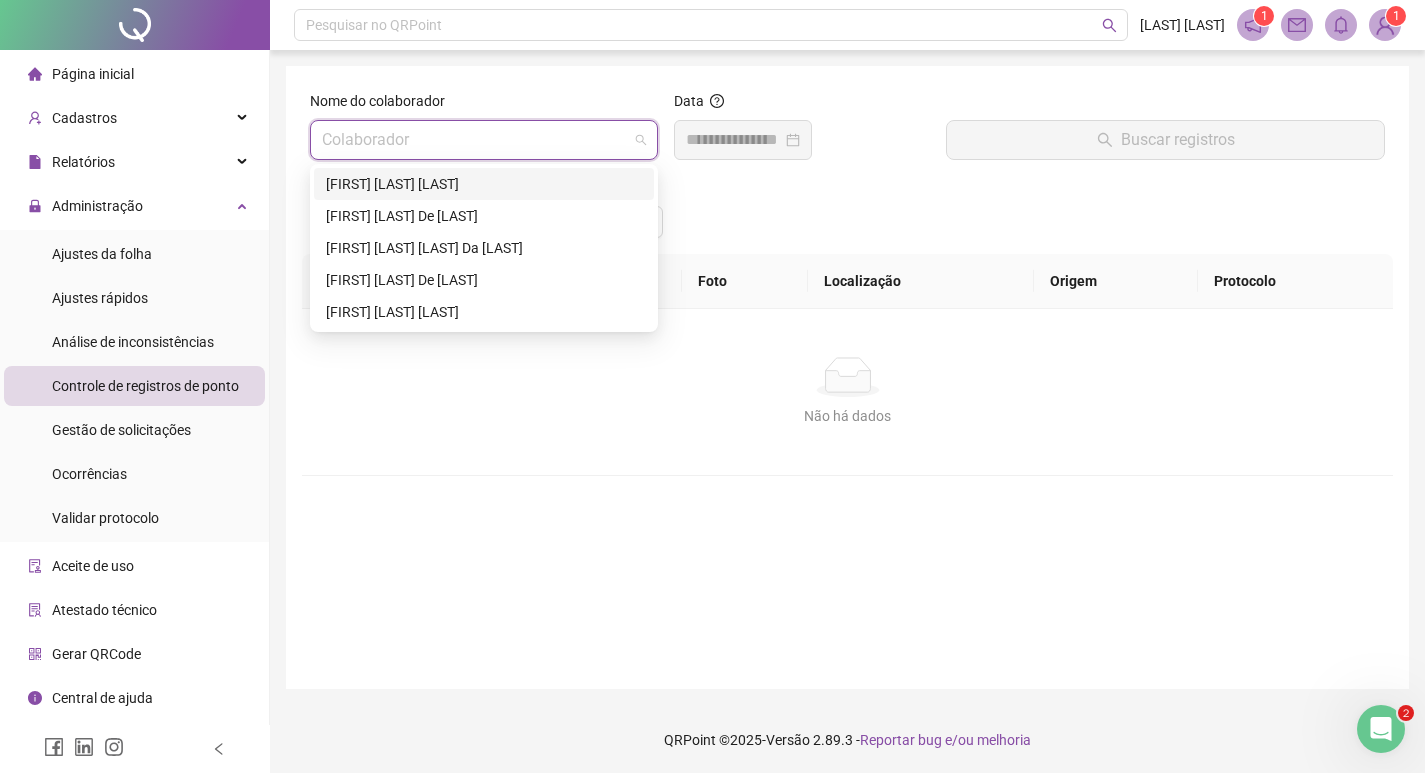click on "[FIRST] [LAST] [LAST]" at bounding box center (484, 184) 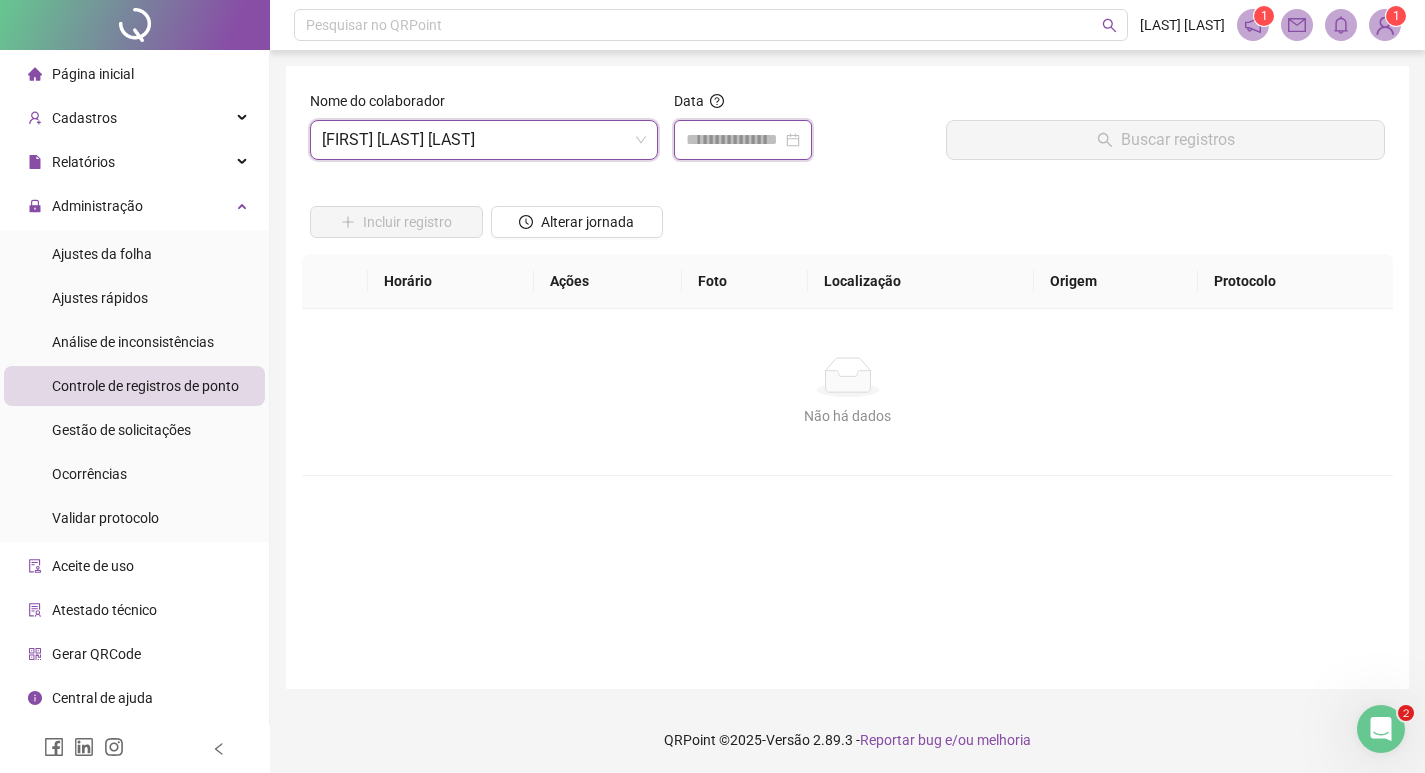 click at bounding box center (734, 140) 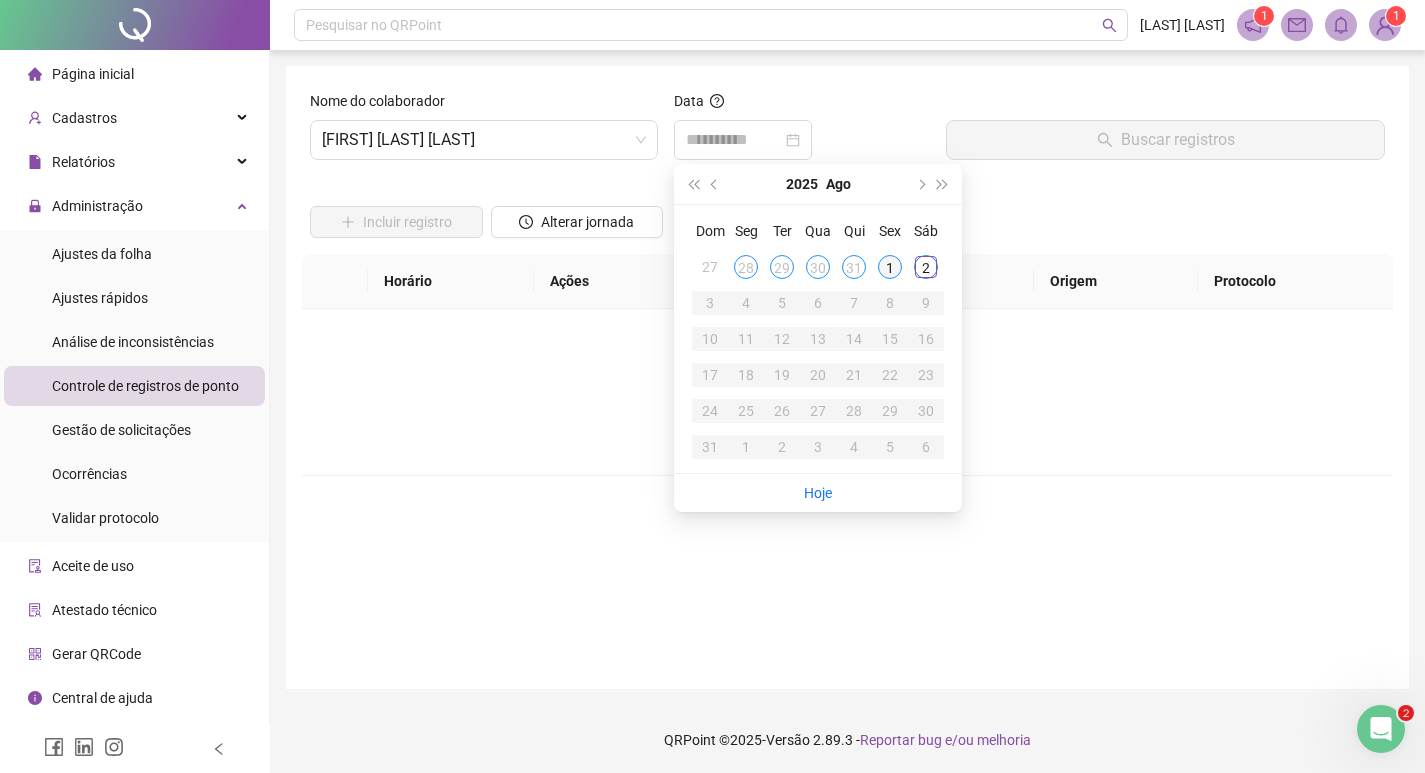 click on "1" at bounding box center (890, 267) 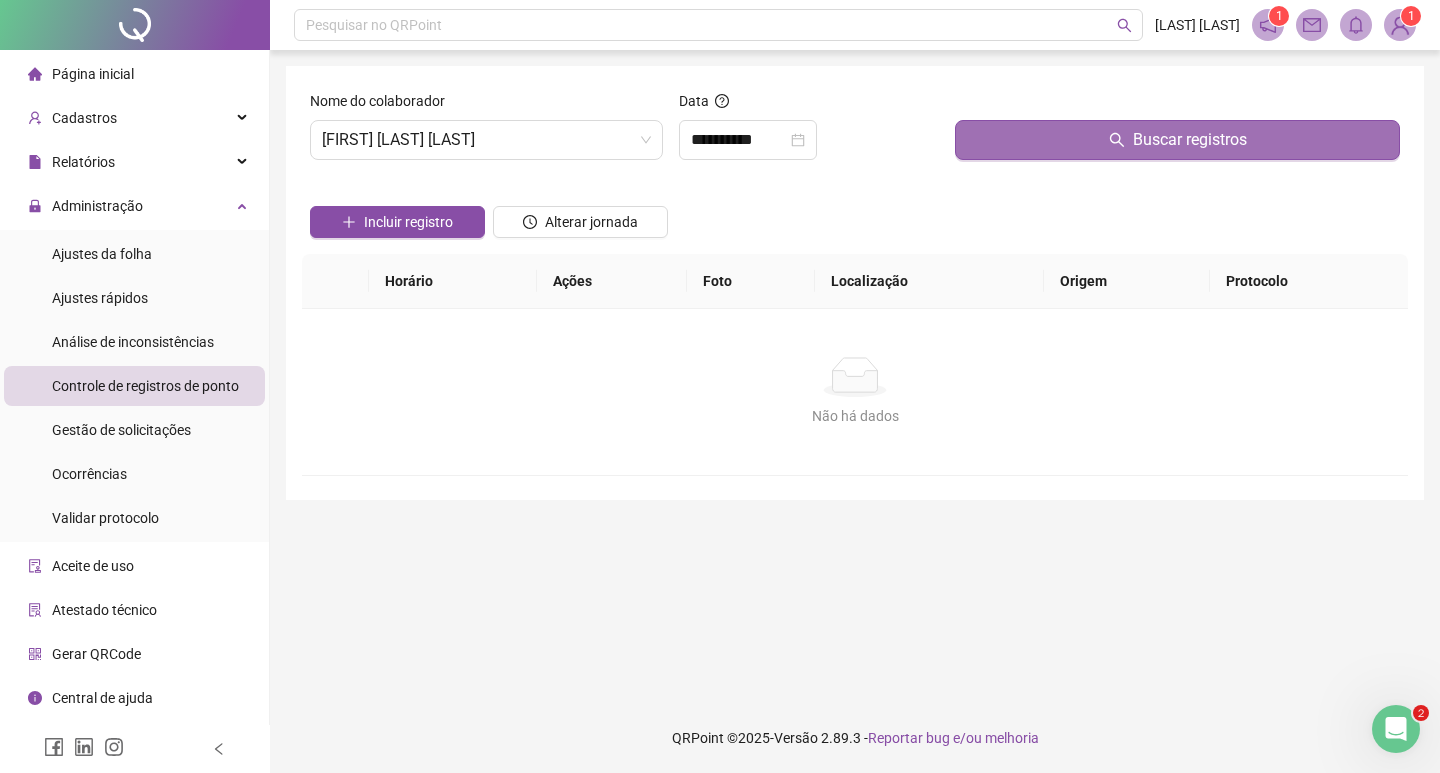 click on "Buscar registros" at bounding box center [1177, 140] 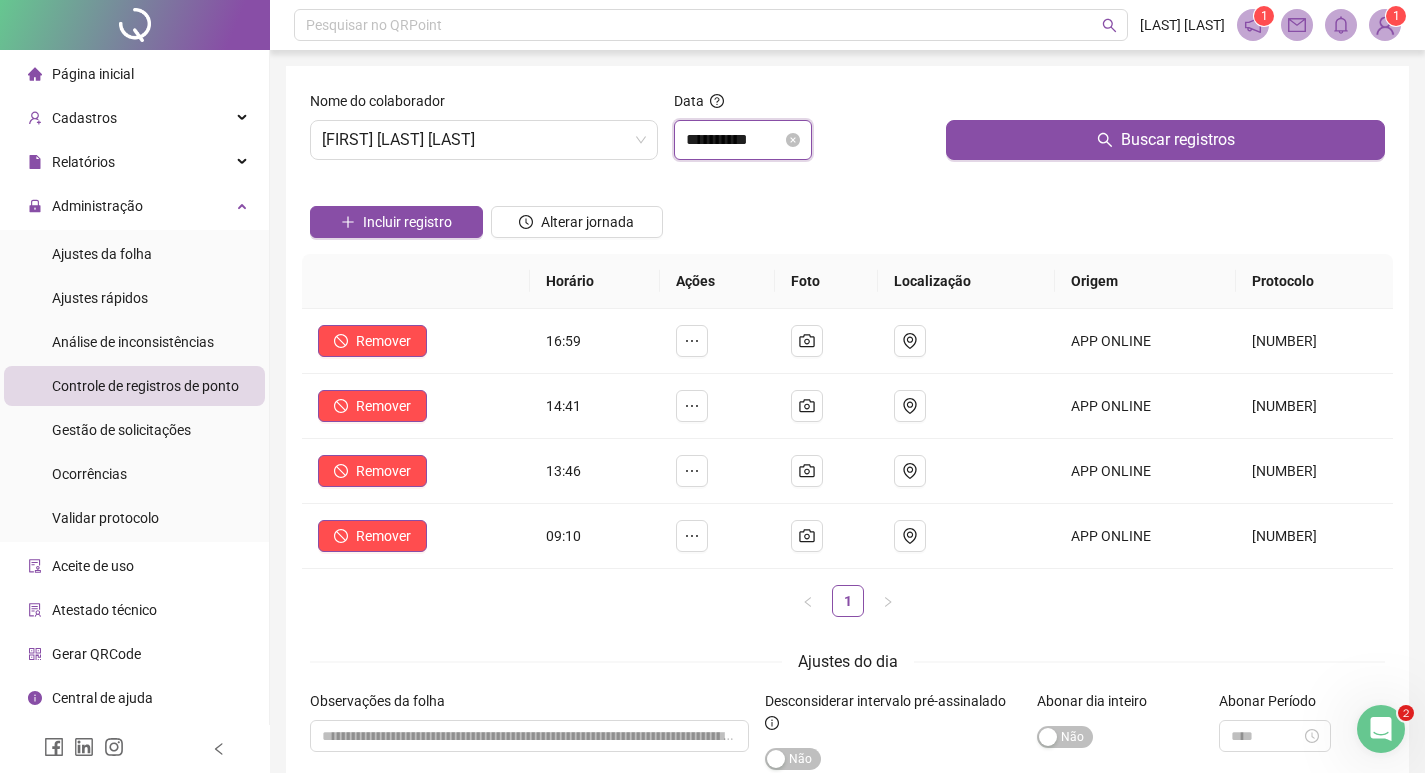 click on "**********" at bounding box center (734, 140) 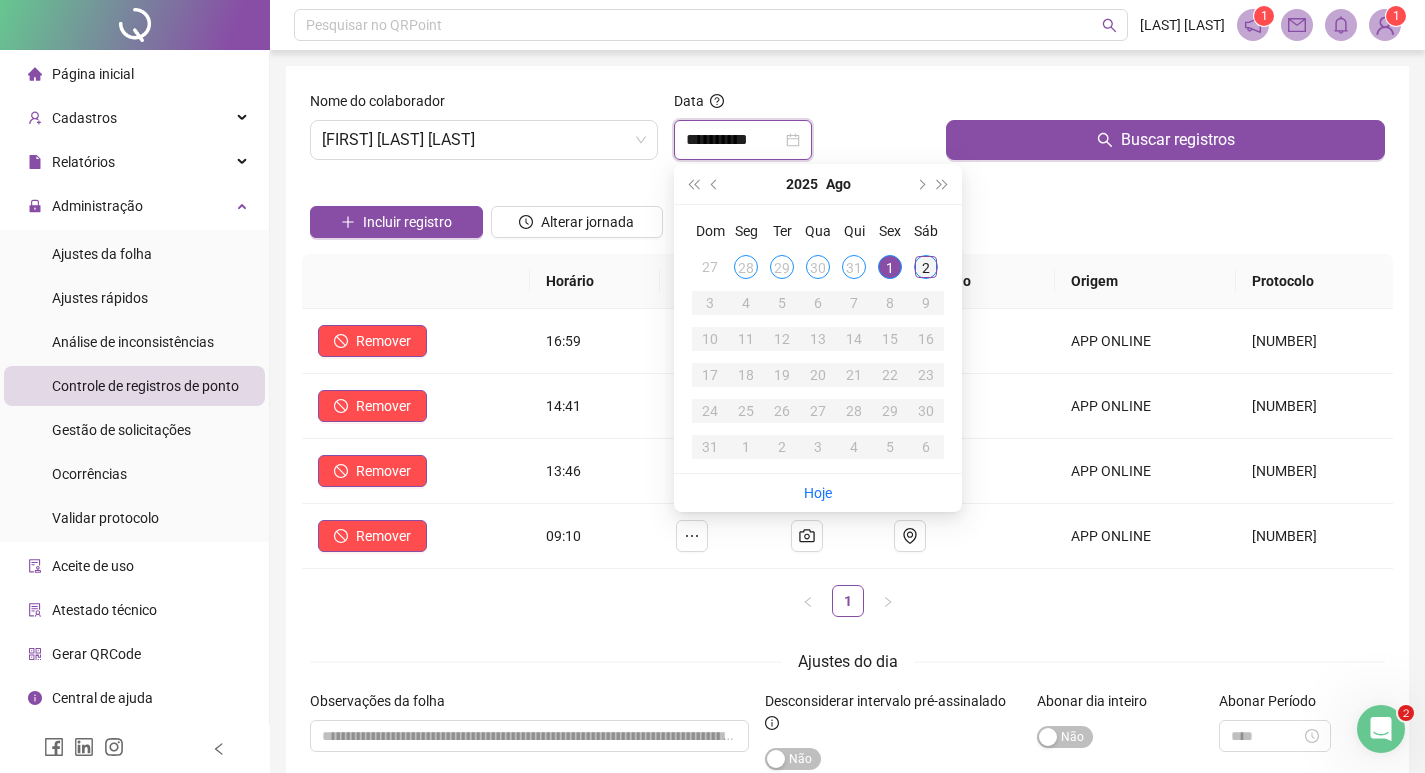 type on "**********" 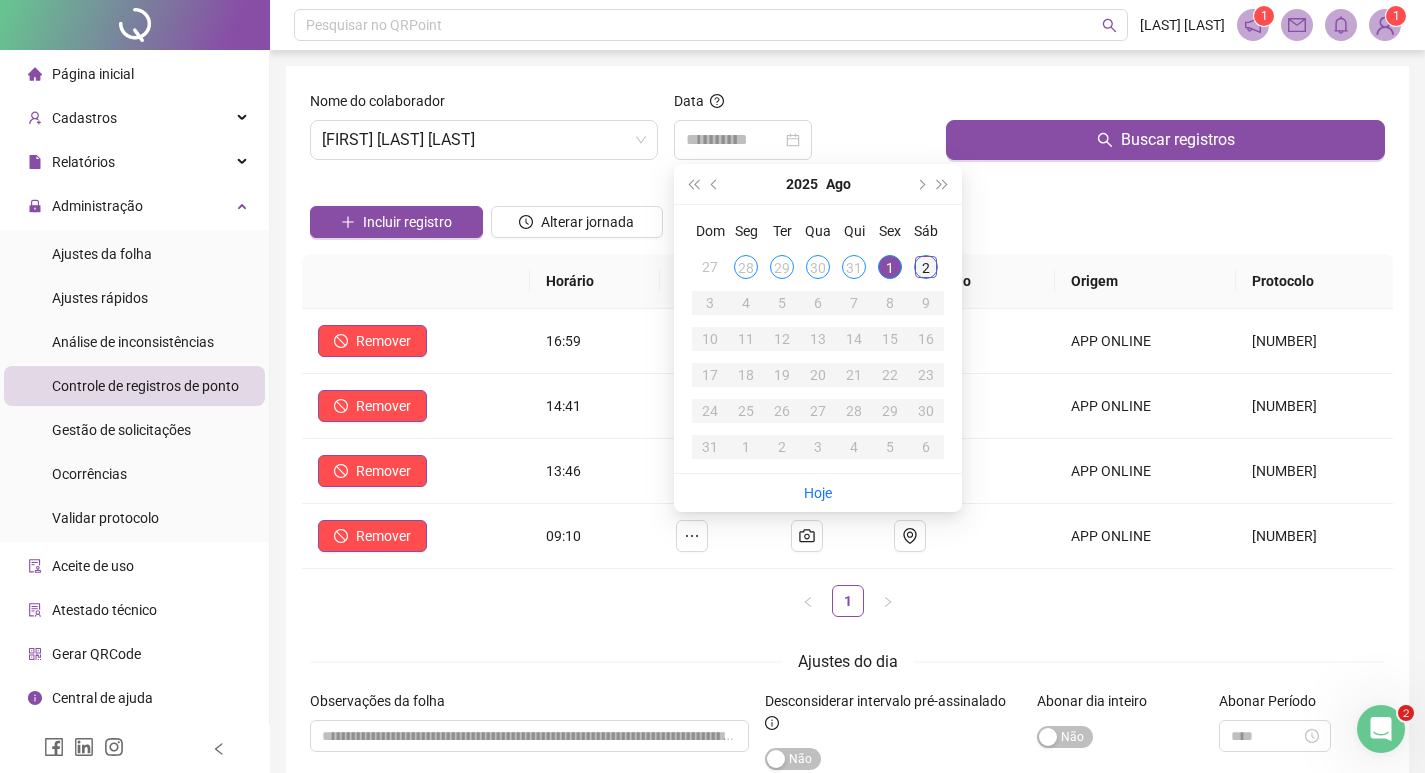 click on "2" at bounding box center (926, 267) 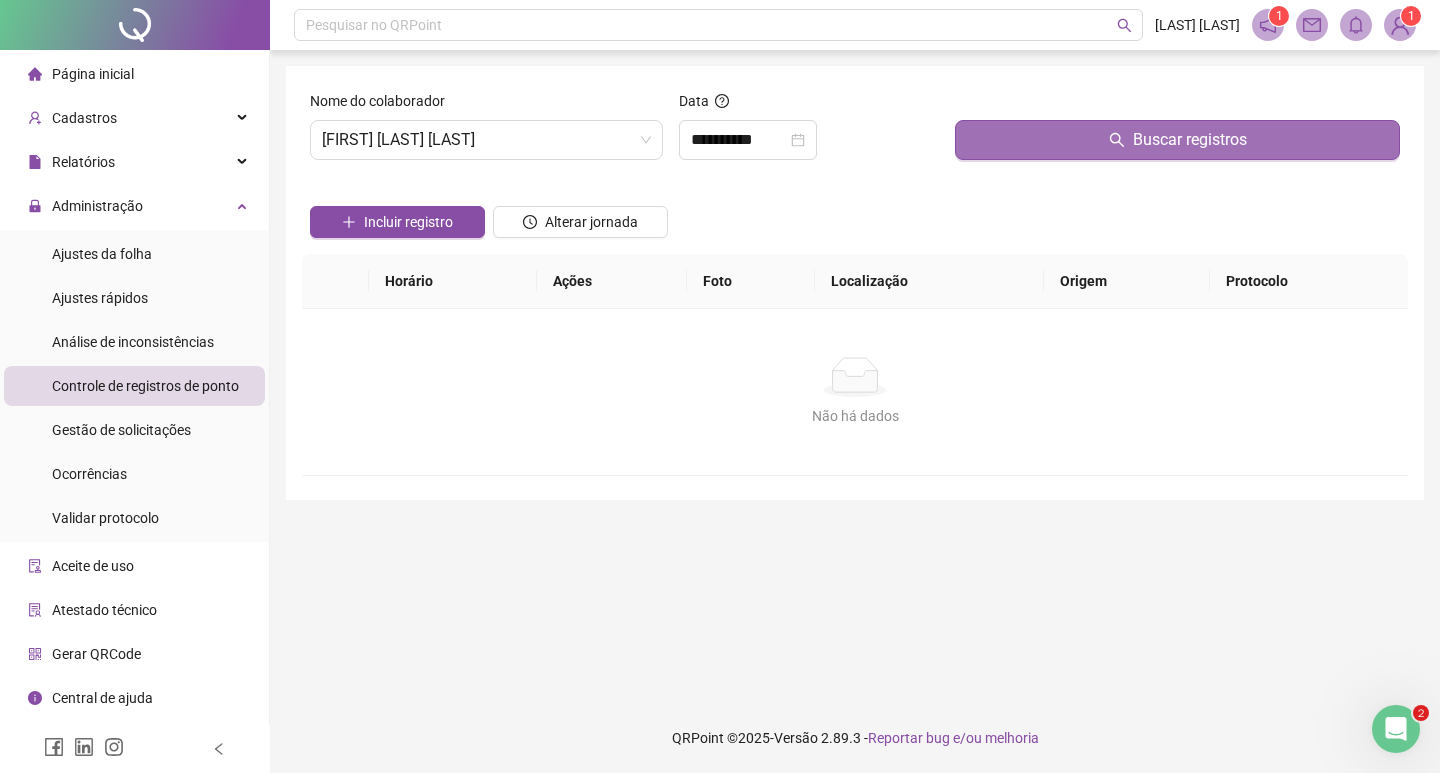 click on "Buscar registros" at bounding box center [1177, 140] 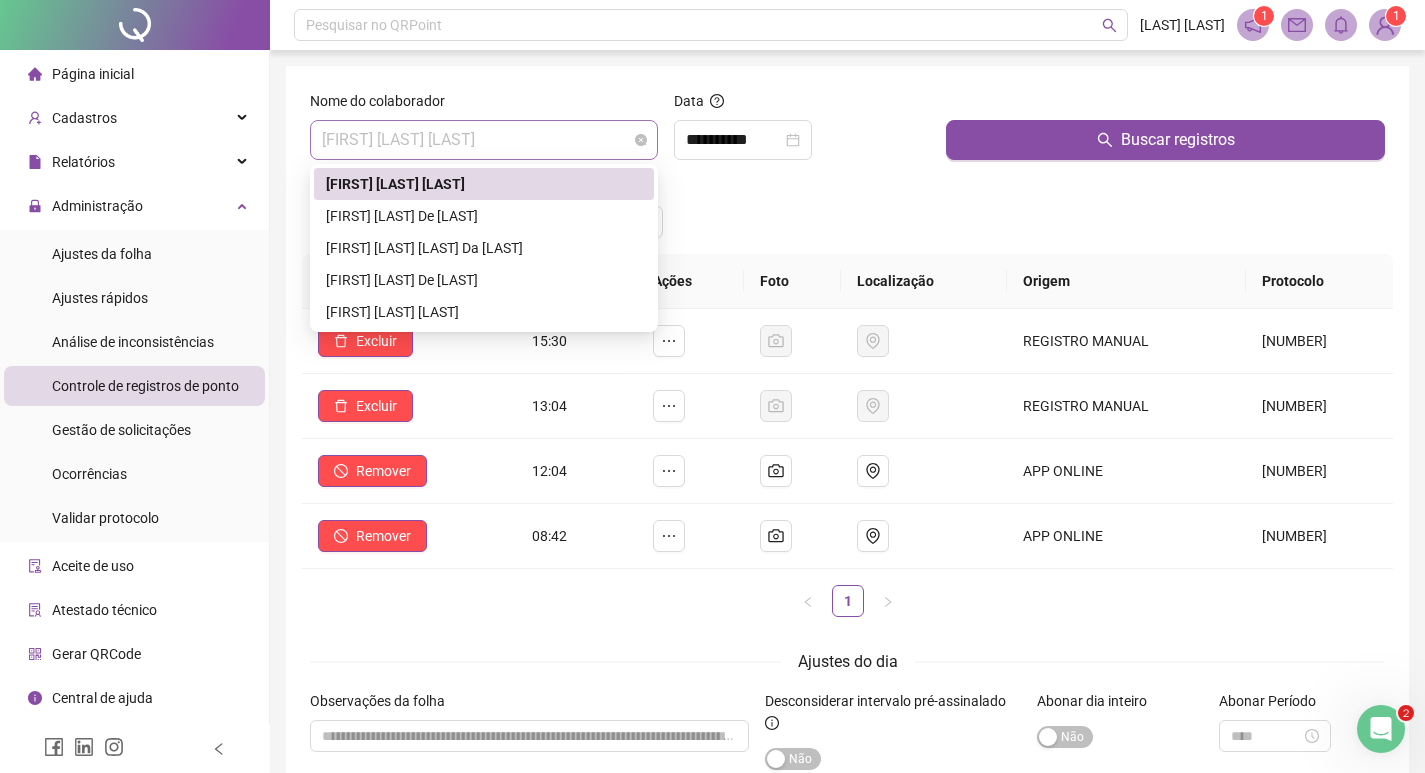 click on "[FIRST] [LAST] [LAST]" at bounding box center (484, 140) 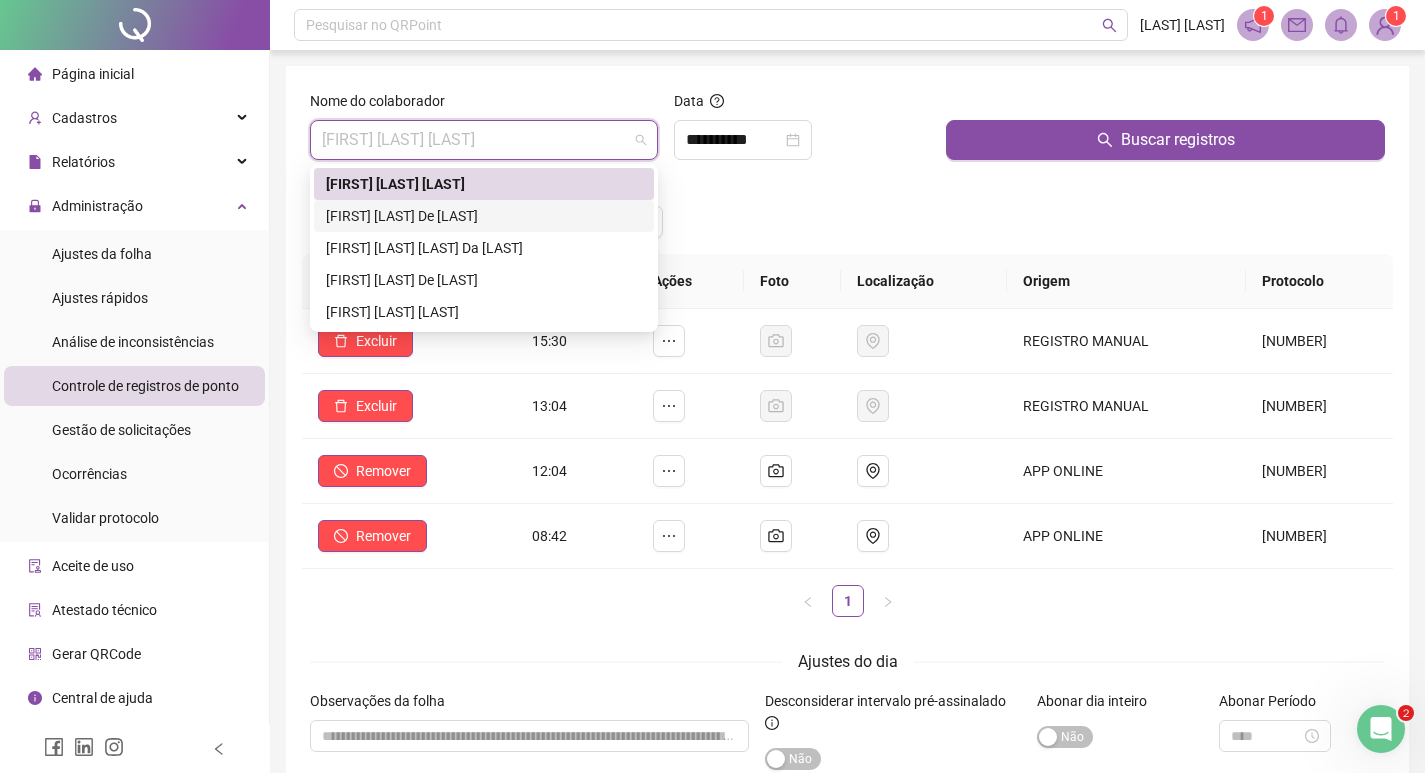 click on "[FIRST] [LAST] De [LAST]" at bounding box center [484, 216] 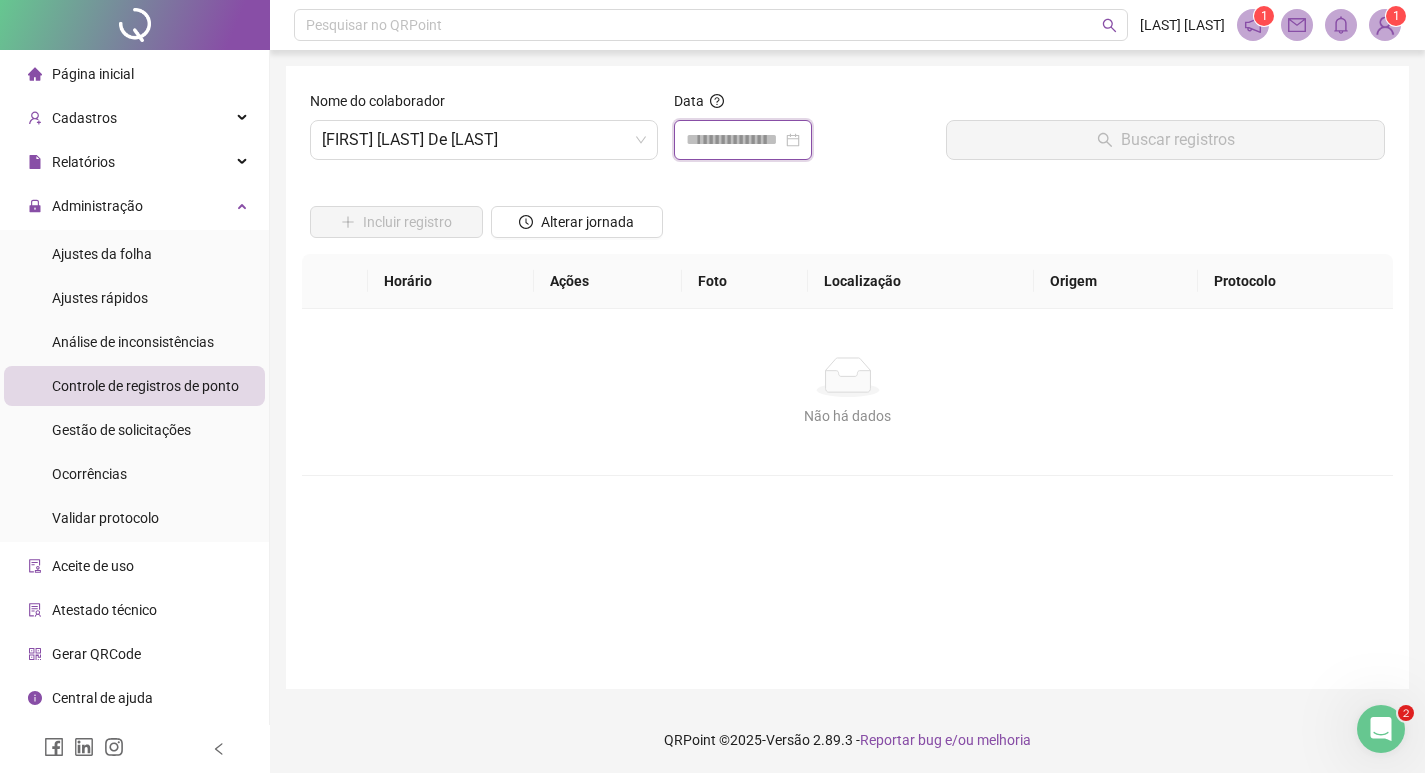 click at bounding box center [734, 140] 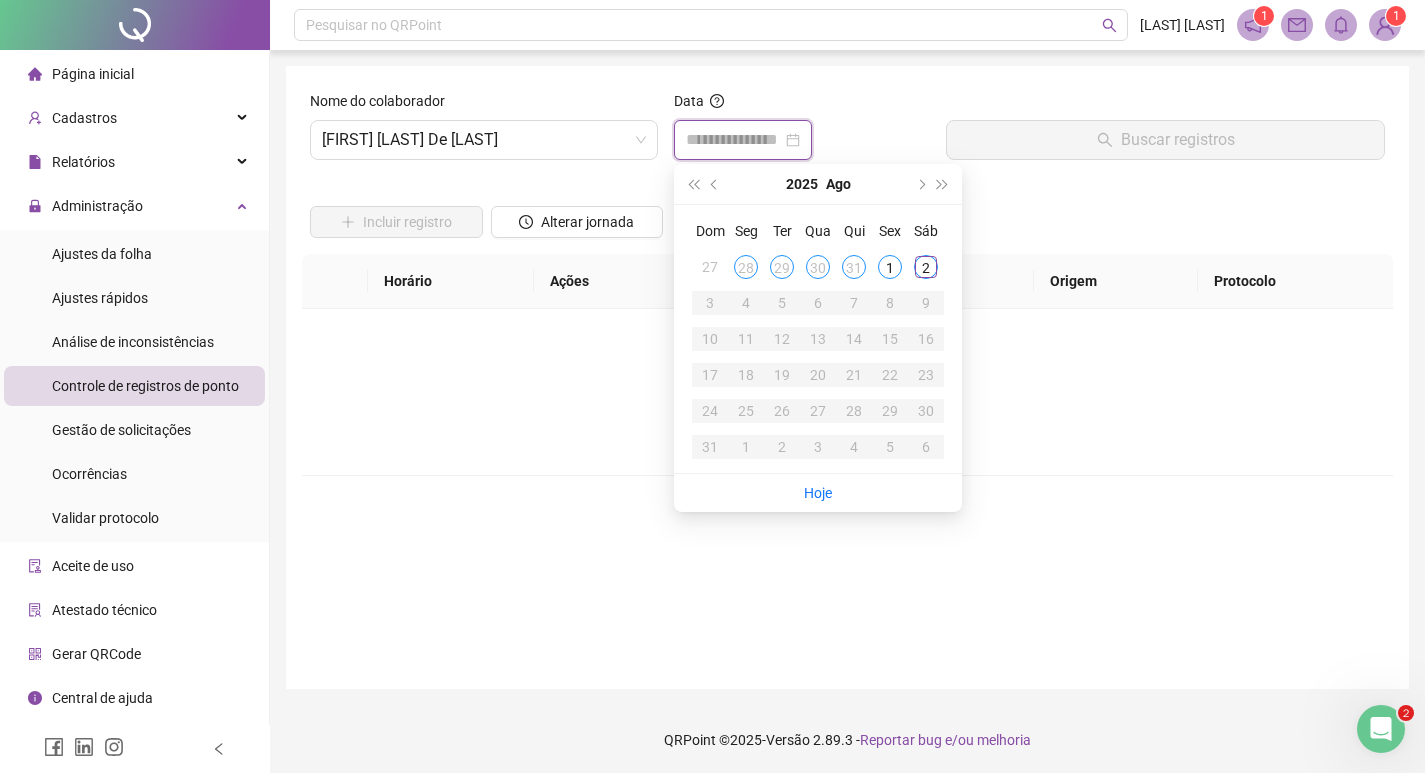 type on "**********" 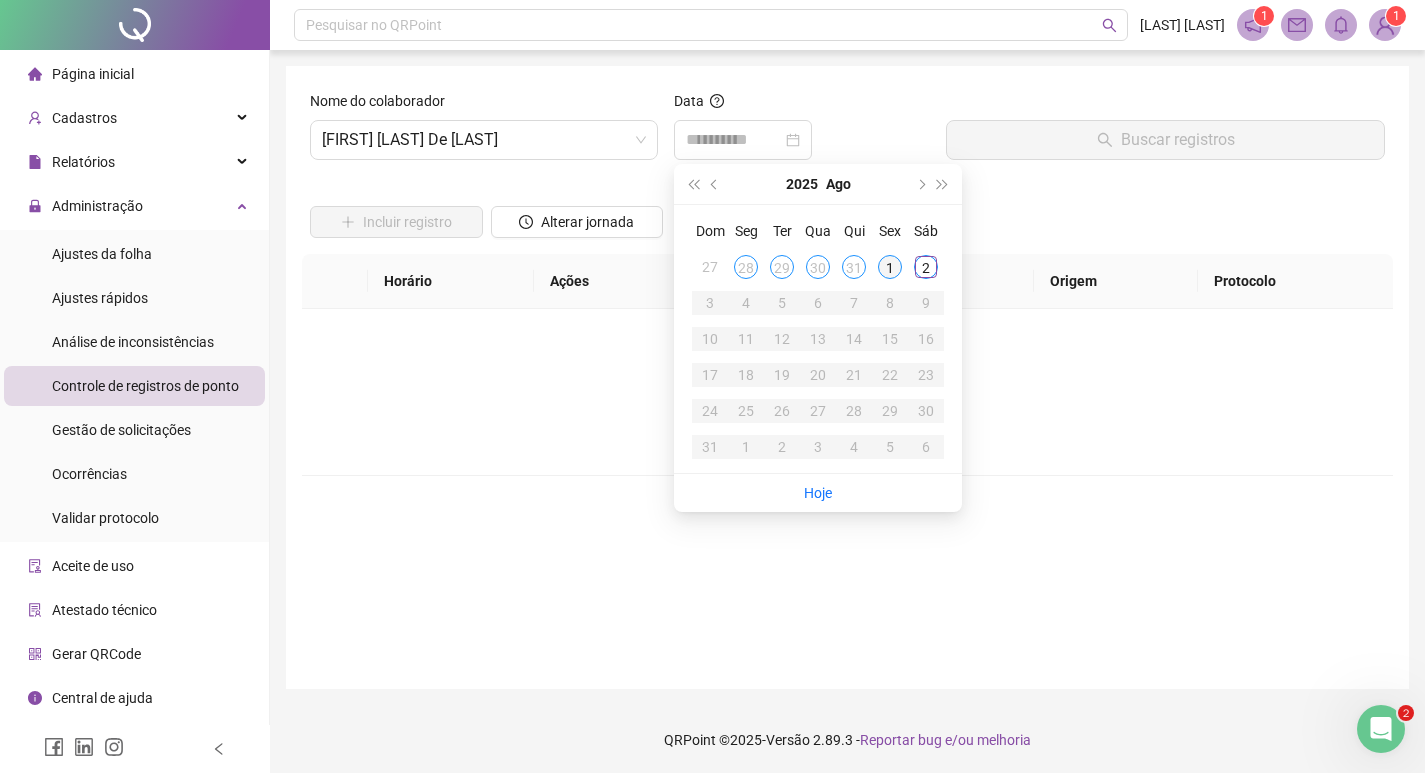 click on "1" at bounding box center (890, 267) 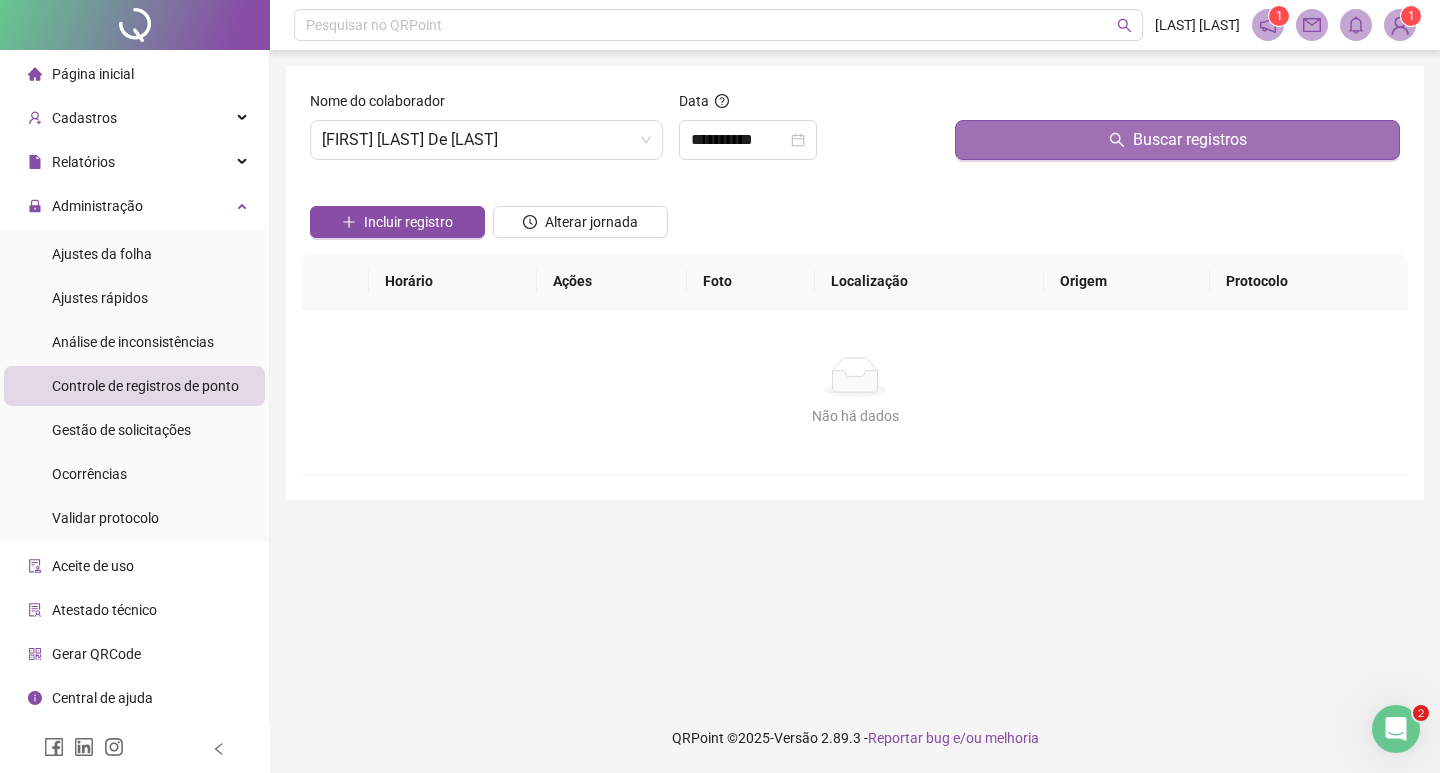 click on "Buscar registros" at bounding box center (1177, 140) 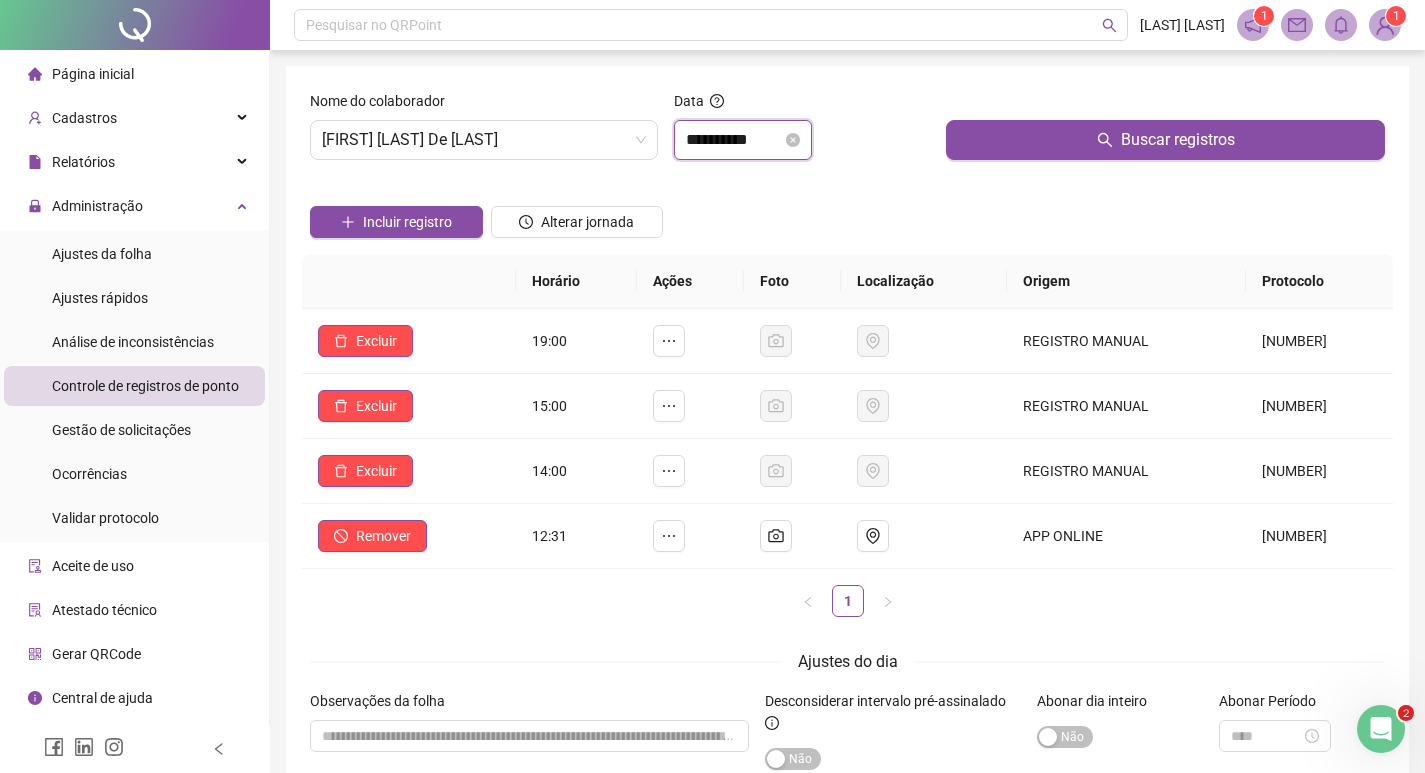 click on "**********" at bounding box center (734, 140) 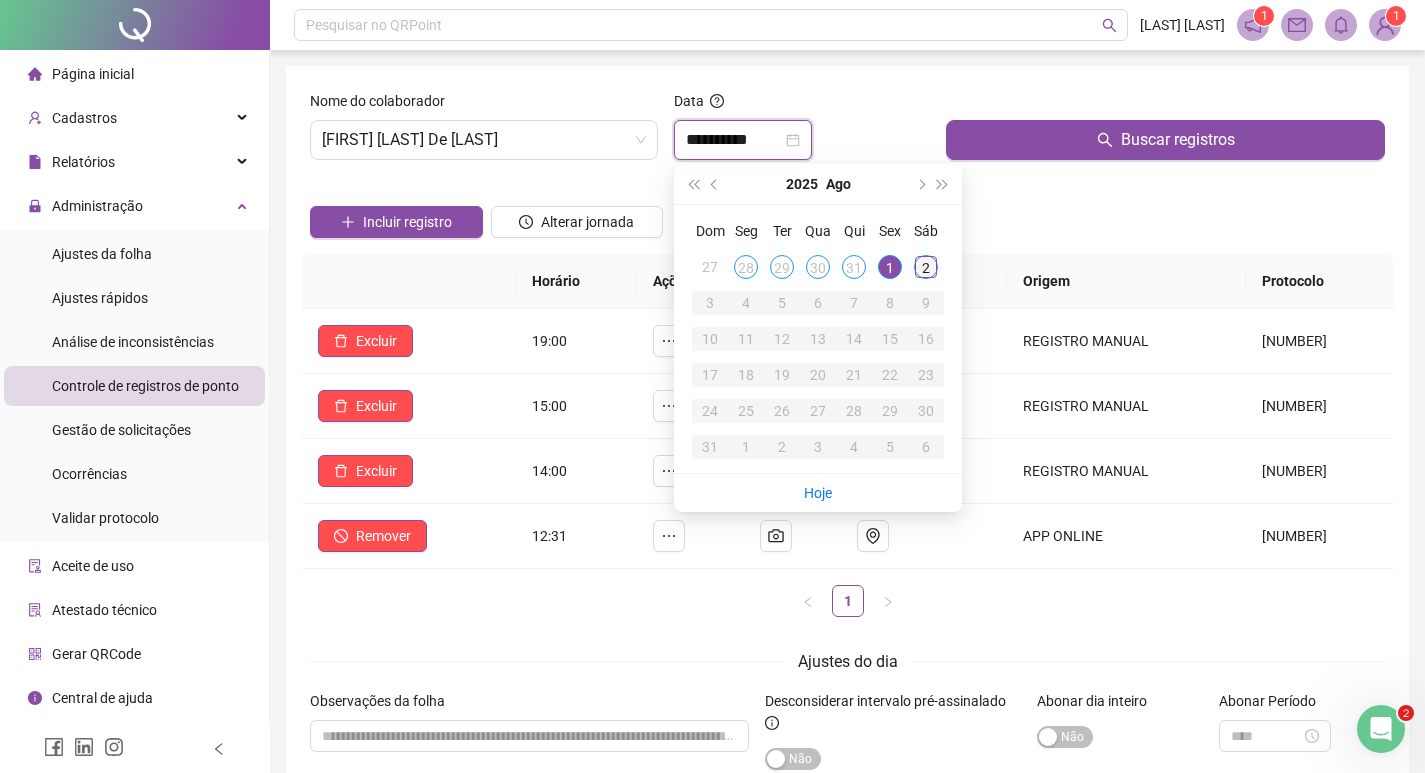 type on "**********" 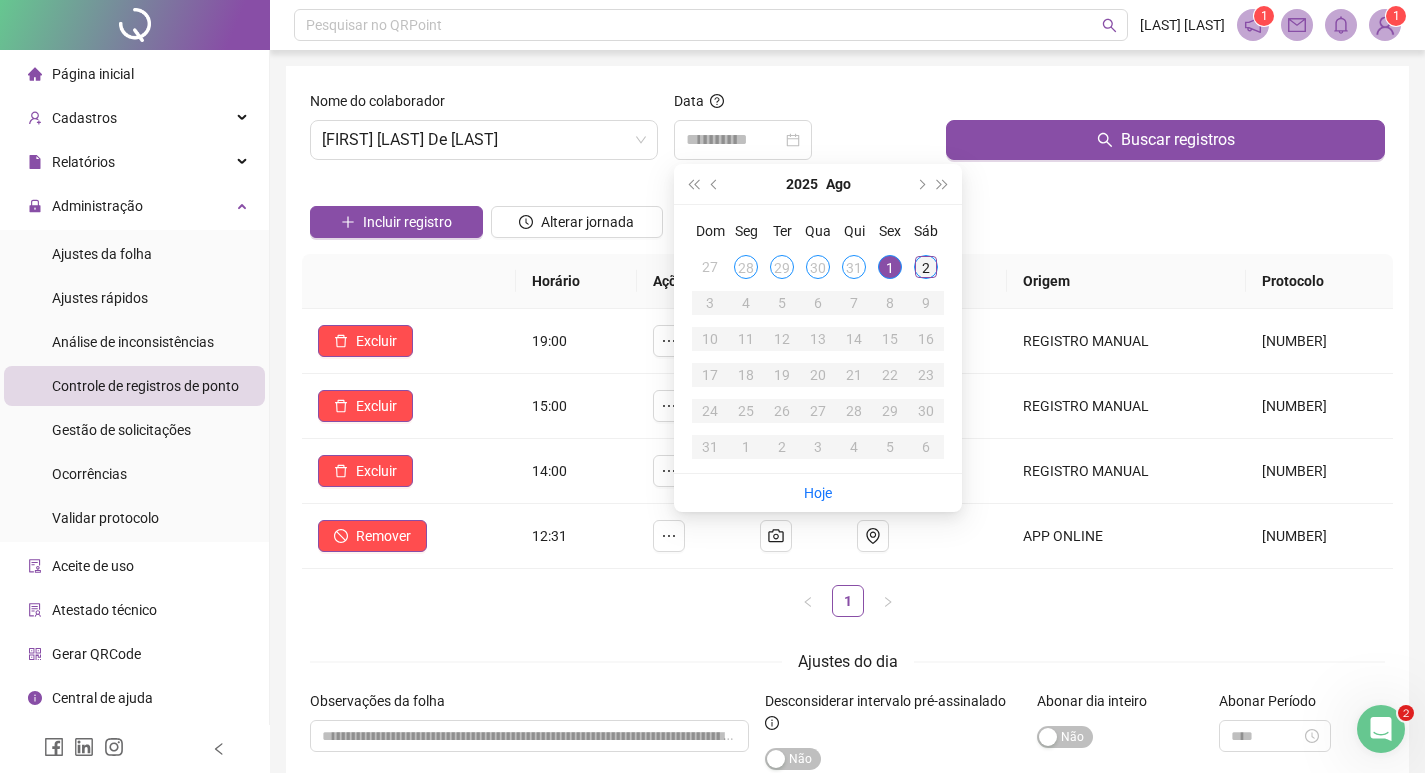 click on "2" at bounding box center (926, 267) 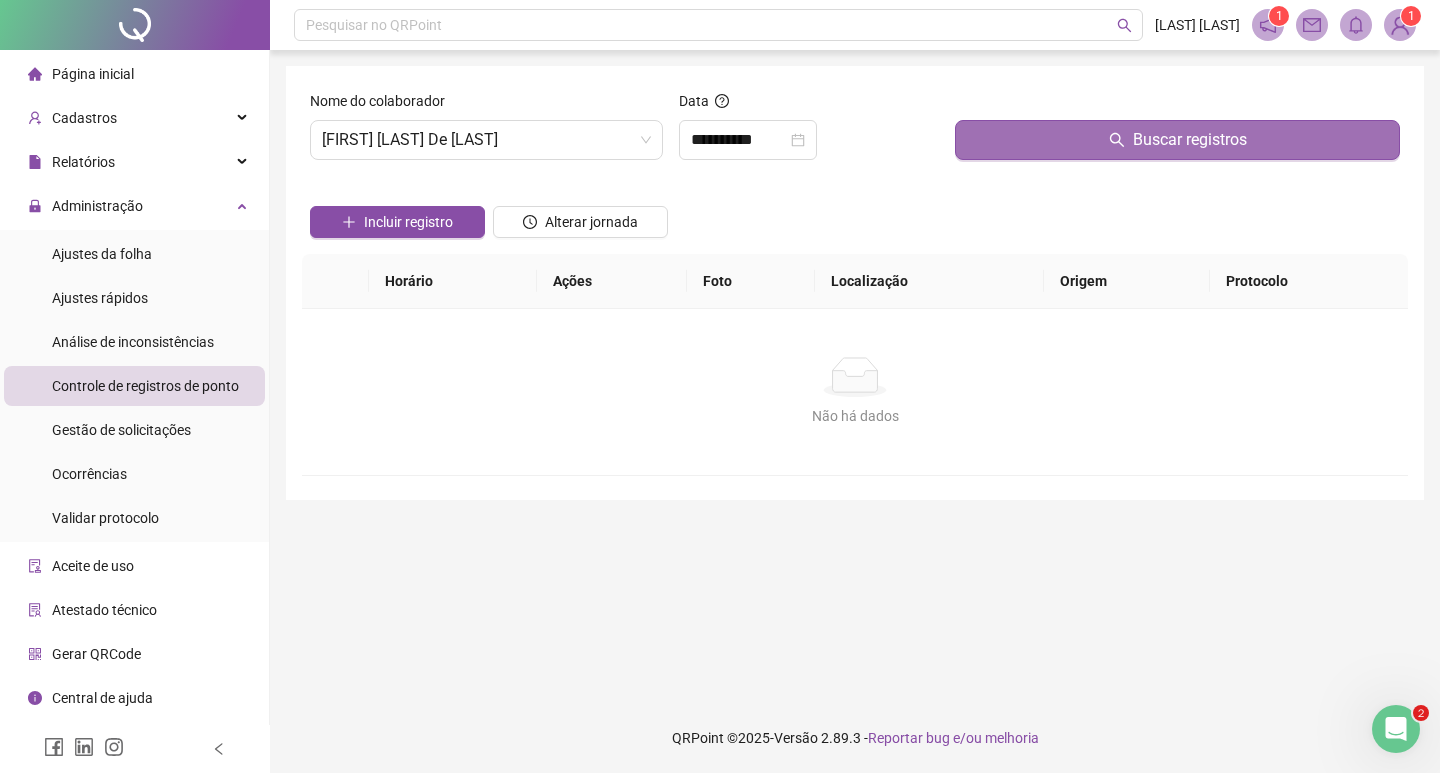 click on "Buscar registros" at bounding box center [1177, 140] 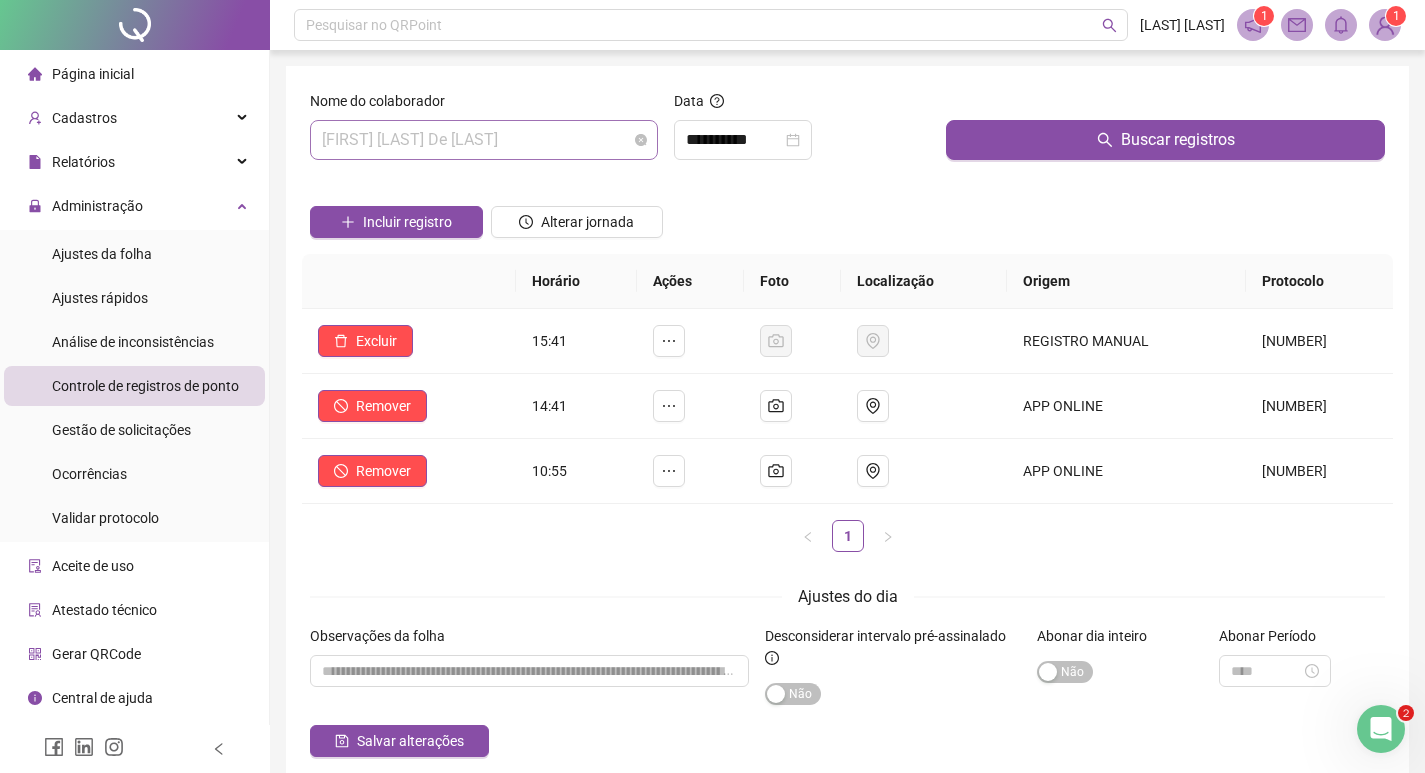 click on "[FIRST] [LAST] De [LAST]" at bounding box center (484, 140) 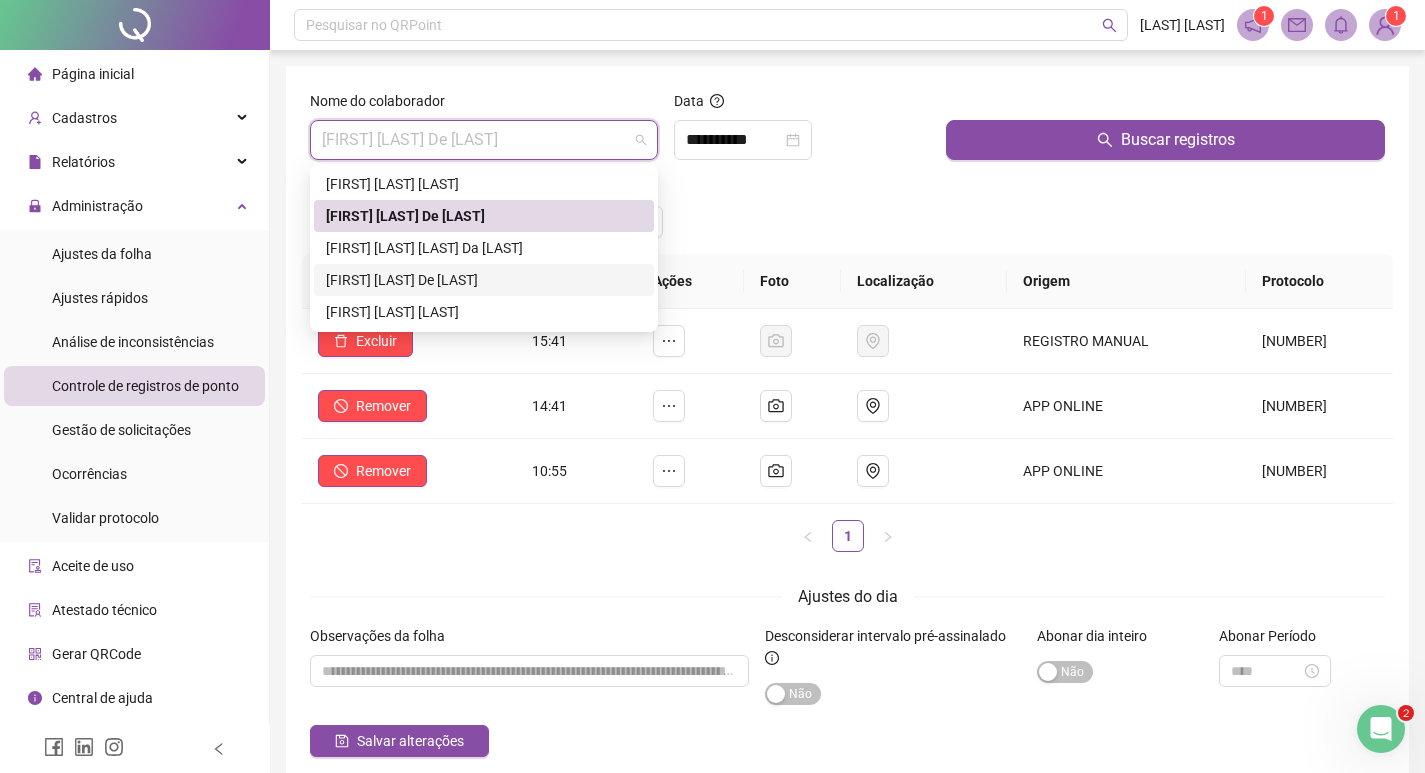 click on "[FIRST] [LAST] De [LAST]" at bounding box center (484, 280) 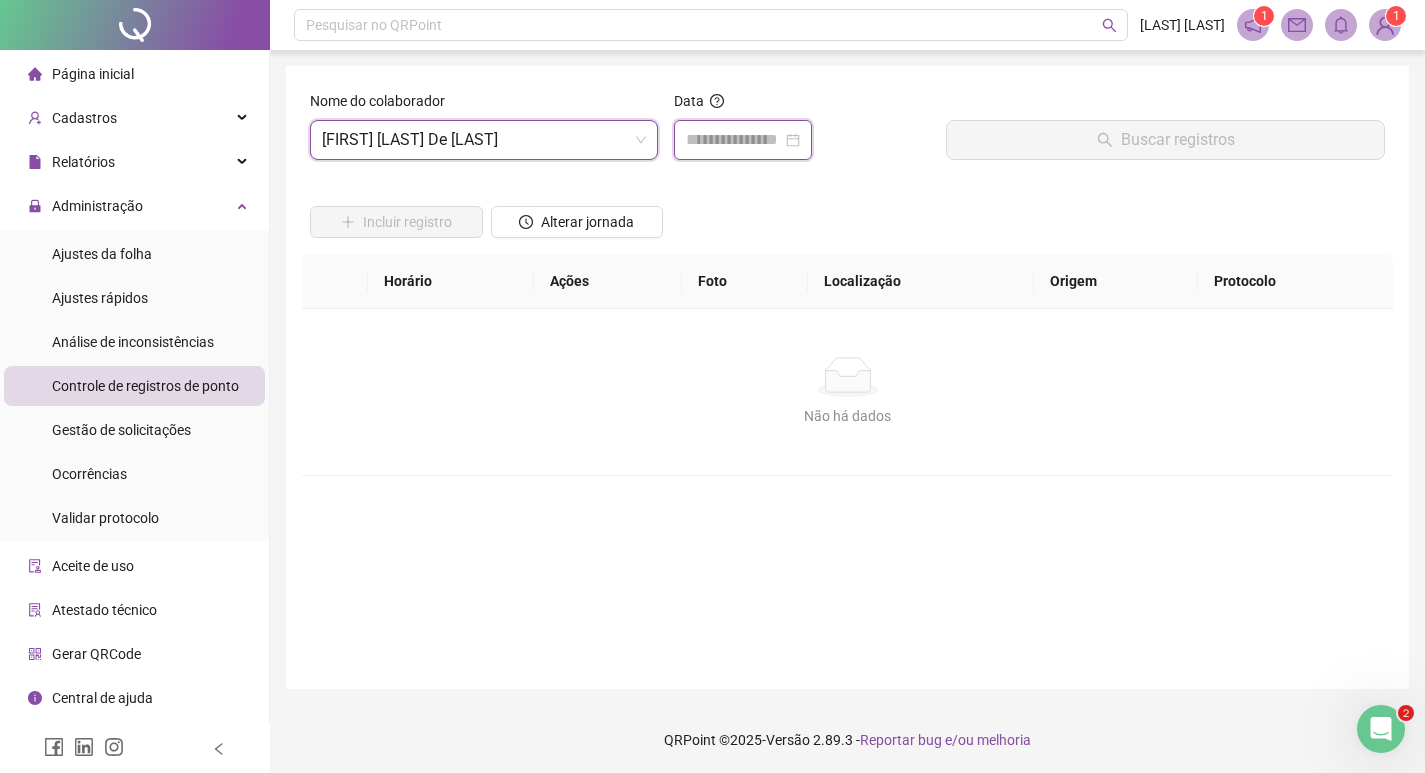 click at bounding box center (734, 140) 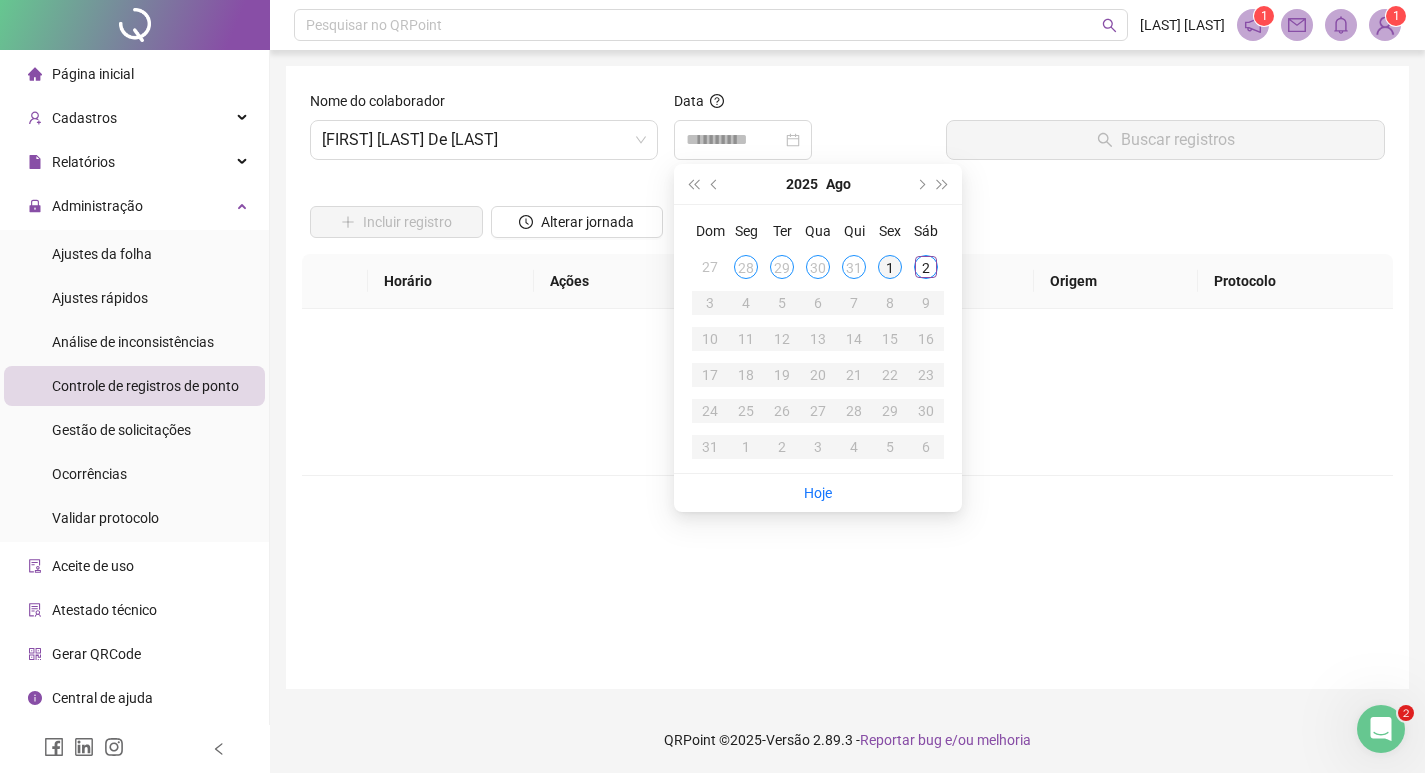 click on "1" at bounding box center (890, 267) 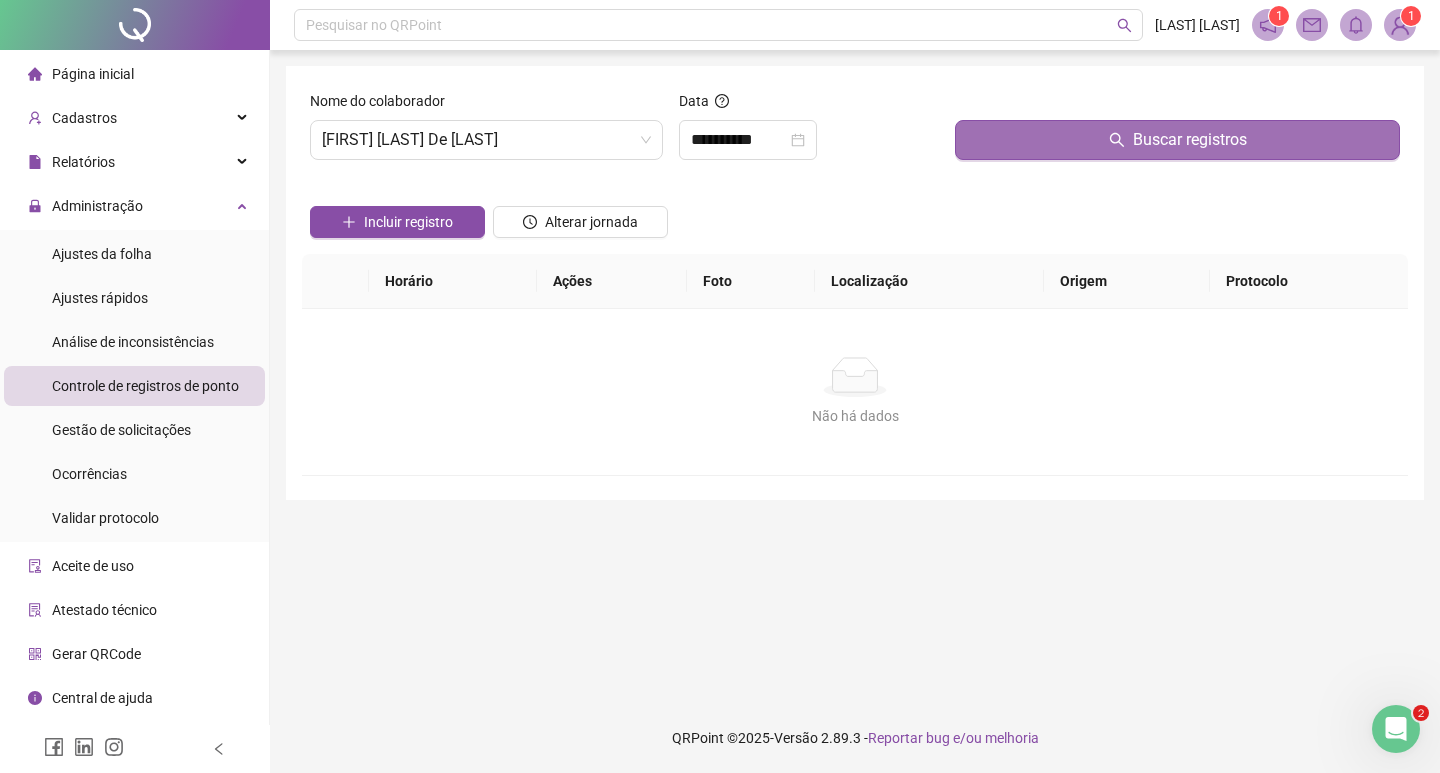click on "Buscar registros" at bounding box center [1177, 140] 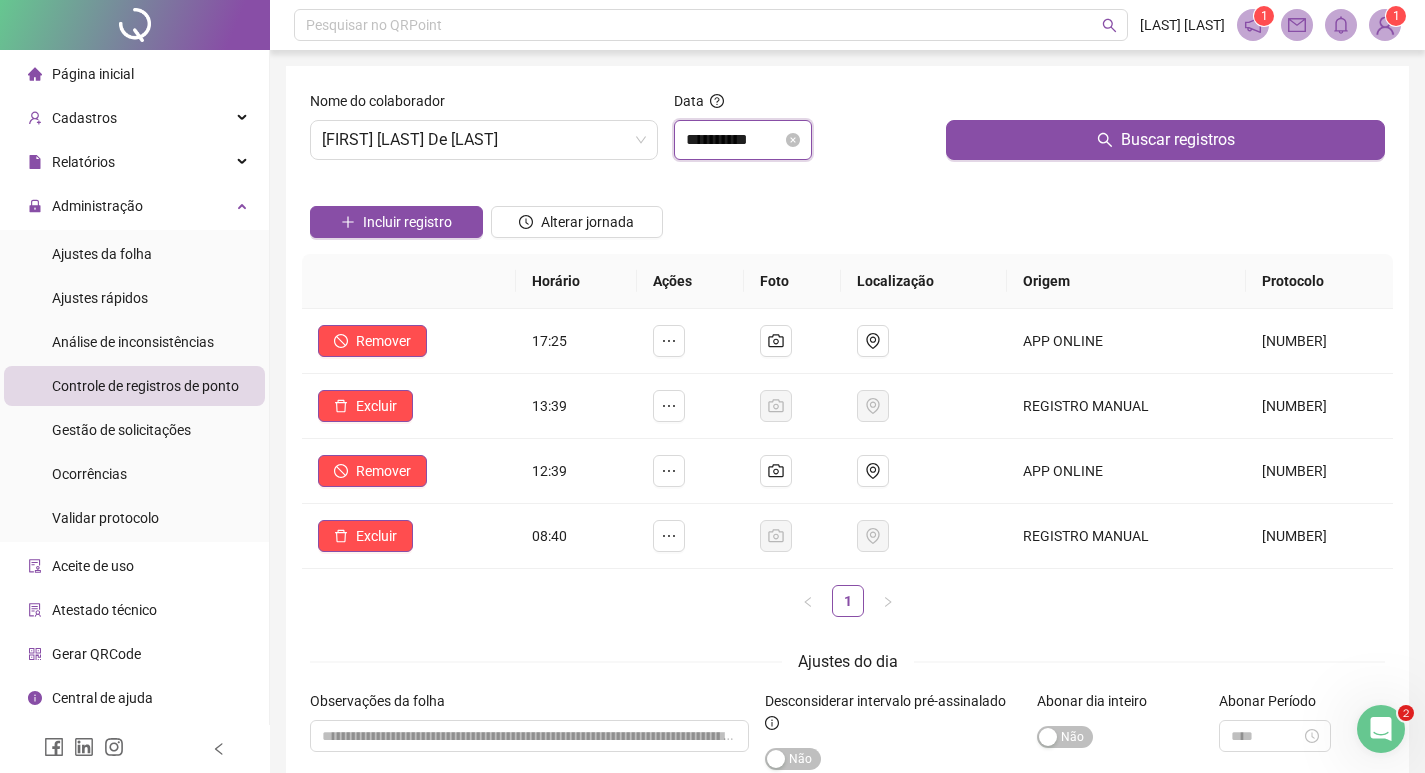 click on "**********" at bounding box center (734, 140) 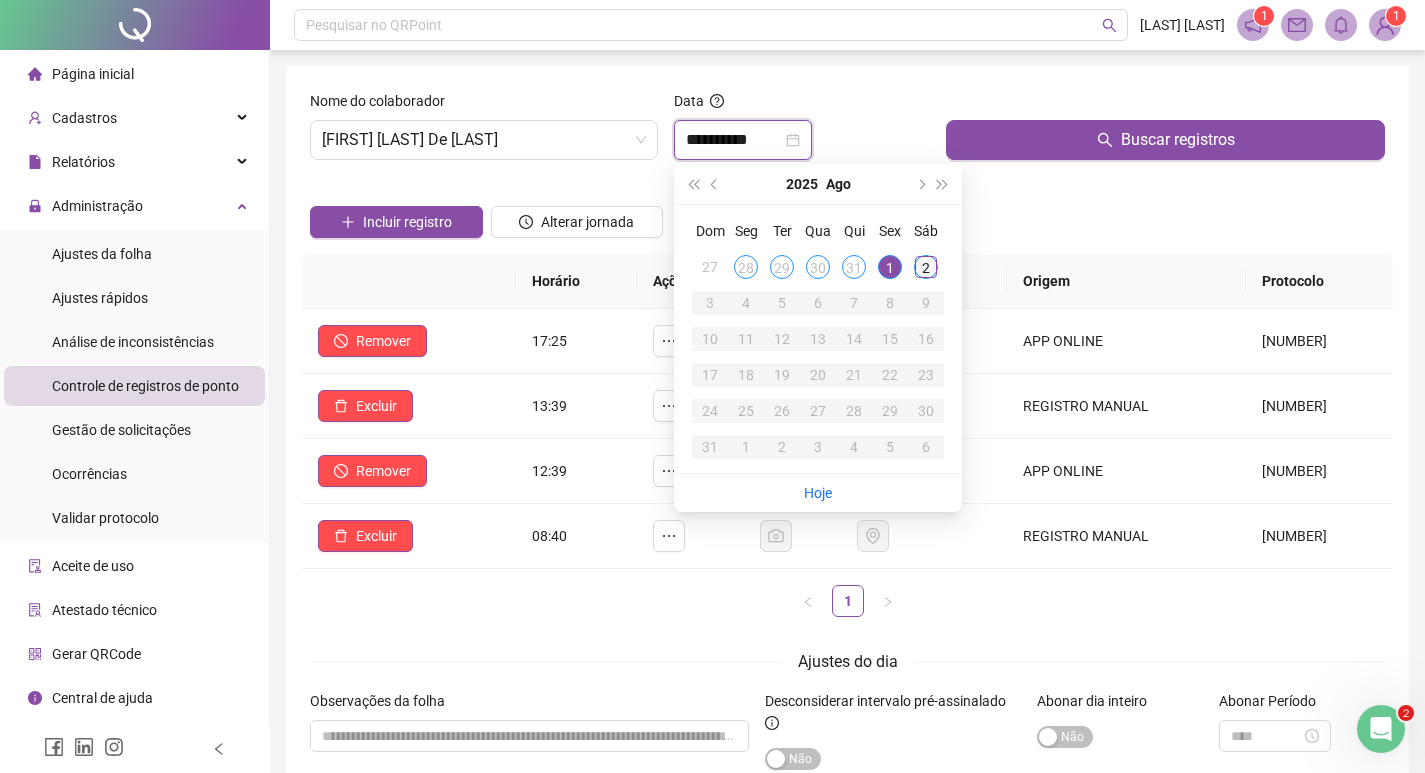 type on "**********" 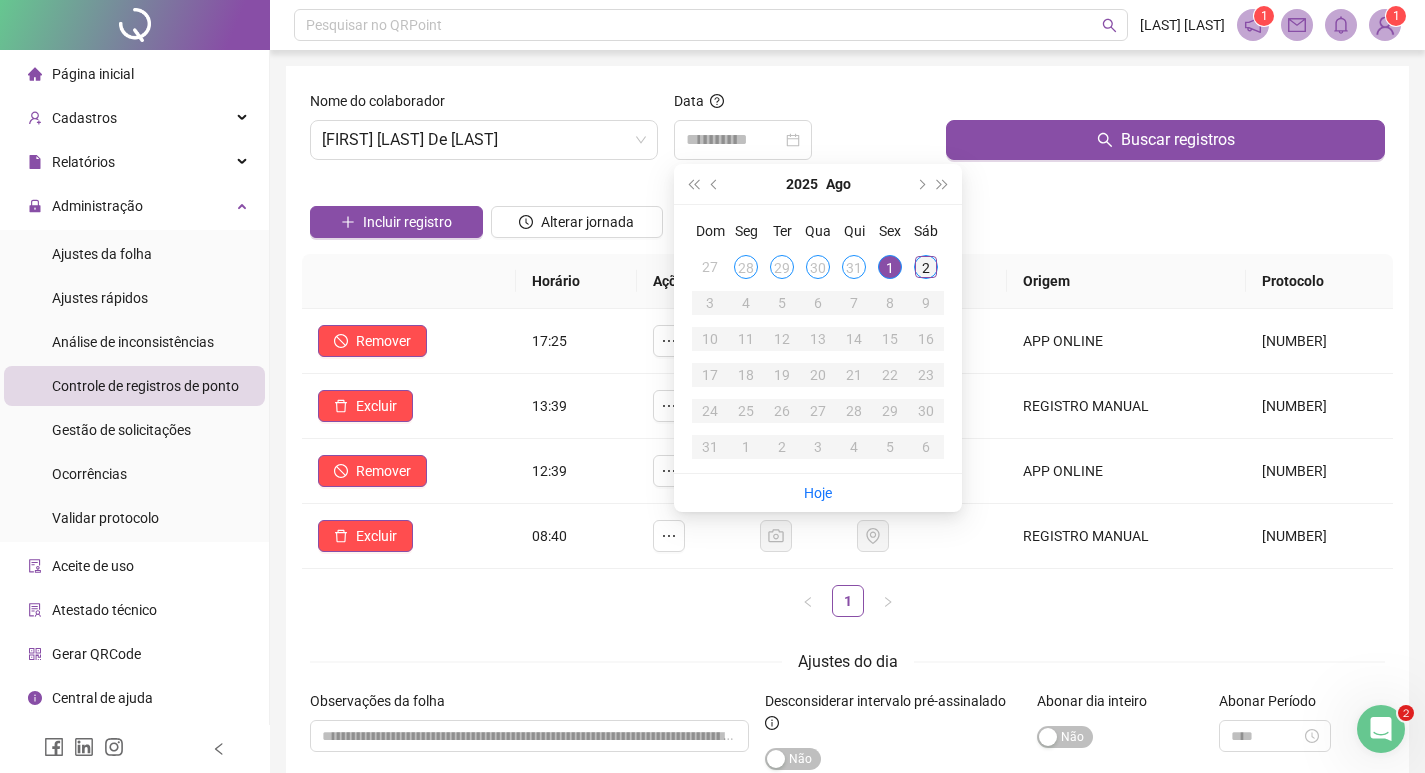 click on "2" at bounding box center [926, 267] 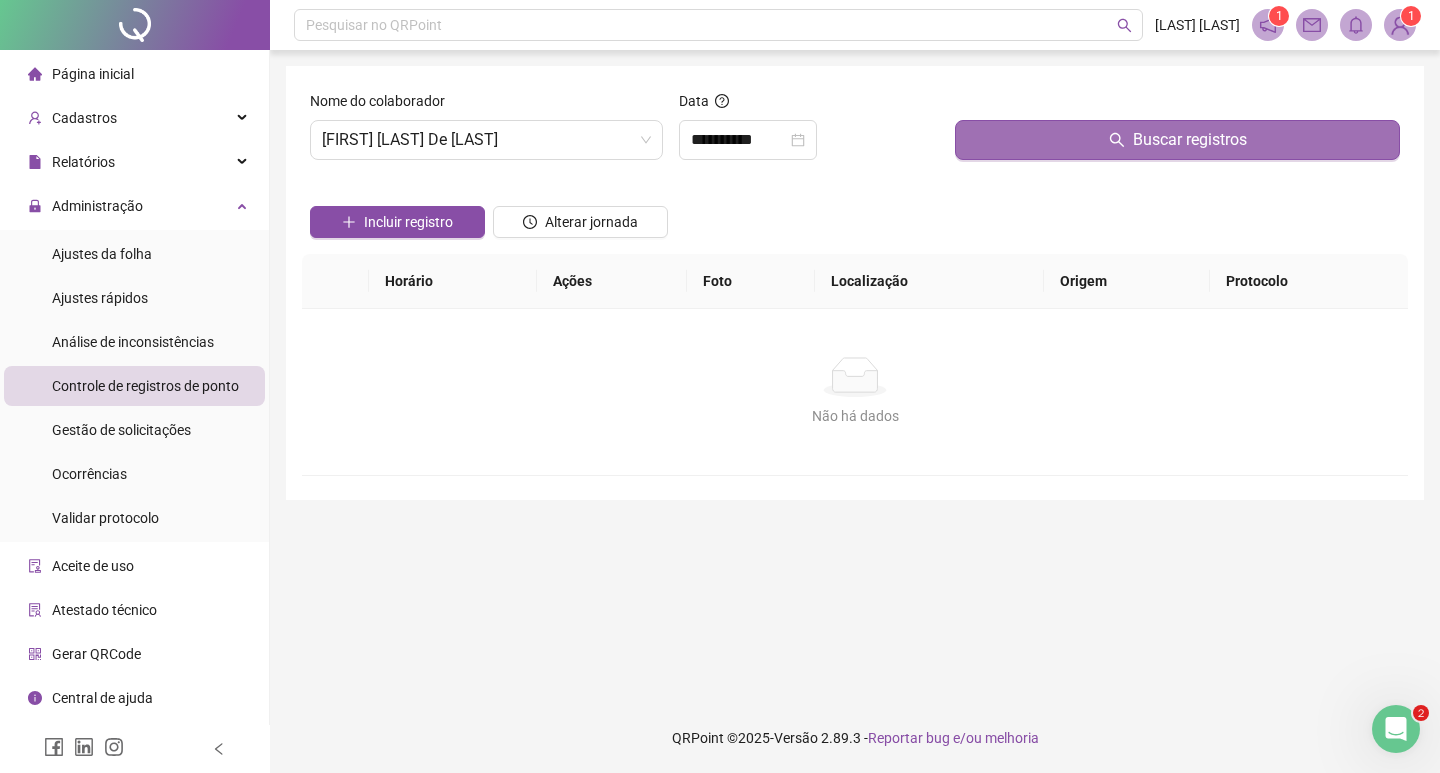 click on "Buscar registros" at bounding box center (1177, 140) 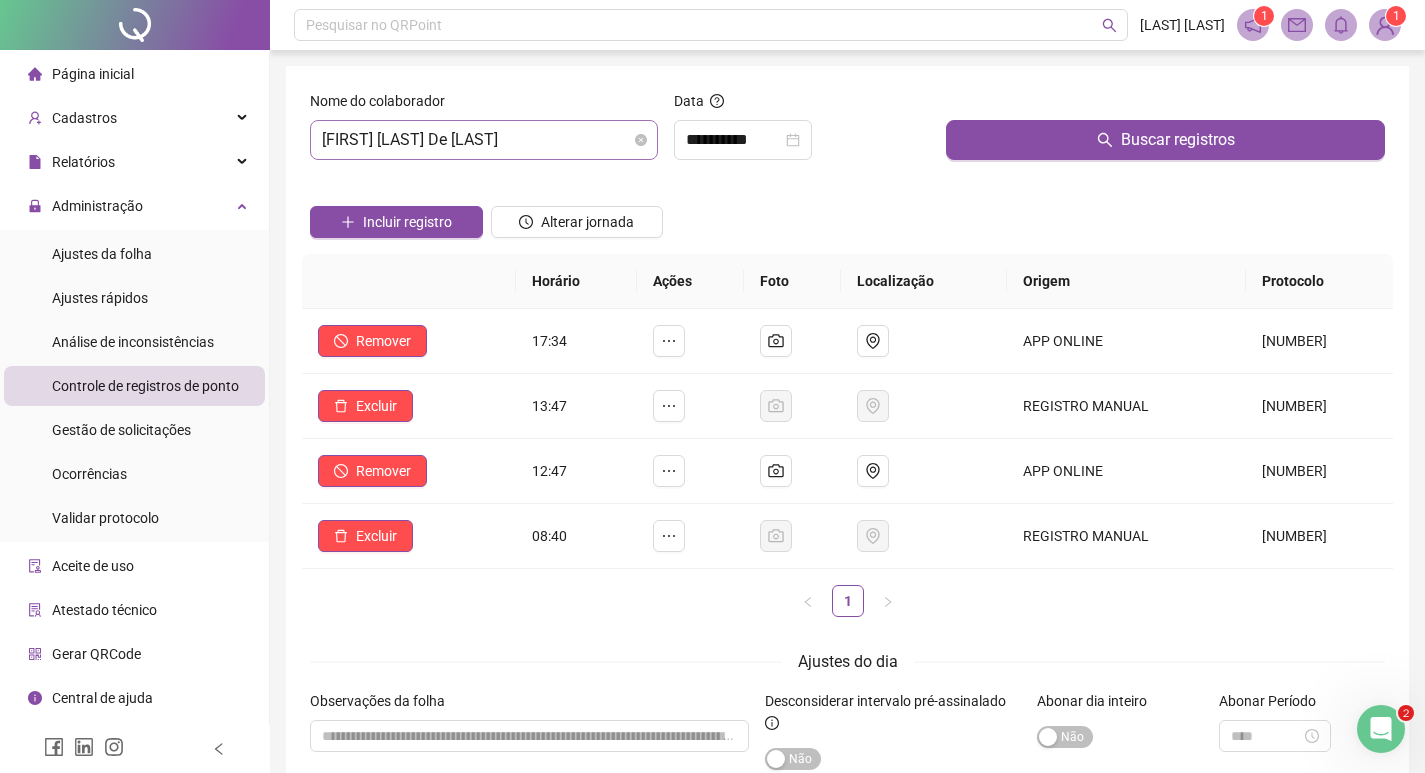 click on "[FIRST] [LAST] De [LAST]" at bounding box center (484, 140) 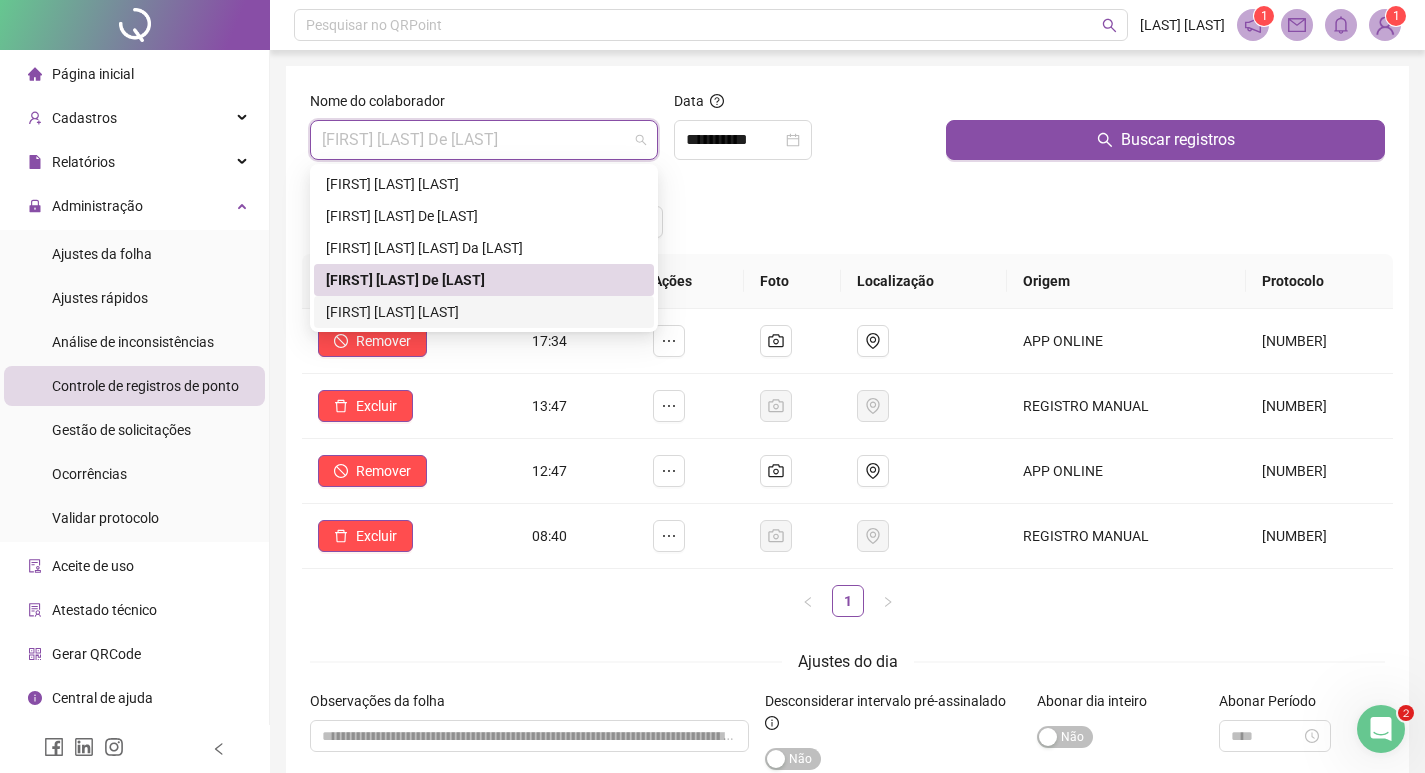 click on "[FIRST] [LAST] [LAST]" at bounding box center [484, 312] 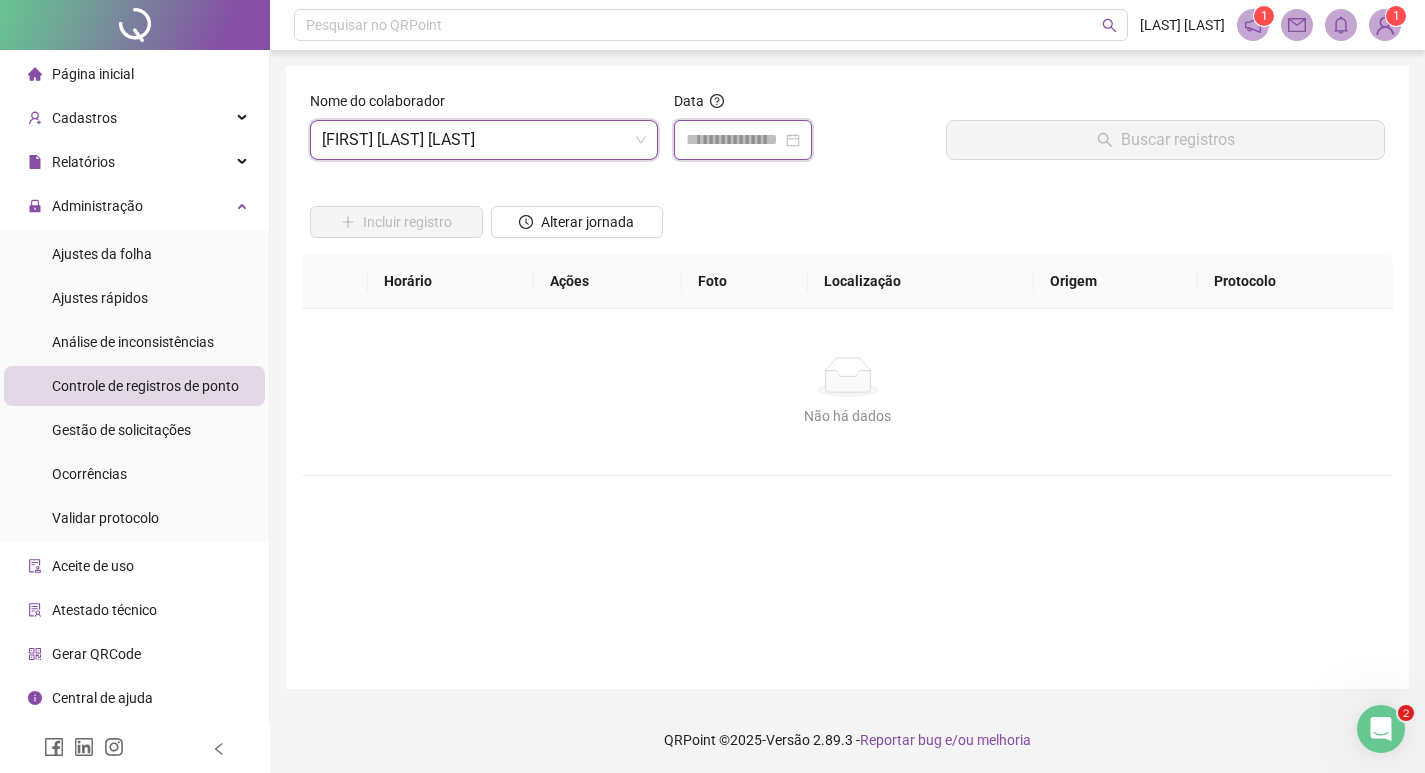 click at bounding box center (734, 140) 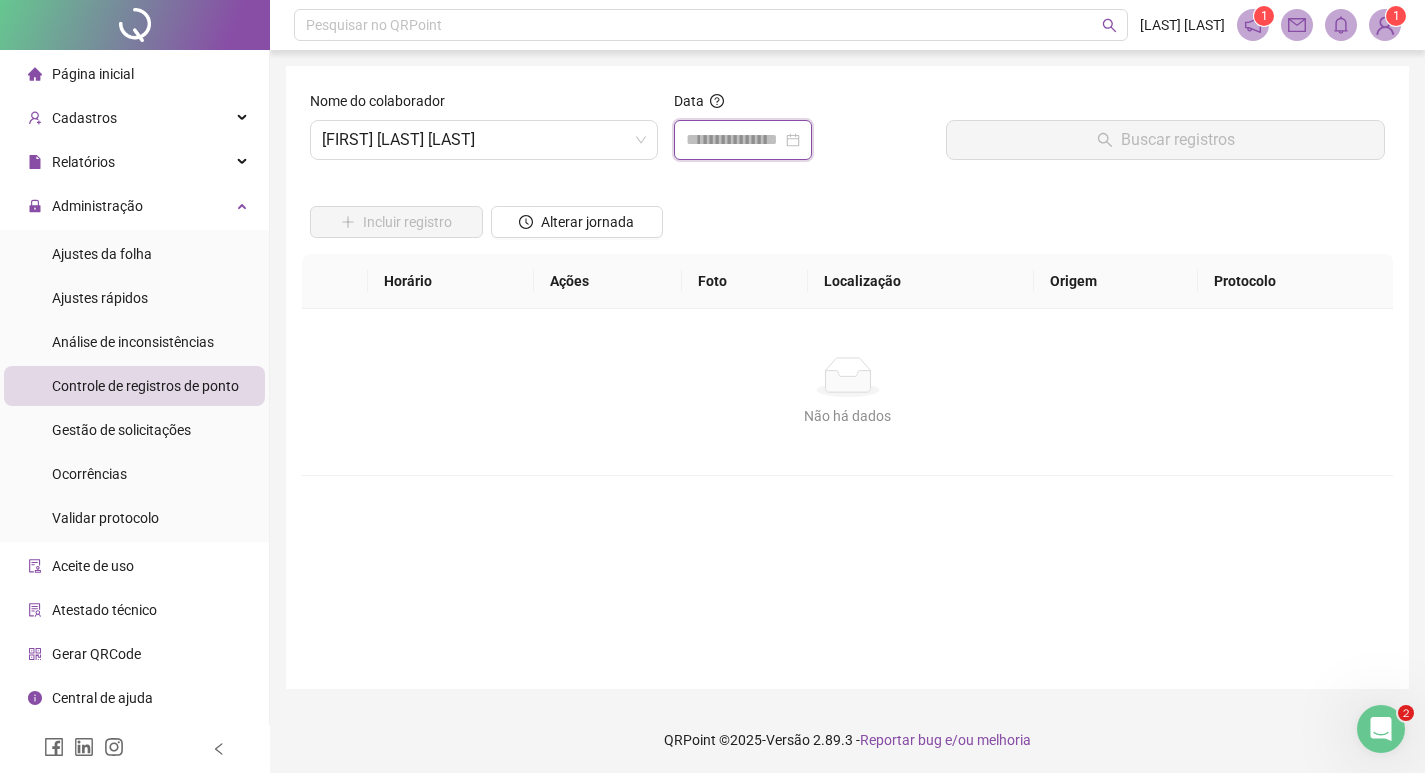 type on "**********" 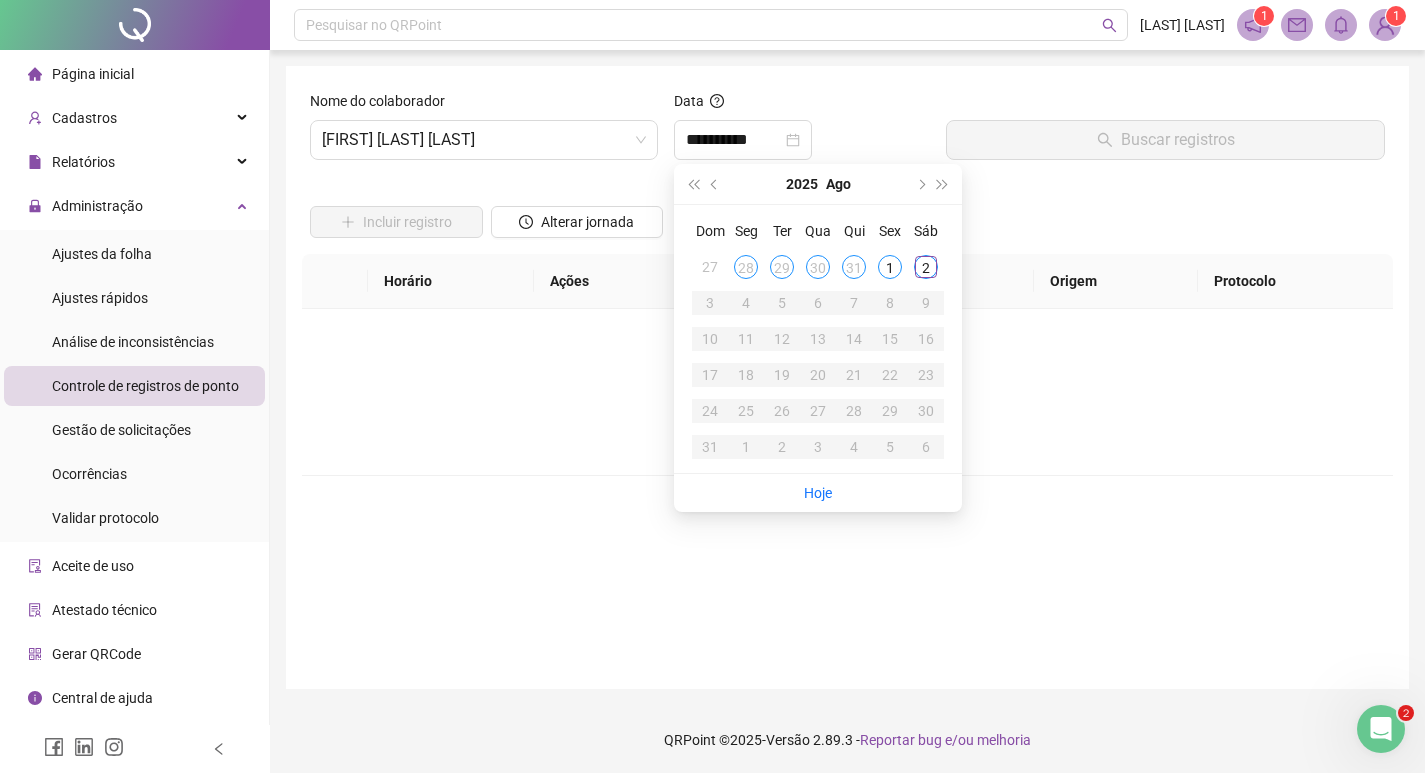 click on "1" at bounding box center (890, 267) 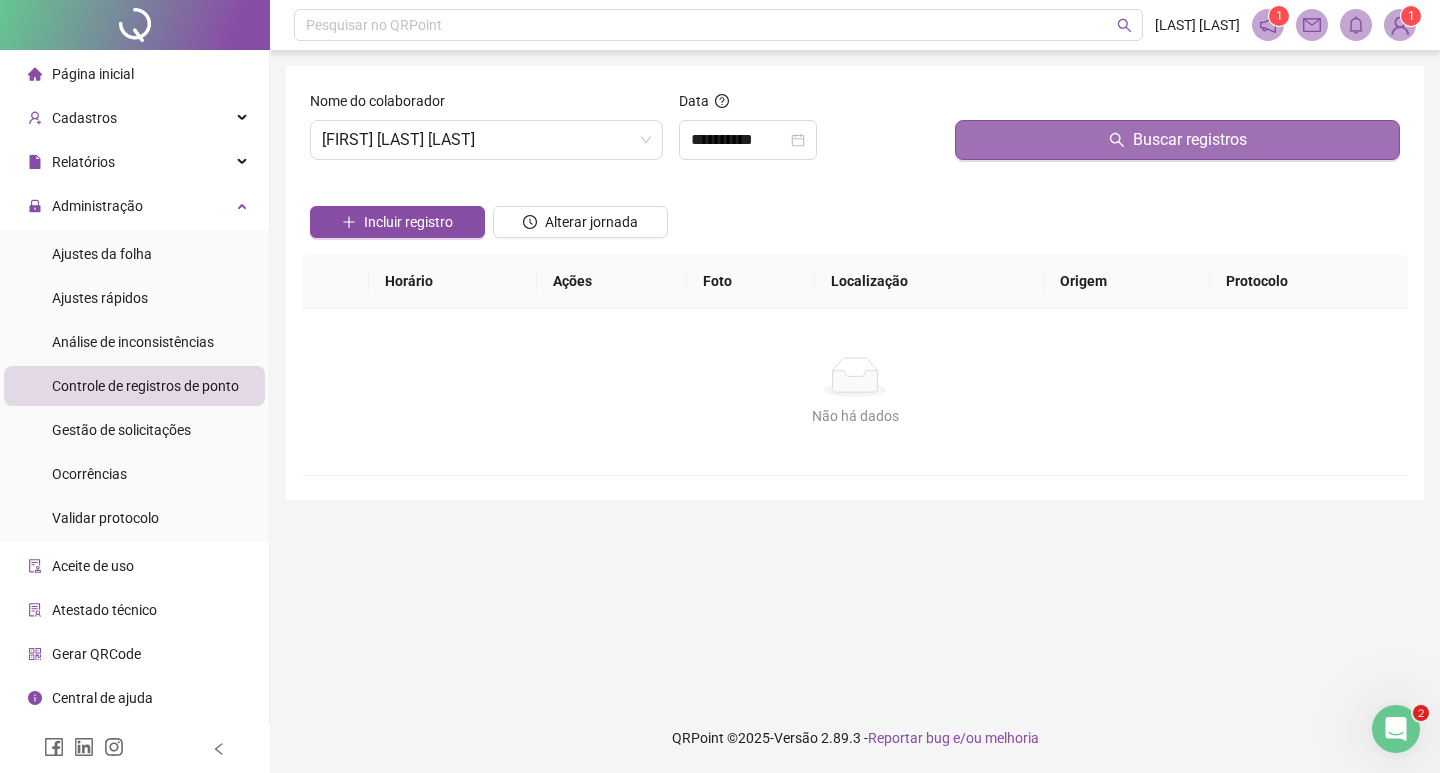 click on "Buscar registros" at bounding box center [1177, 140] 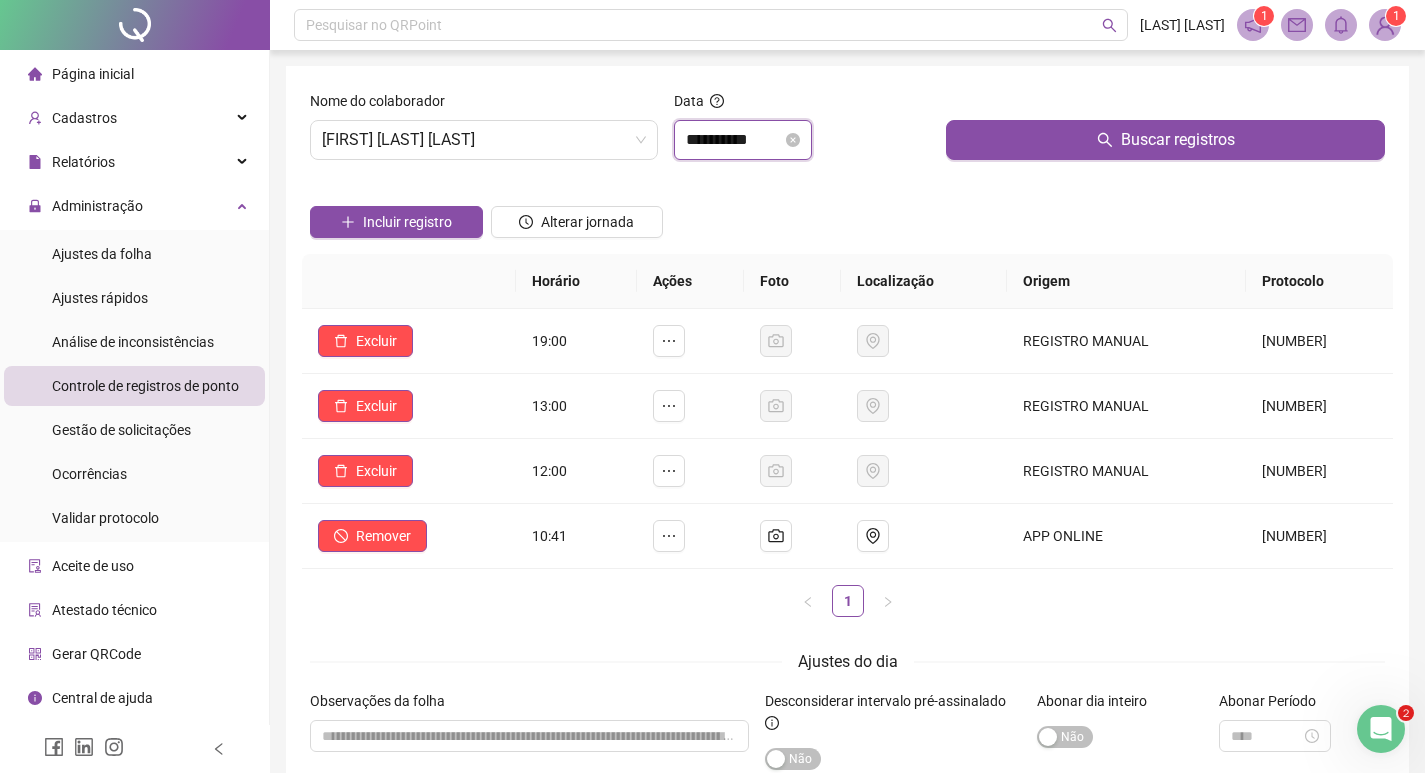 click on "**********" at bounding box center (734, 140) 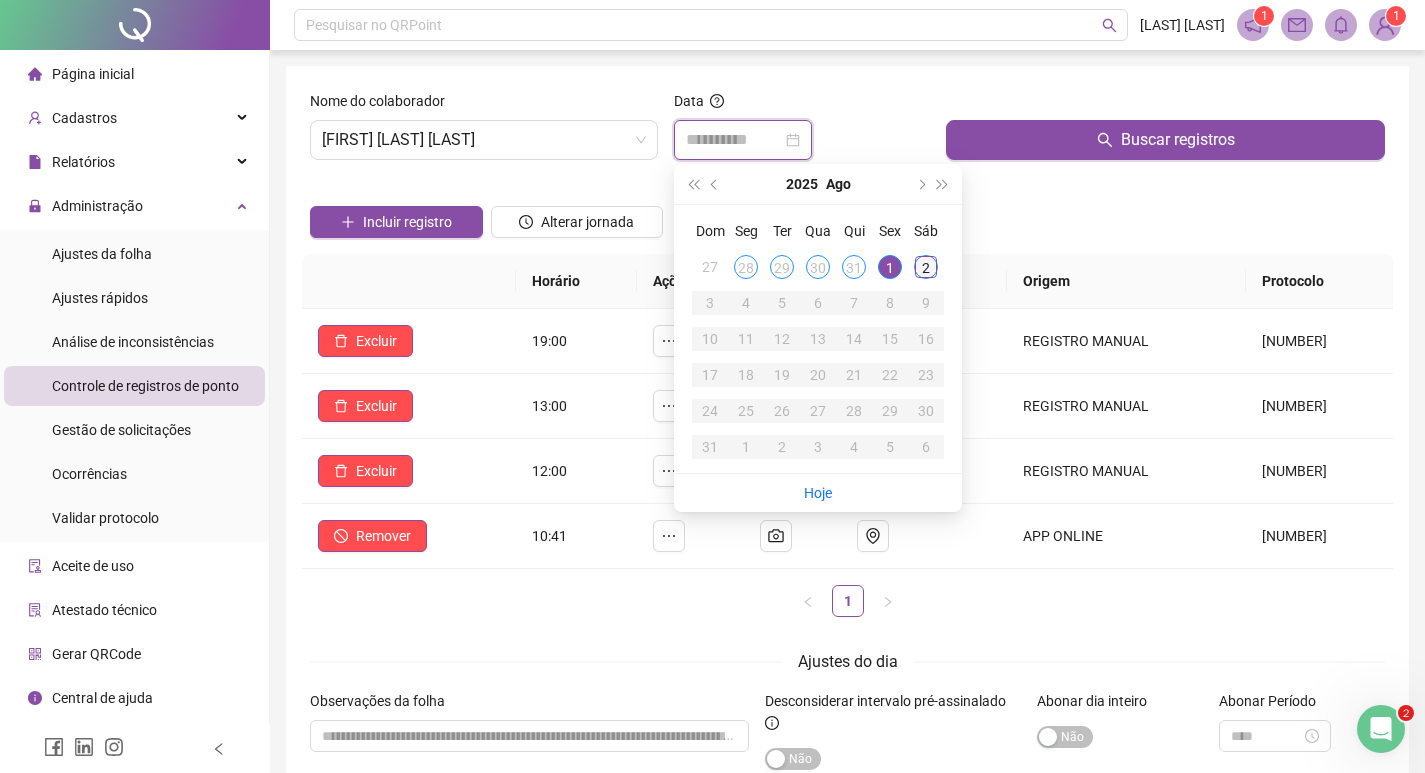 type on "**********" 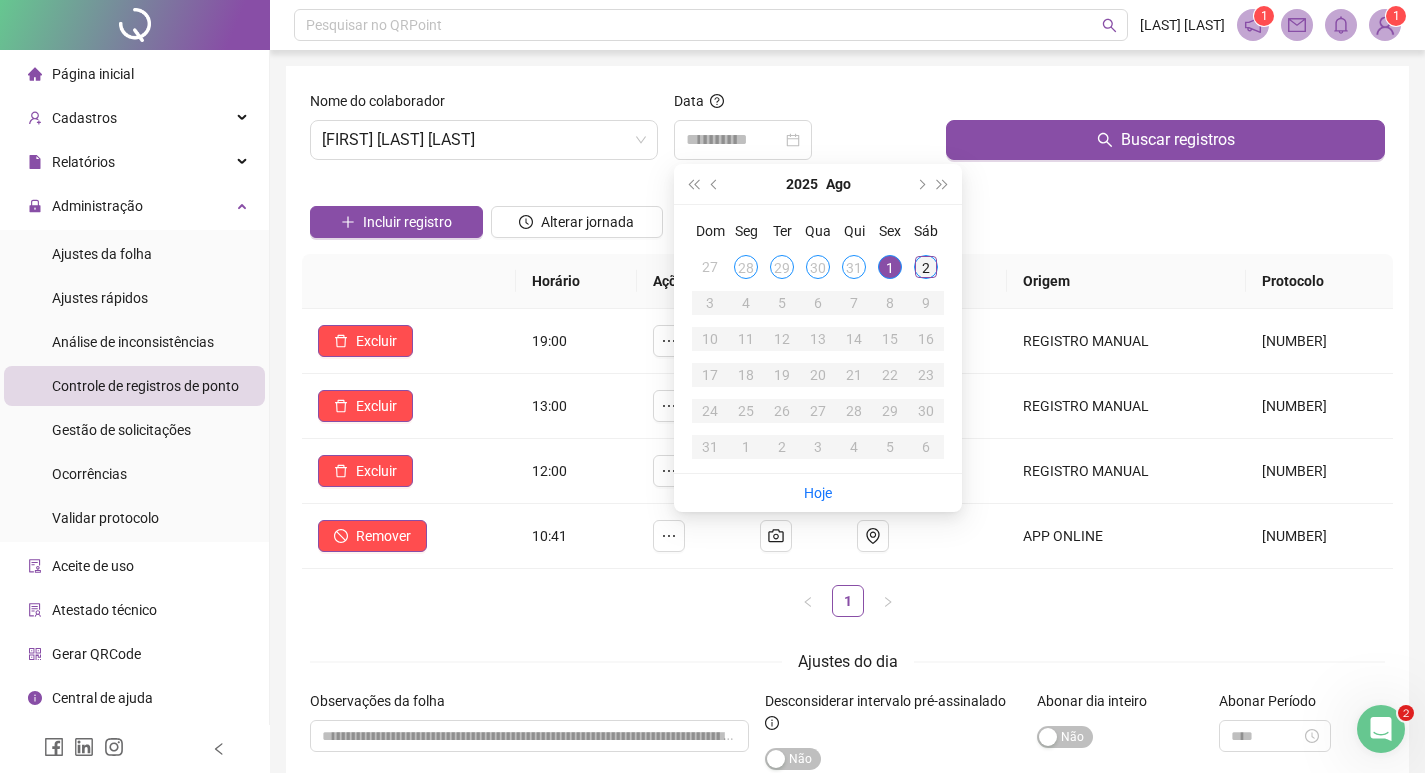 click on "2" at bounding box center [926, 267] 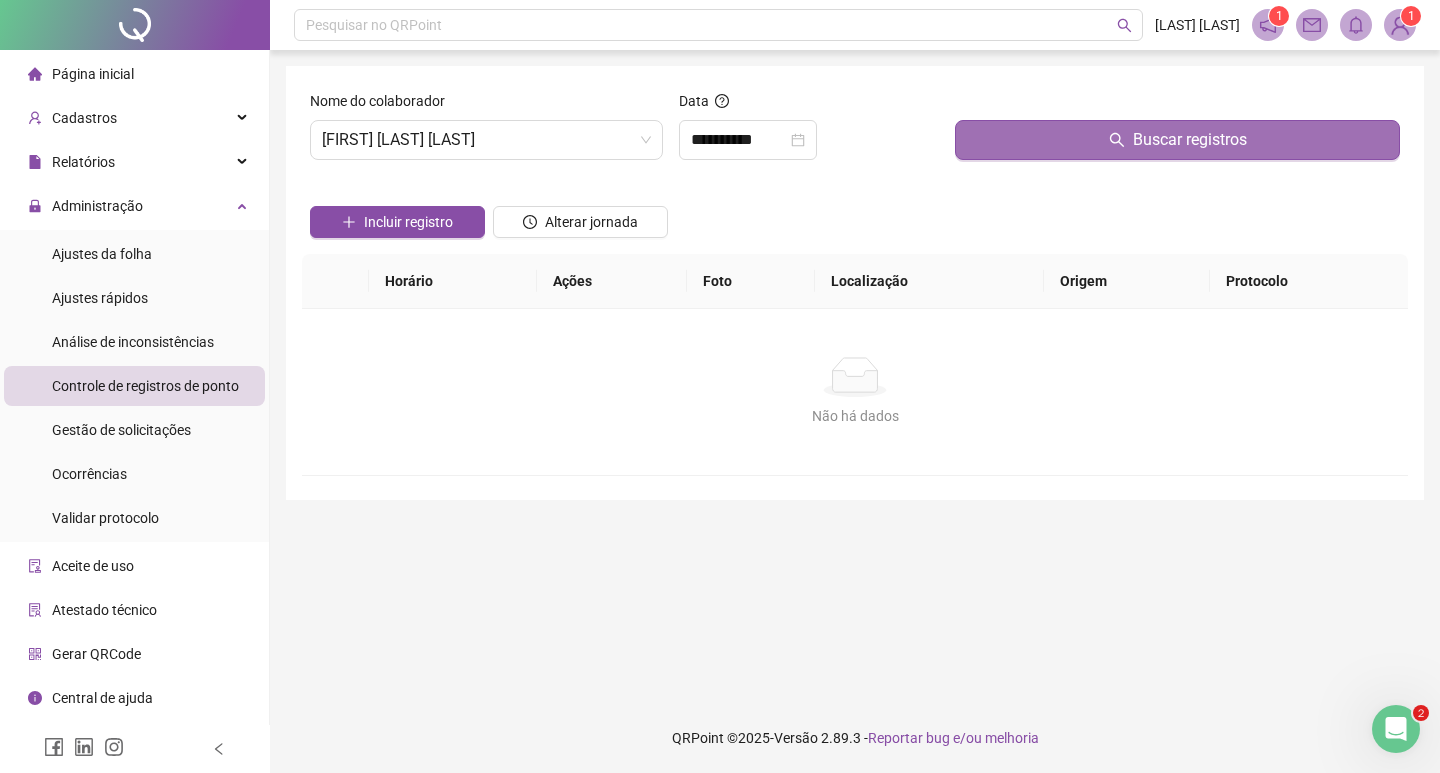 click on "Buscar registros" at bounding box center (1177, 140) 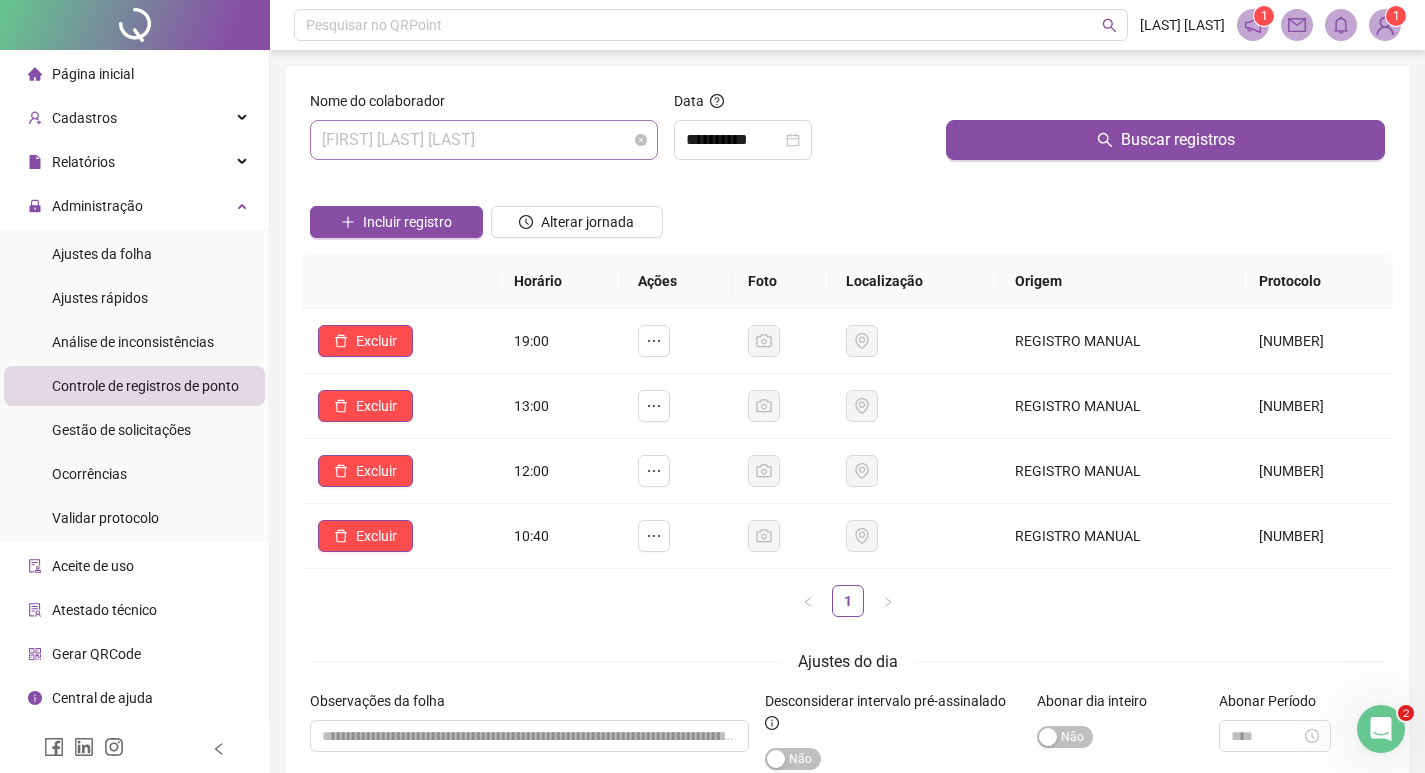 click on "[FIRST] [LAST] [LAST]" at bounding box center (484, 140) 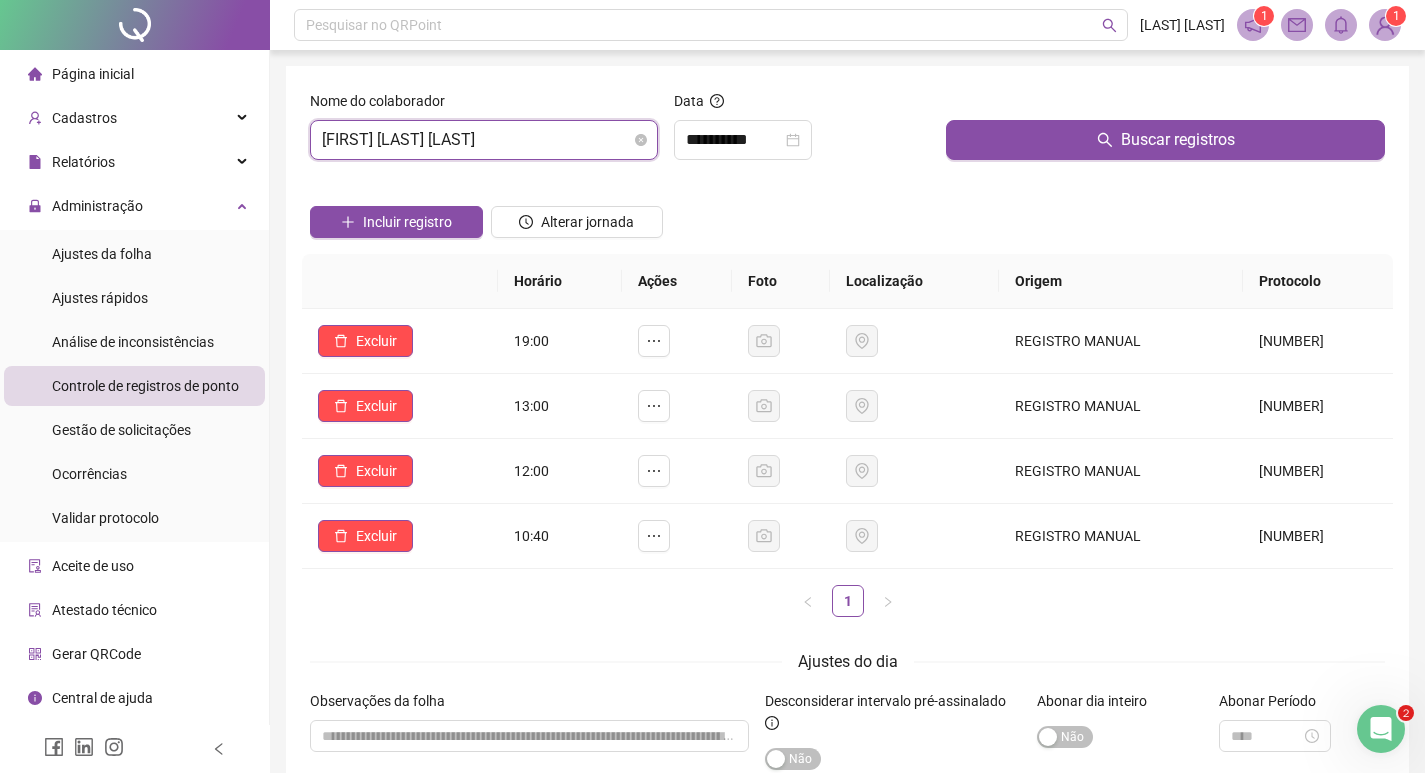click on "[FIRST] [LAST] [LAST]" at bounding box center (484, 140) 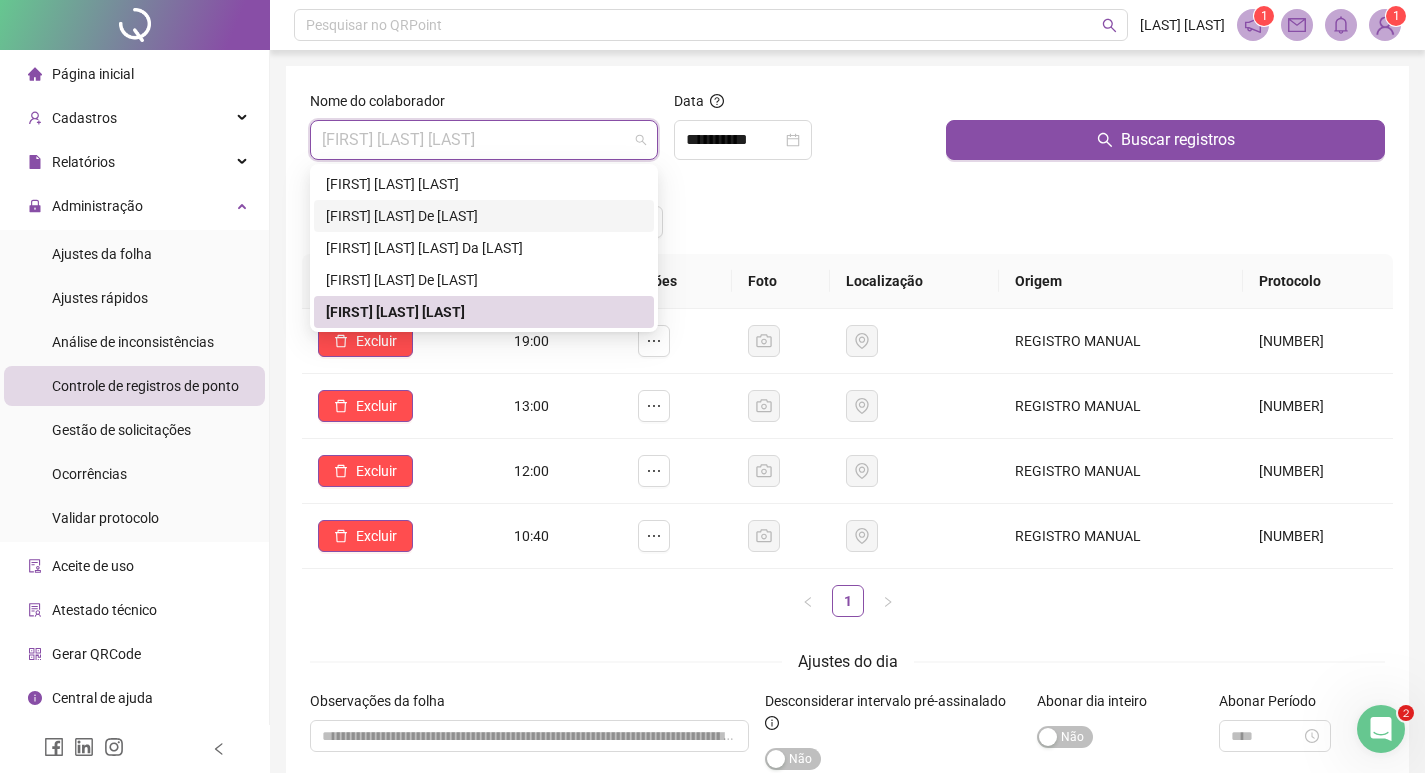 click on "[FIRST] [LAST] De [LAST]" at bounding box center [484, 216] 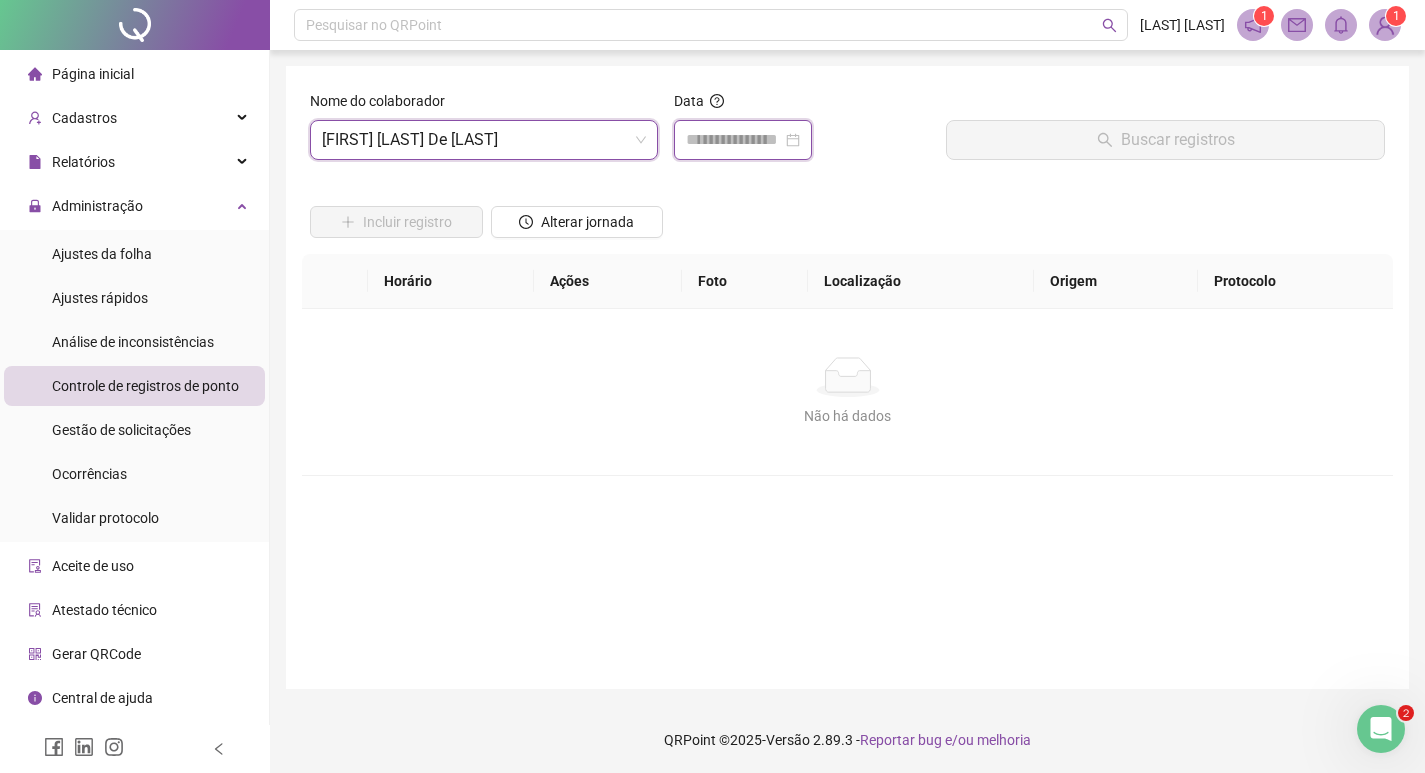 click at bounding box center [734, 140] 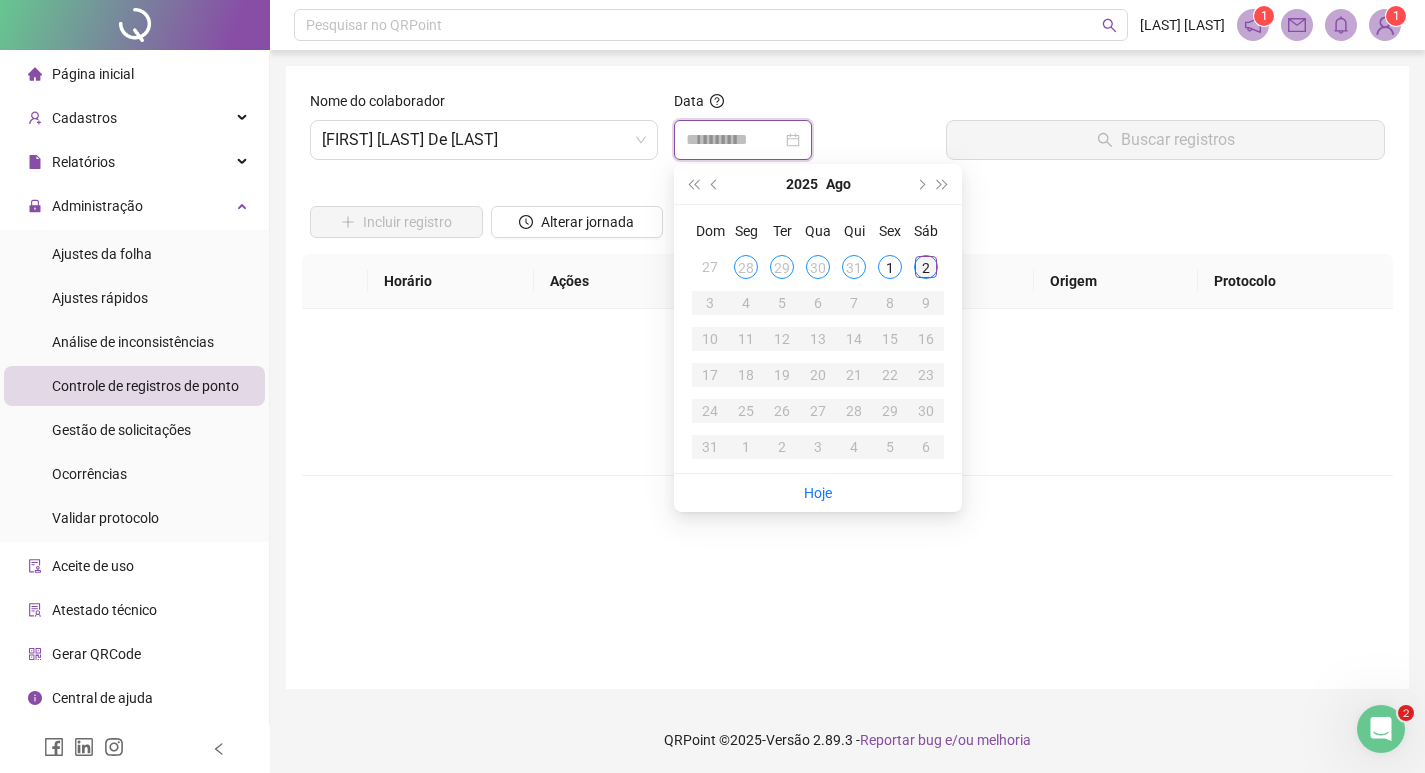 type on "**********" 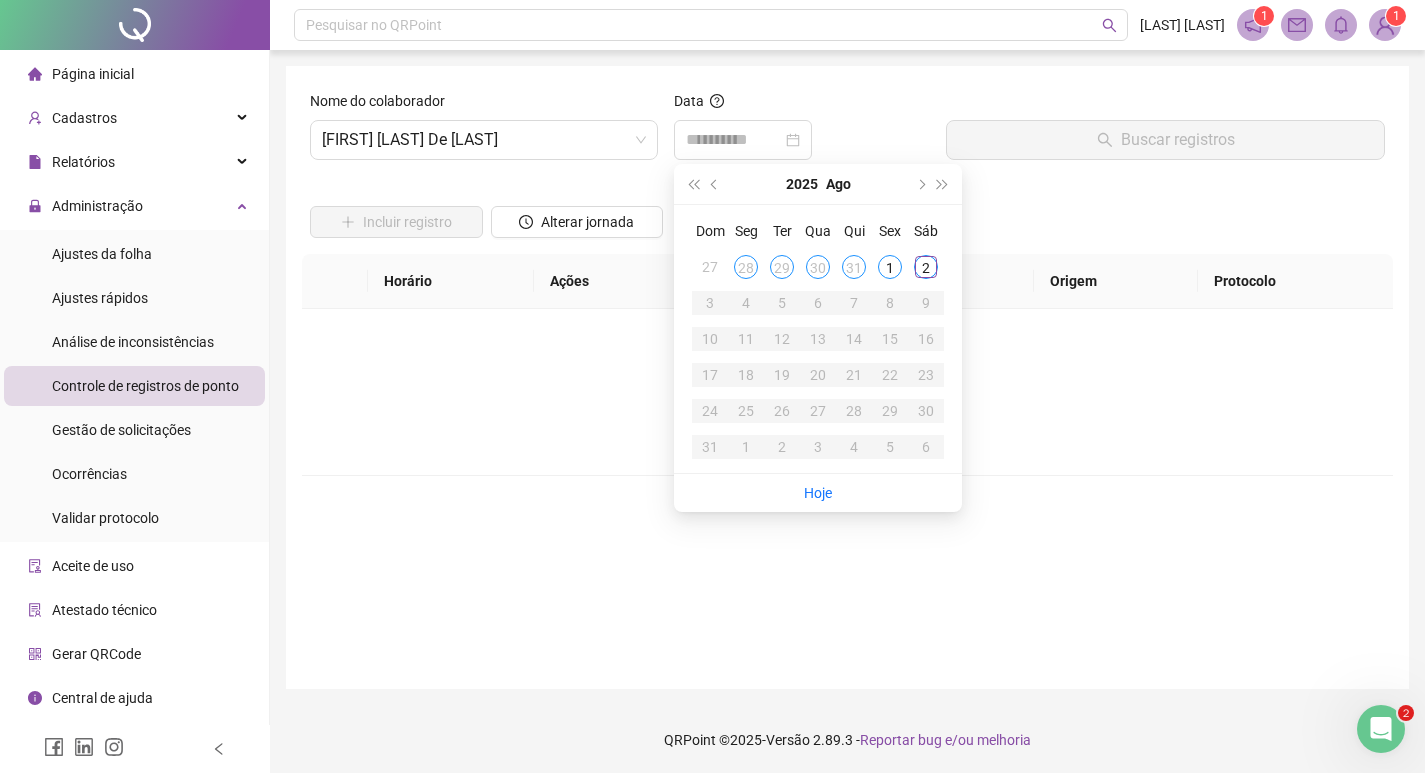 click on "2" at bounding box center [926, 267] 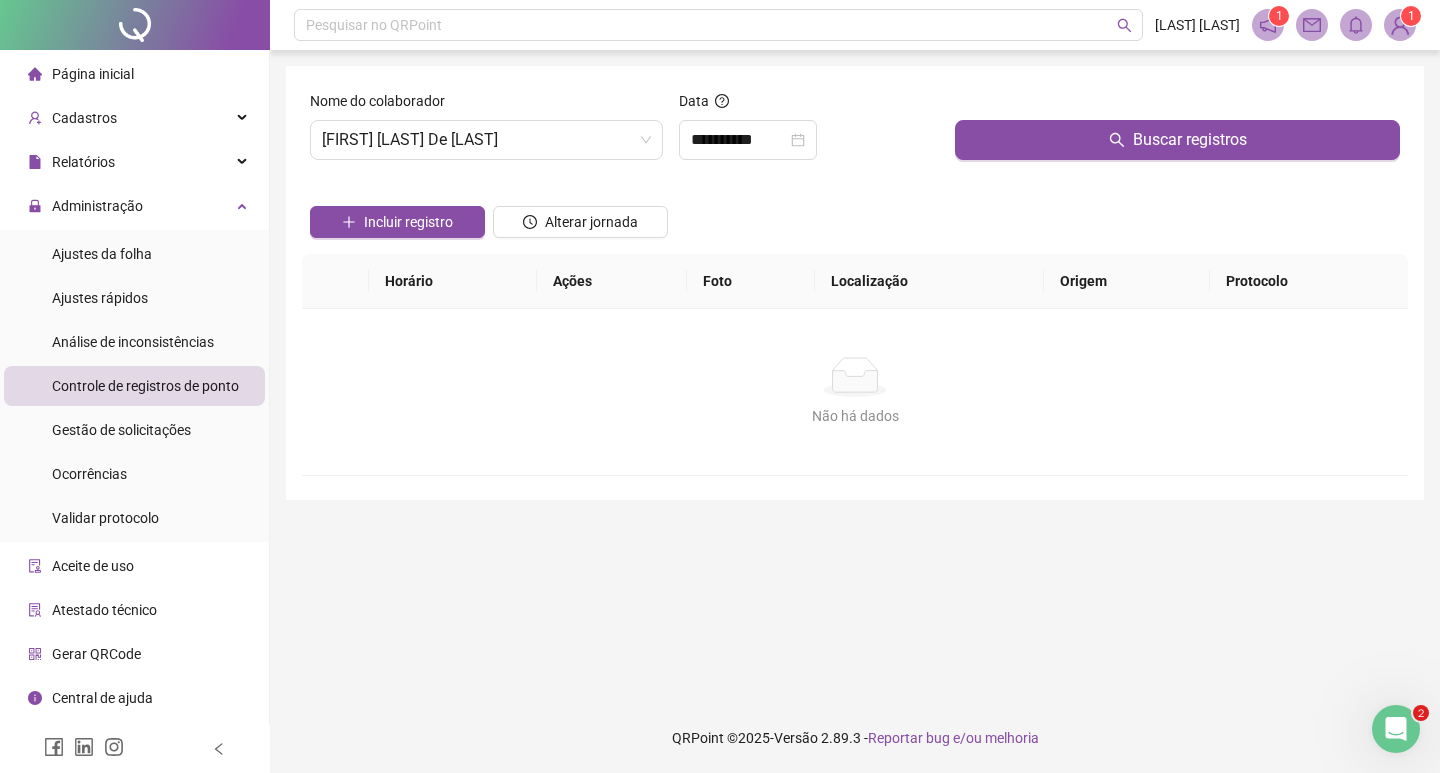 drag, startPoint x: 985, startPoint y: 143, endPoint x: 942, endPoint y: 129, distance: 45.221676 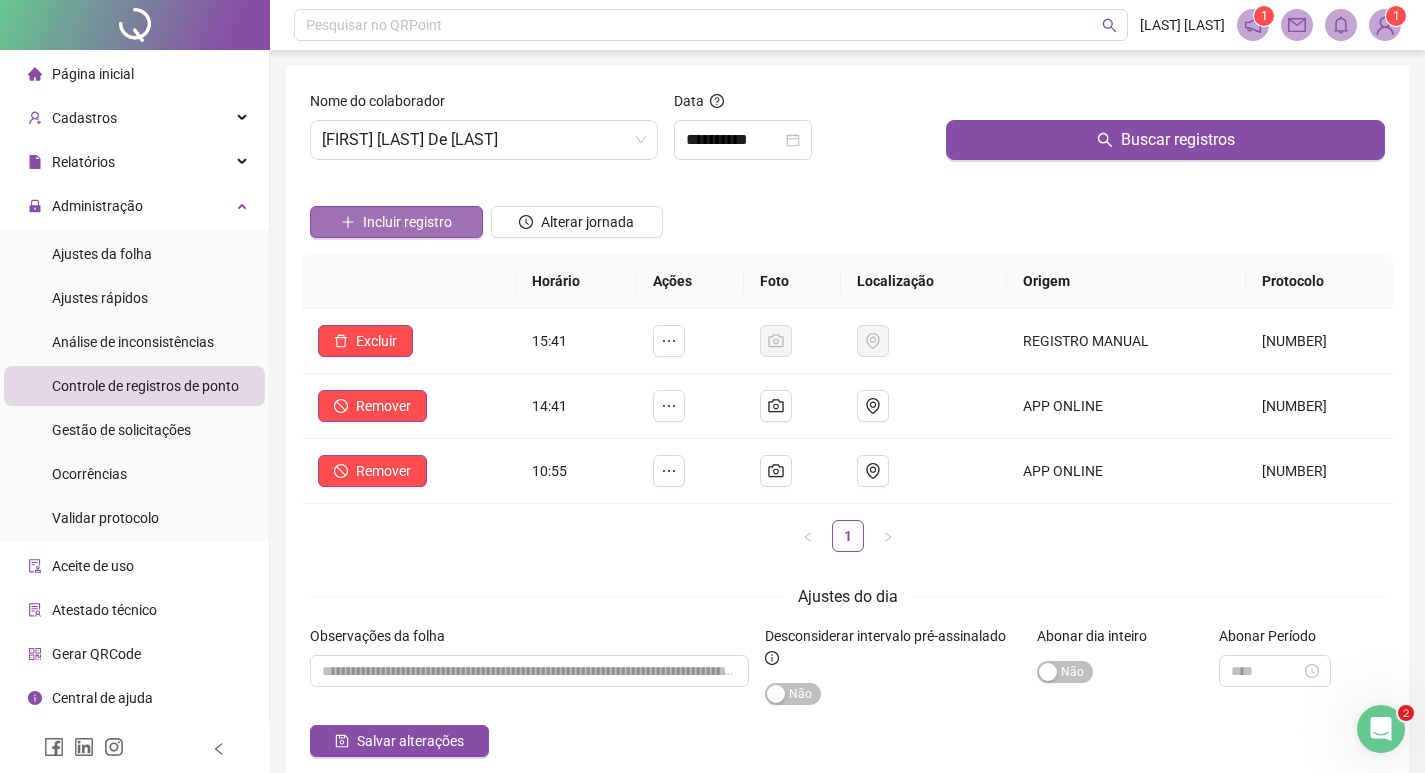 click on "Incluir registro" at bounding box center [407, 222] 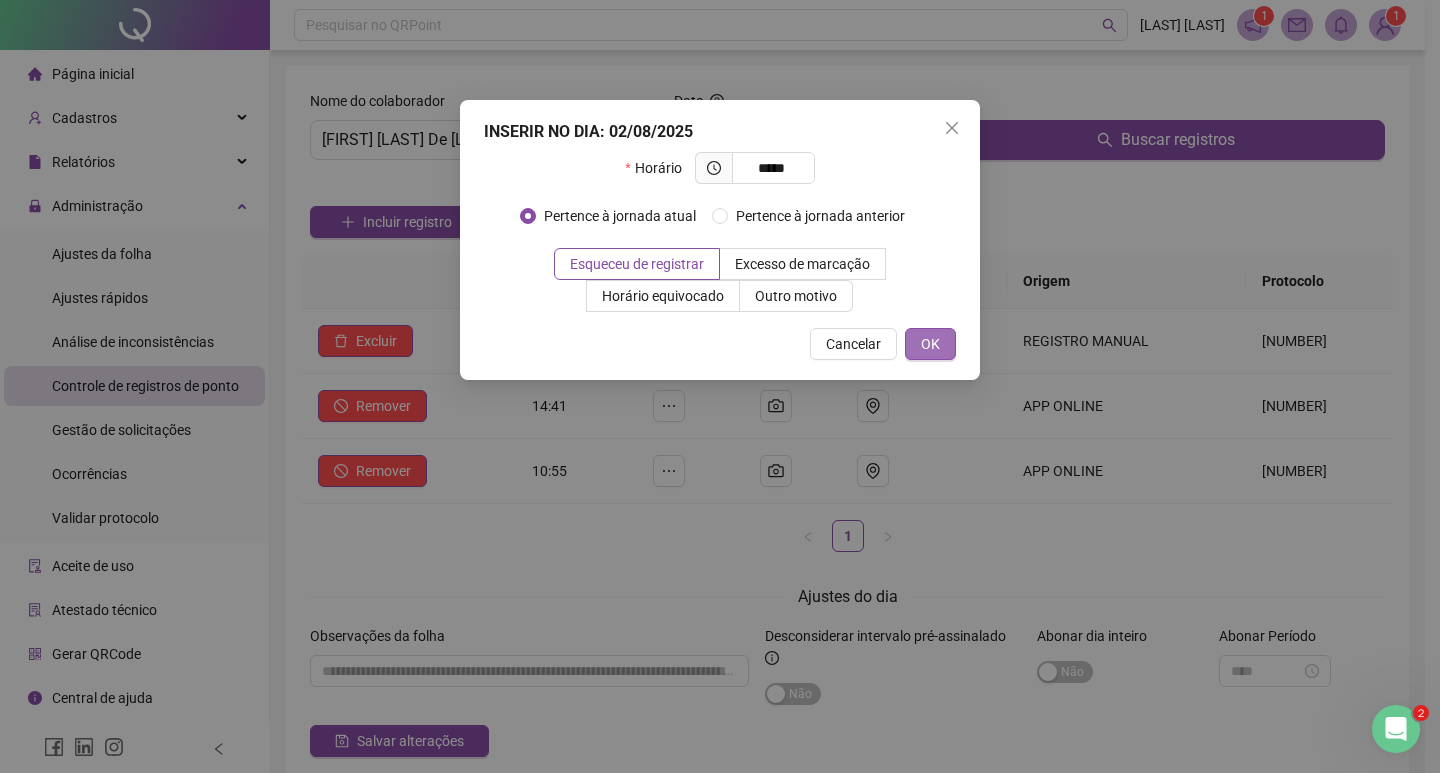 type on "*****" 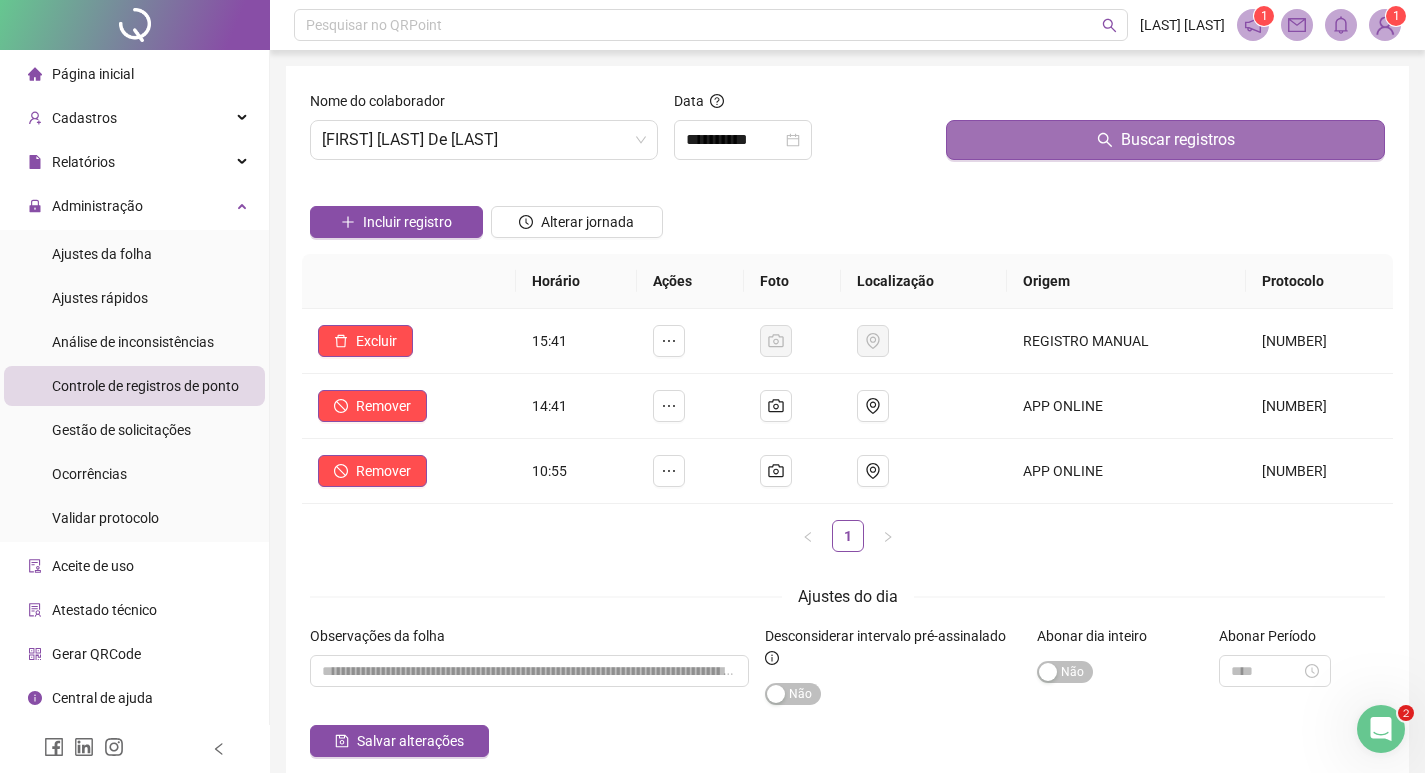 click on "Buscar registros" at bounding box center (1165, 140) 